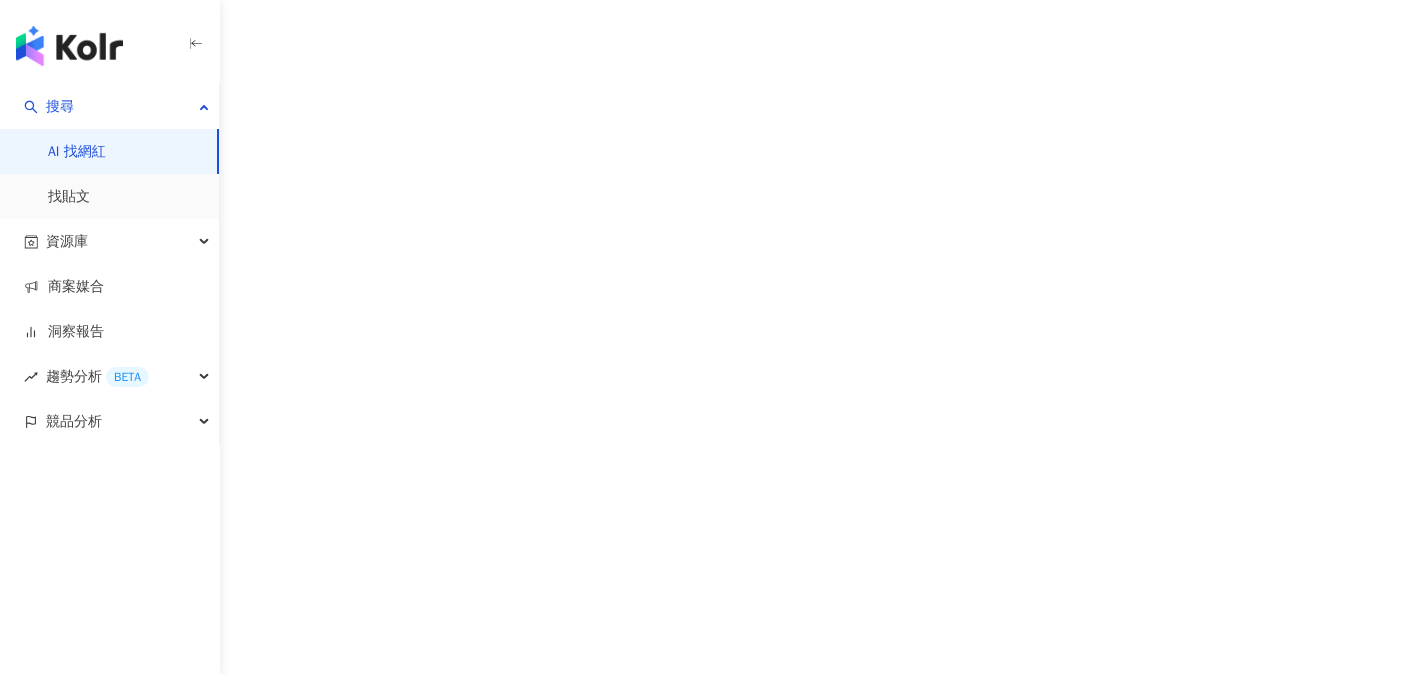 scroll, scrollTop: 0, scrollLeft: 0, axis: both 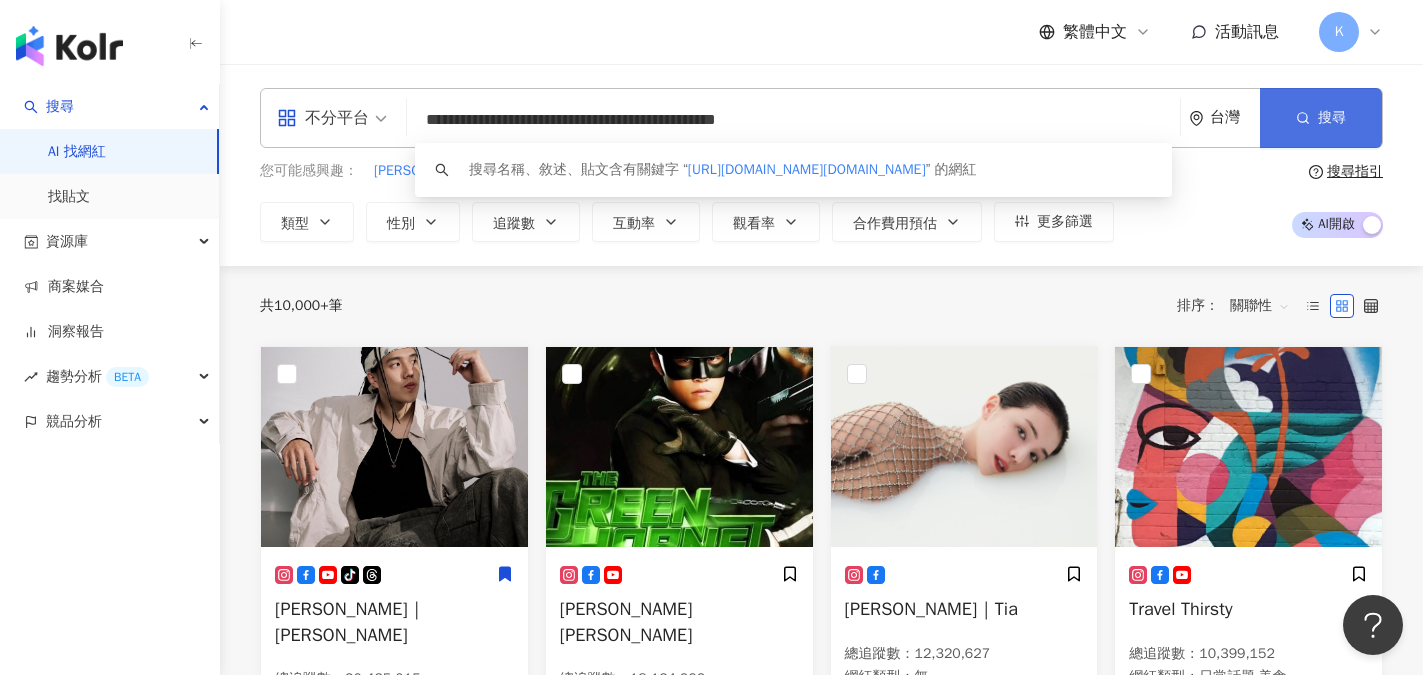 click 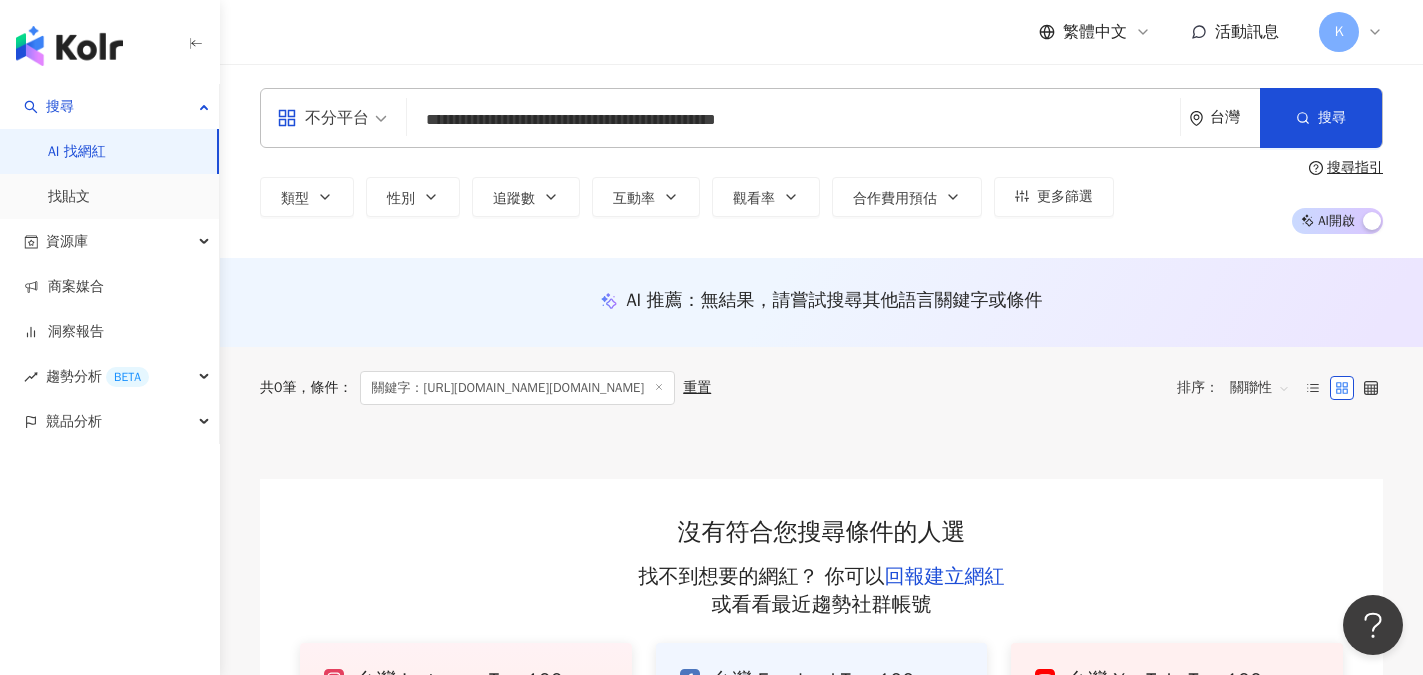 click on "**********" at bounding box center (821, 118) 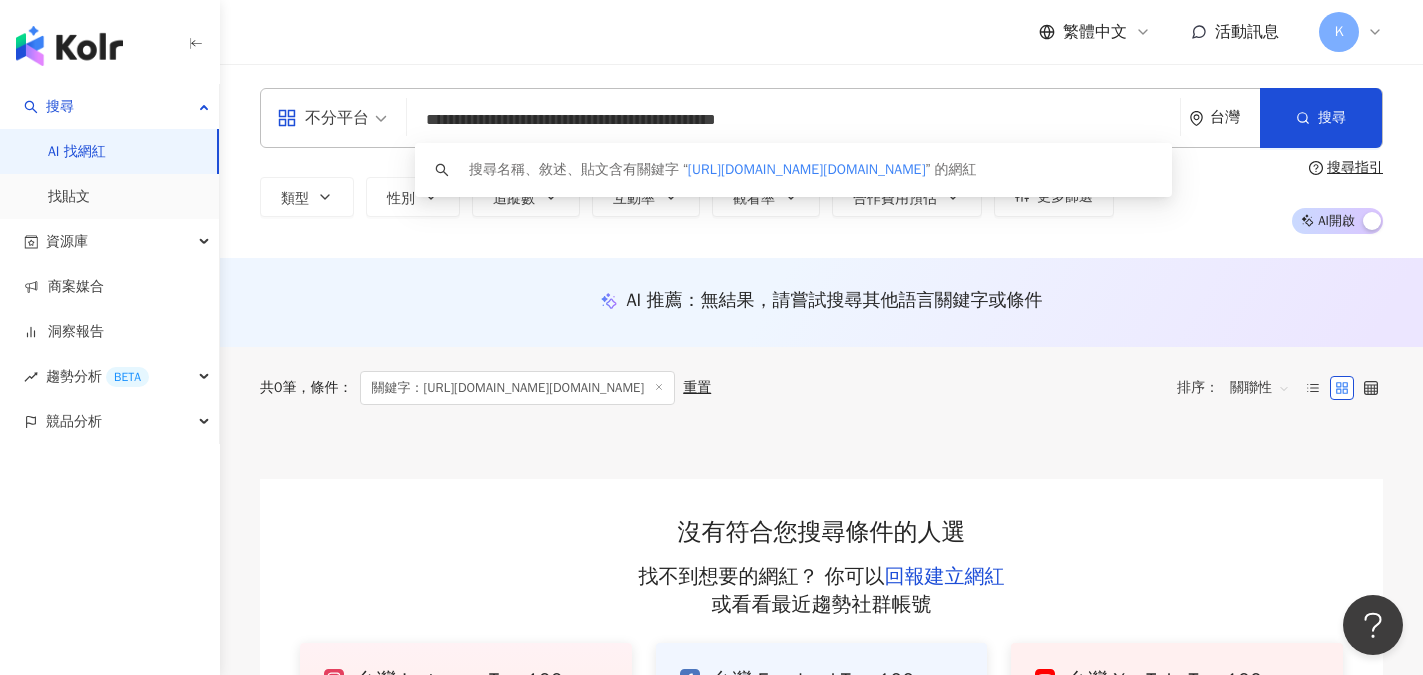 drag, startPoint x: 432, startPoint y: 118, endPoint x: 854, endPoint y: 129, distance: 422.14334 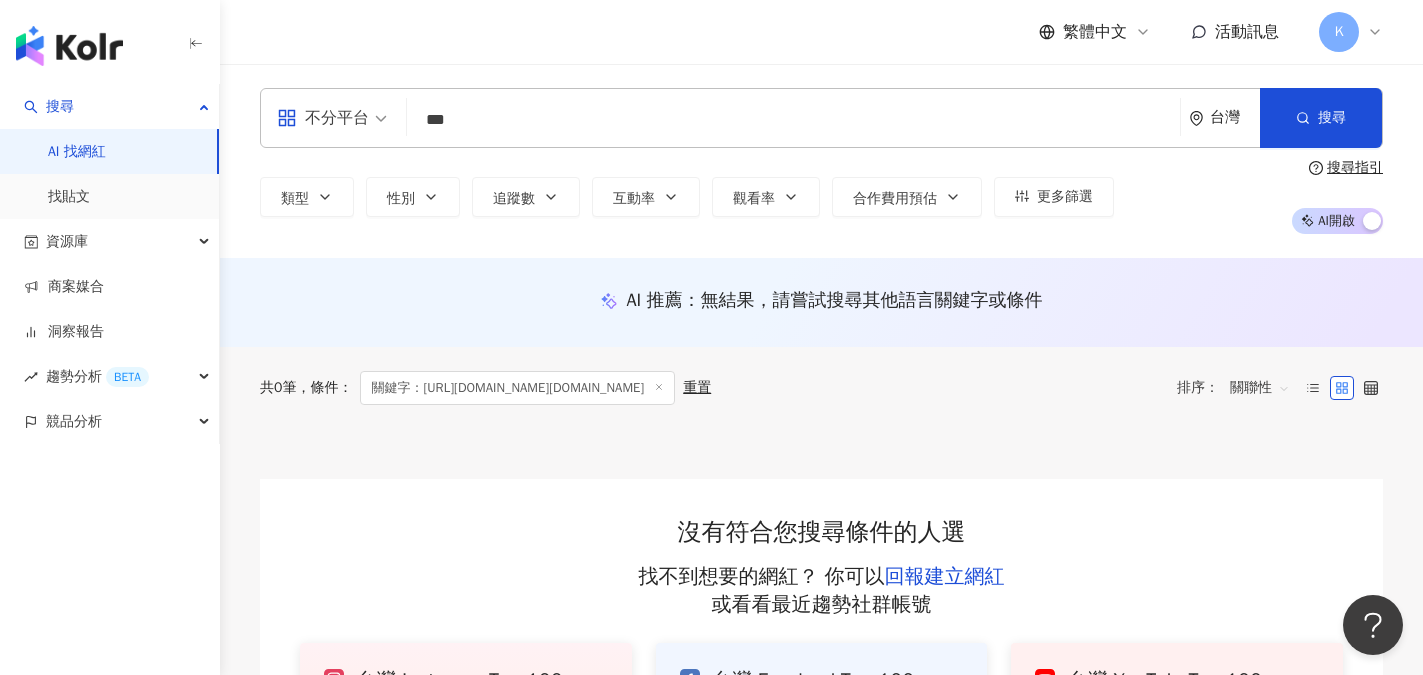 type on "***" 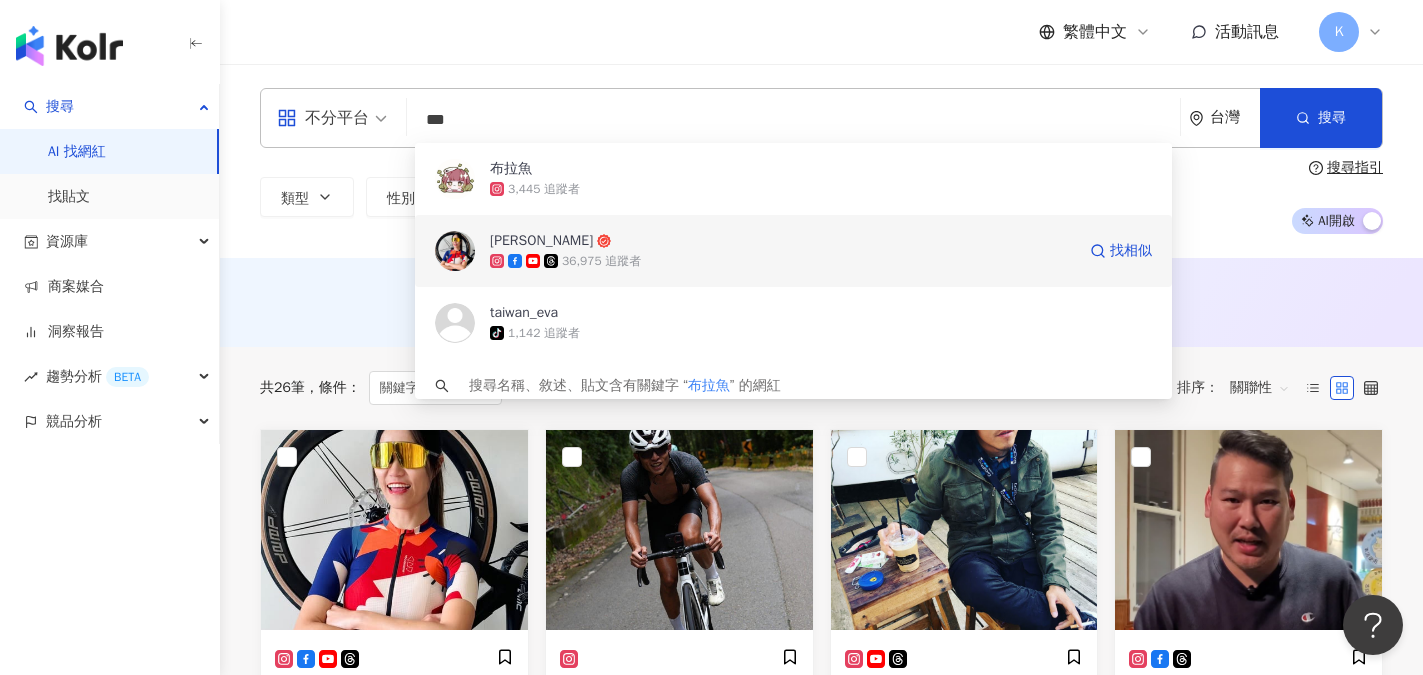 click on "36,975   追蹤者" at bounding box center [601, 261] 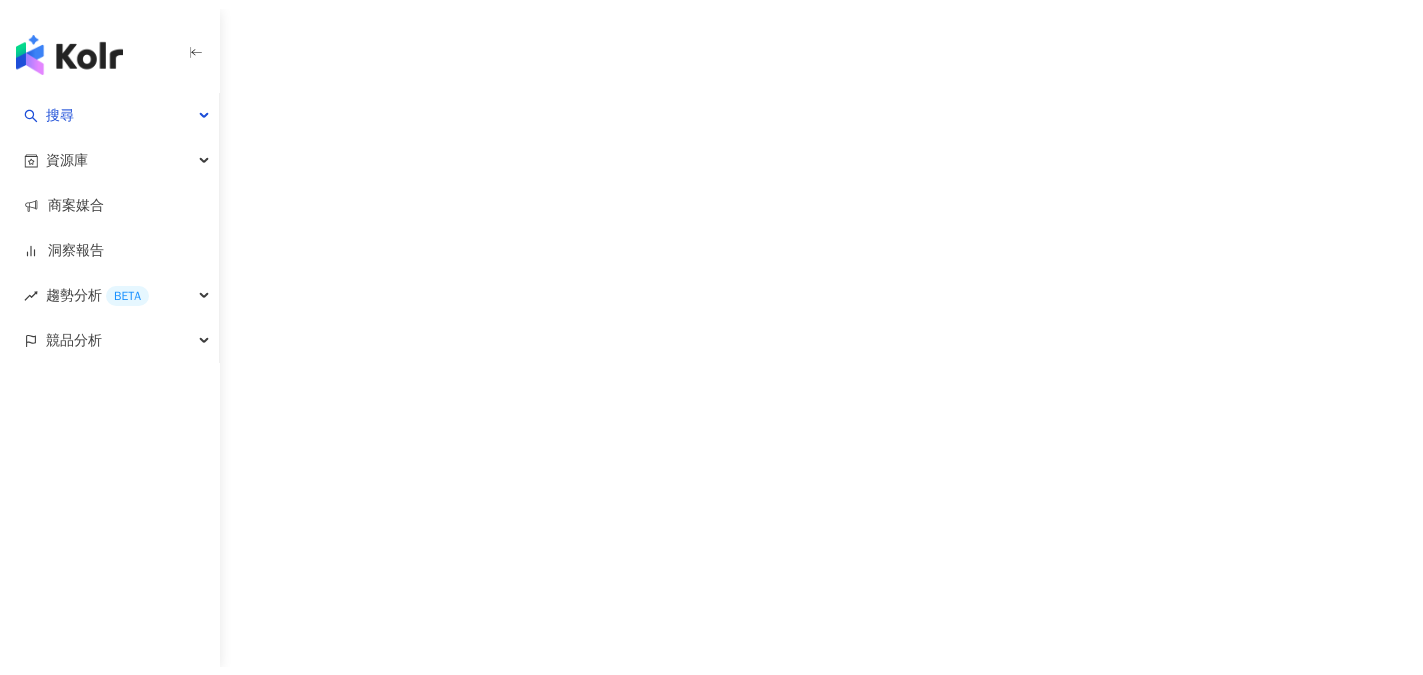 scroll, scrollTop: 0, scrollLeft: 0, axis: both 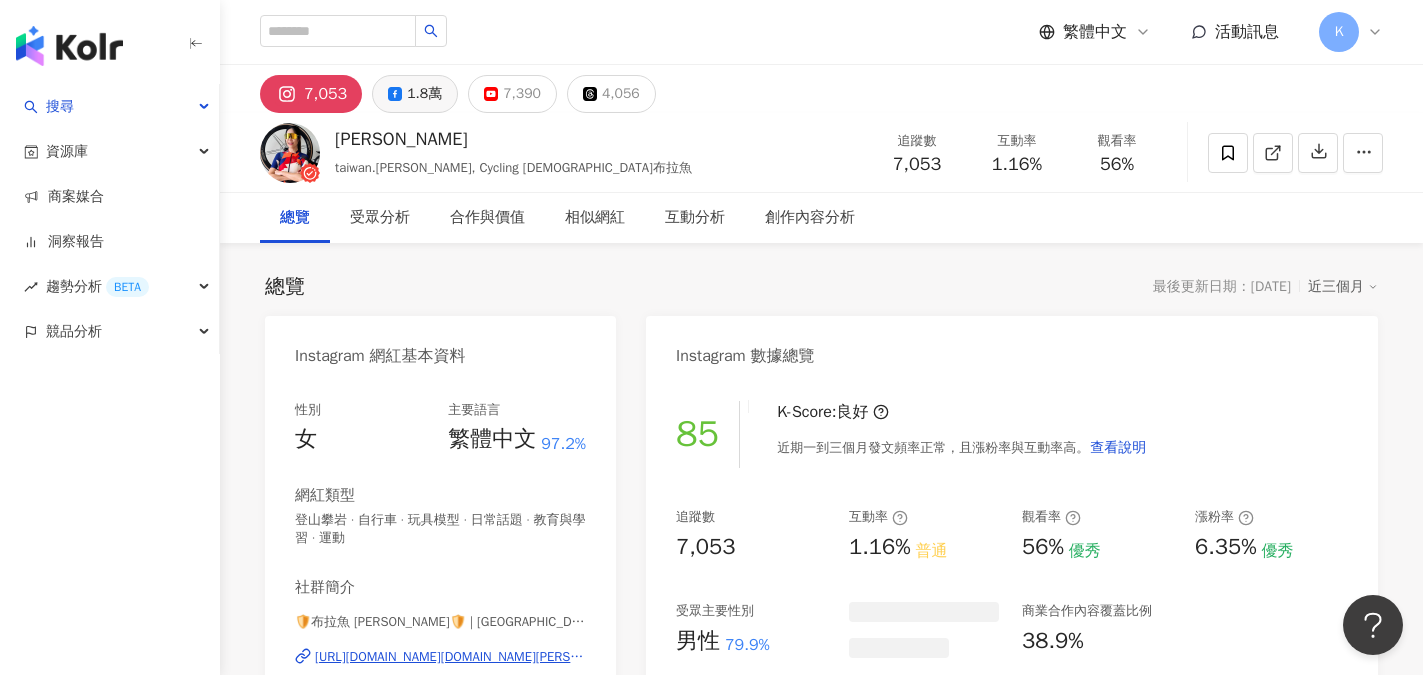 click on "1.8萬" at bounding box center [424, 94] 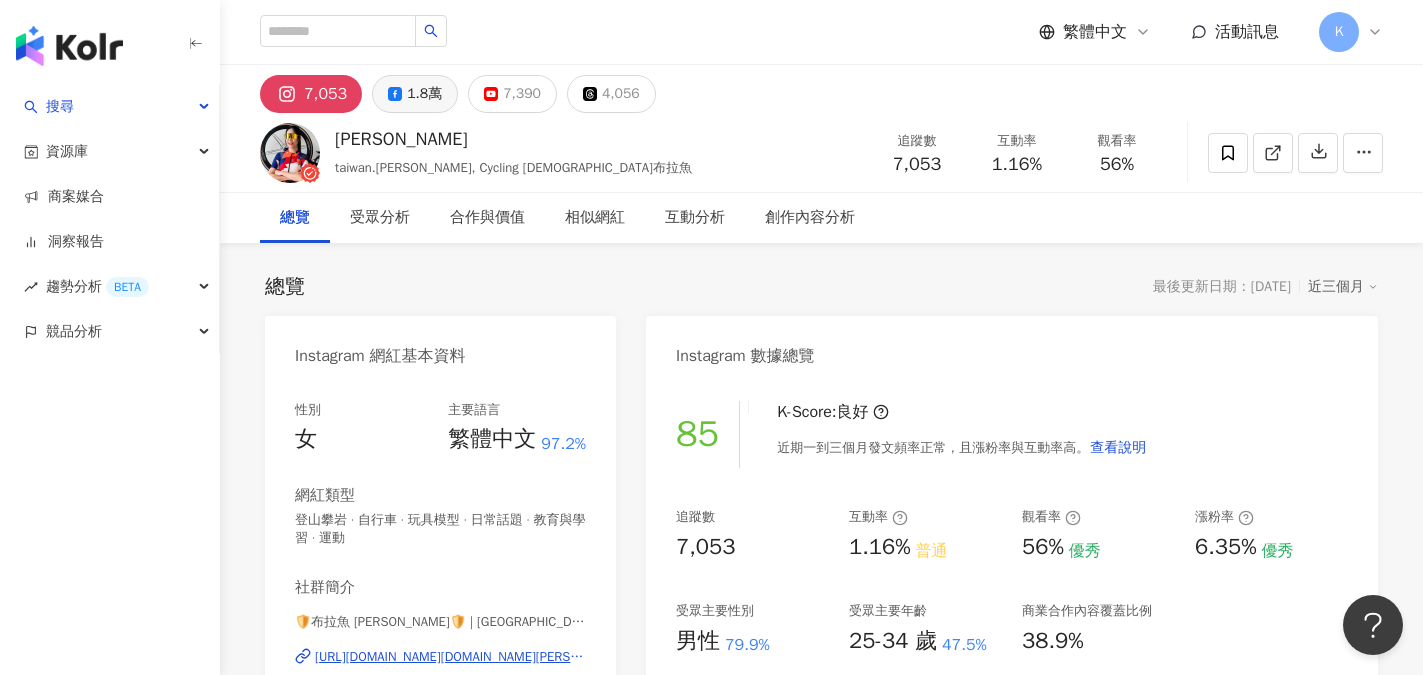 click on "1.8萬" at bounding box center [424, 94] 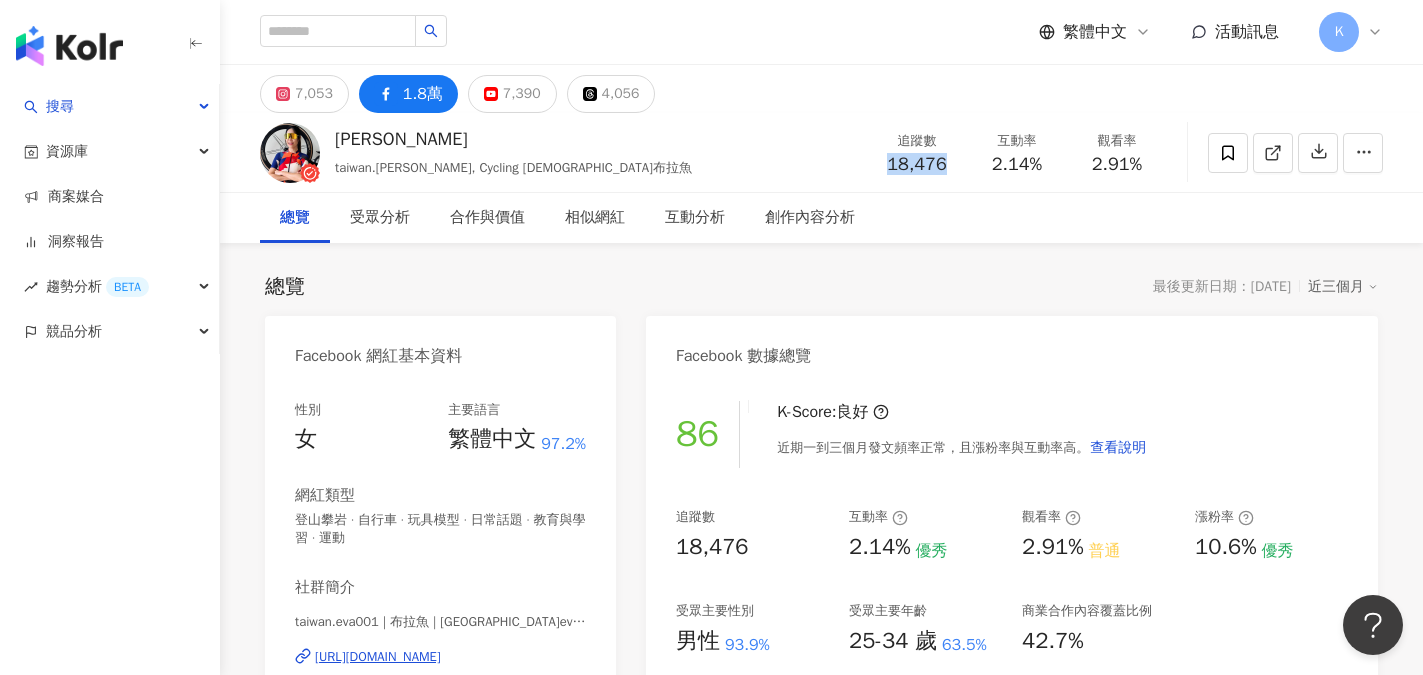 drag, startPoint x: 880, startPoint y: 164, endPoint x: 961, endPoint y: 162, distance: 81.02469 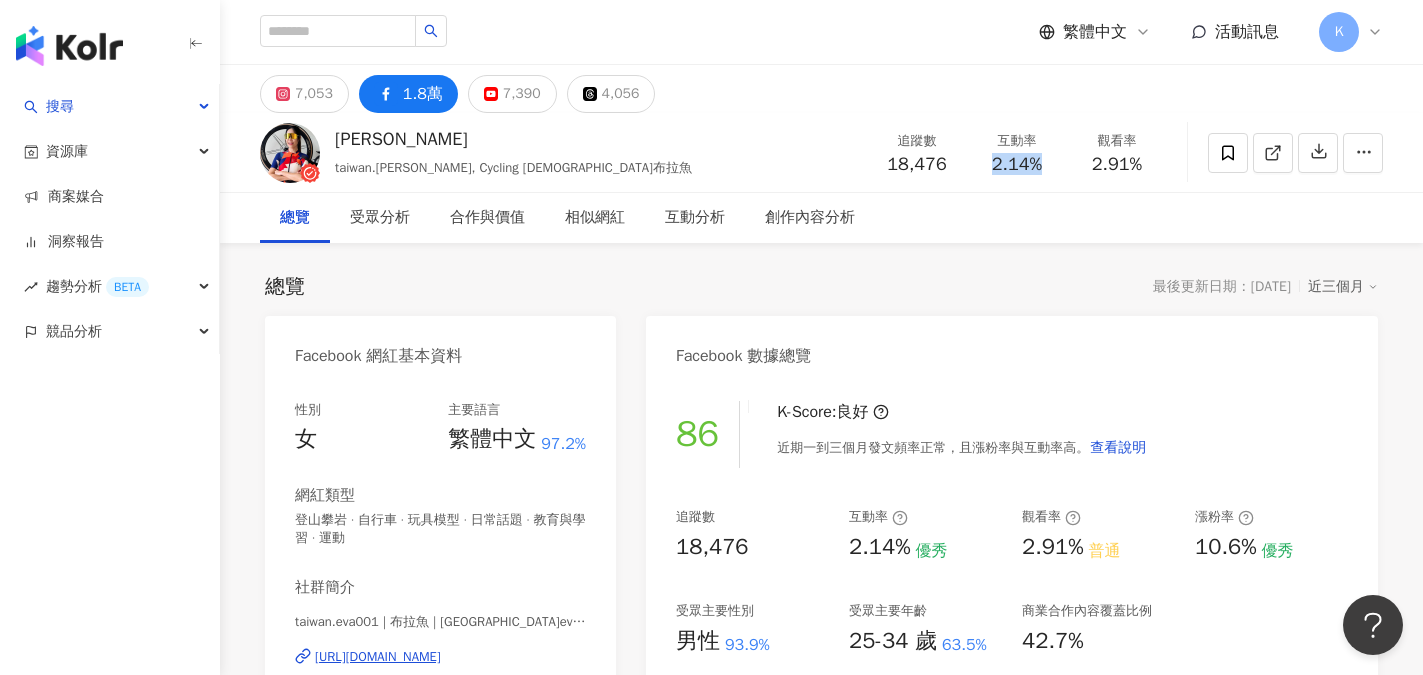 drag, startPoint x: 986, startPoint y: 158, endPoint x: 1057, endPoint y: 162, distance: 71.11259 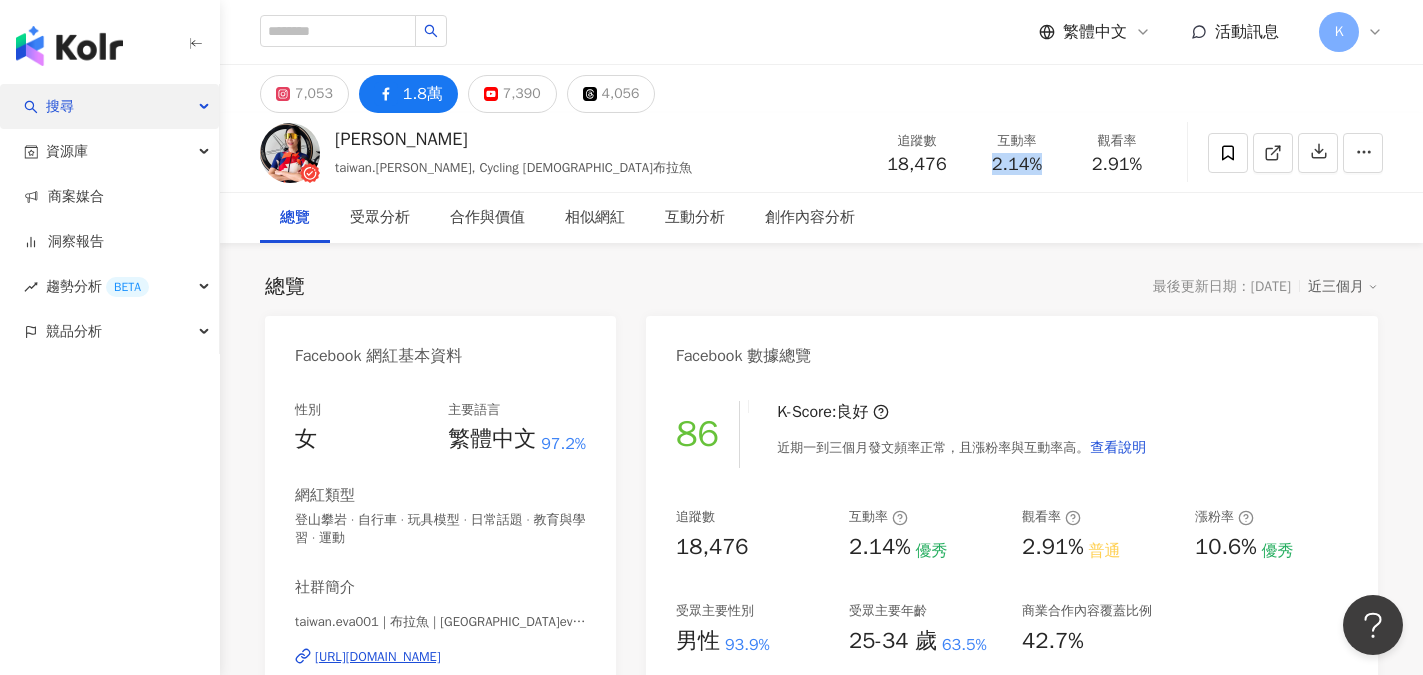click on "搜尋" at bounding box center (60, 106) 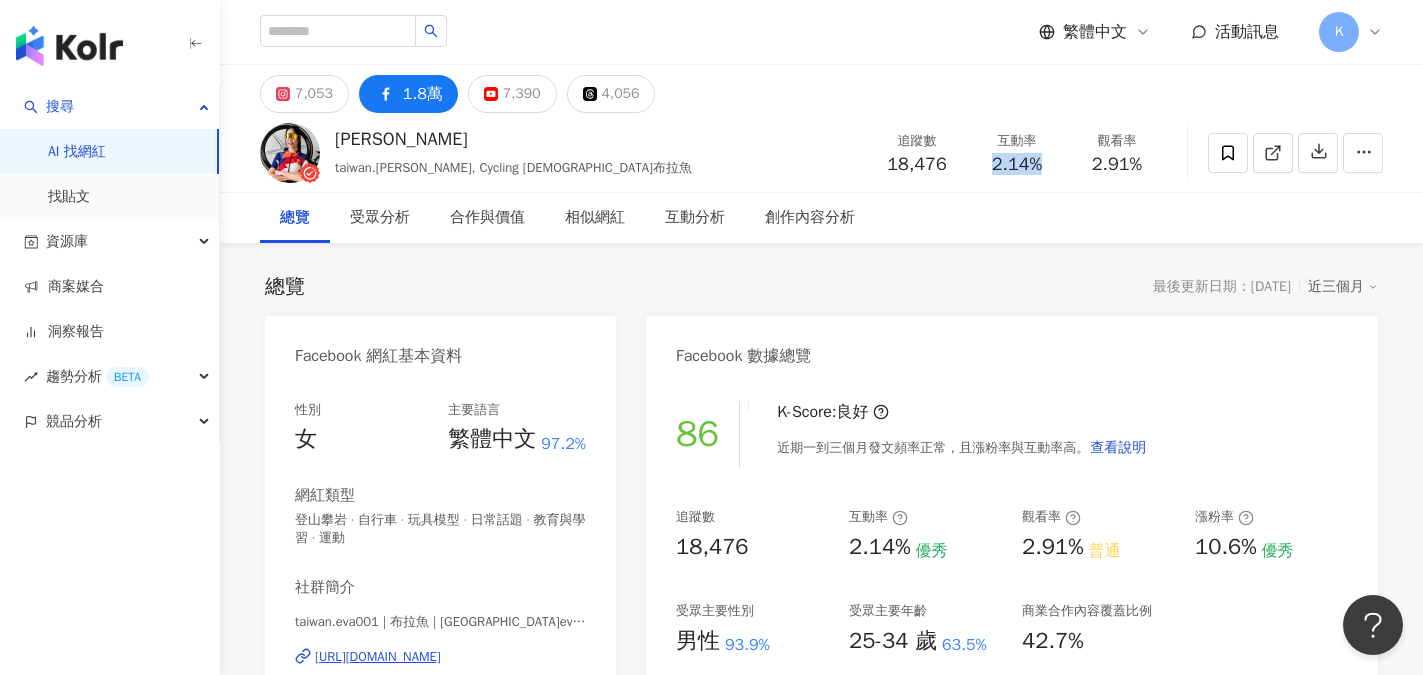 click on "AI 找網紅" at bounding box center [77, 152] 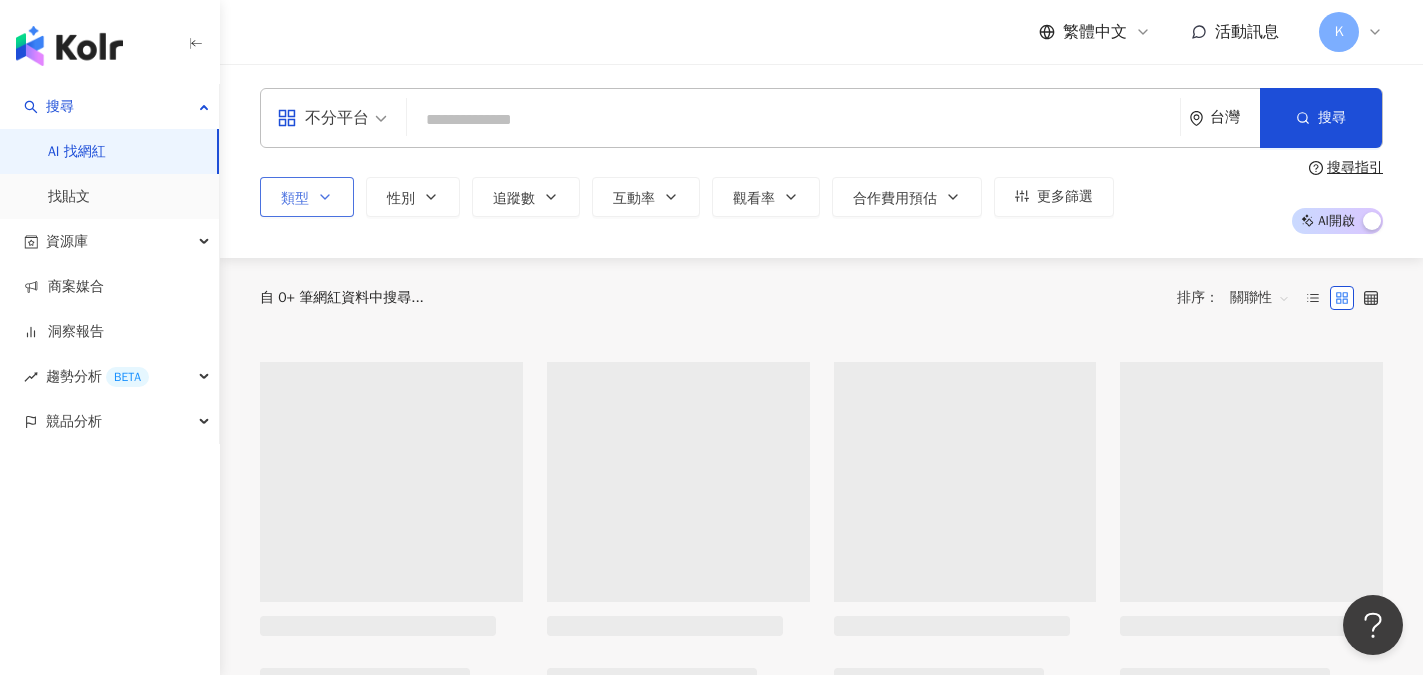 click on "類型" at bounding box center [307, 197] 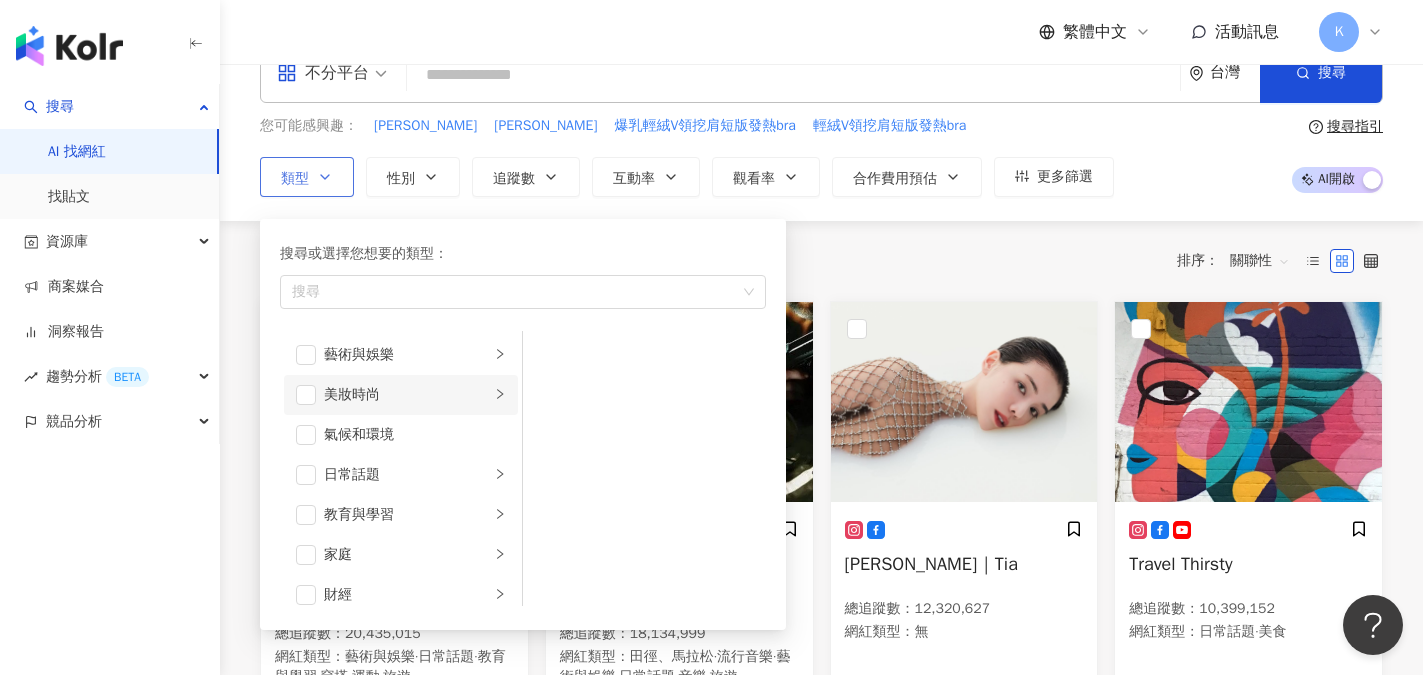 scroll, scrollTop: 100, scrollLeft: 0, axis: vertical 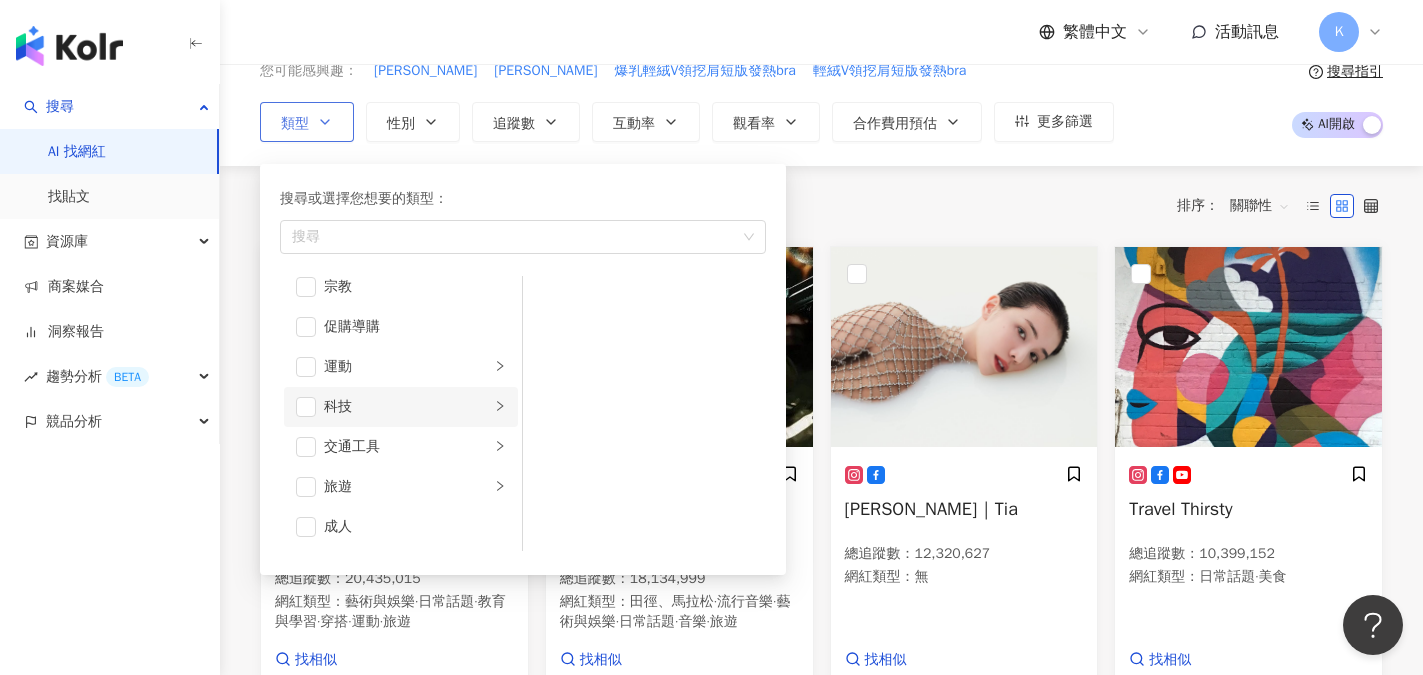 click on "科技" at bounding box center (407, 407) 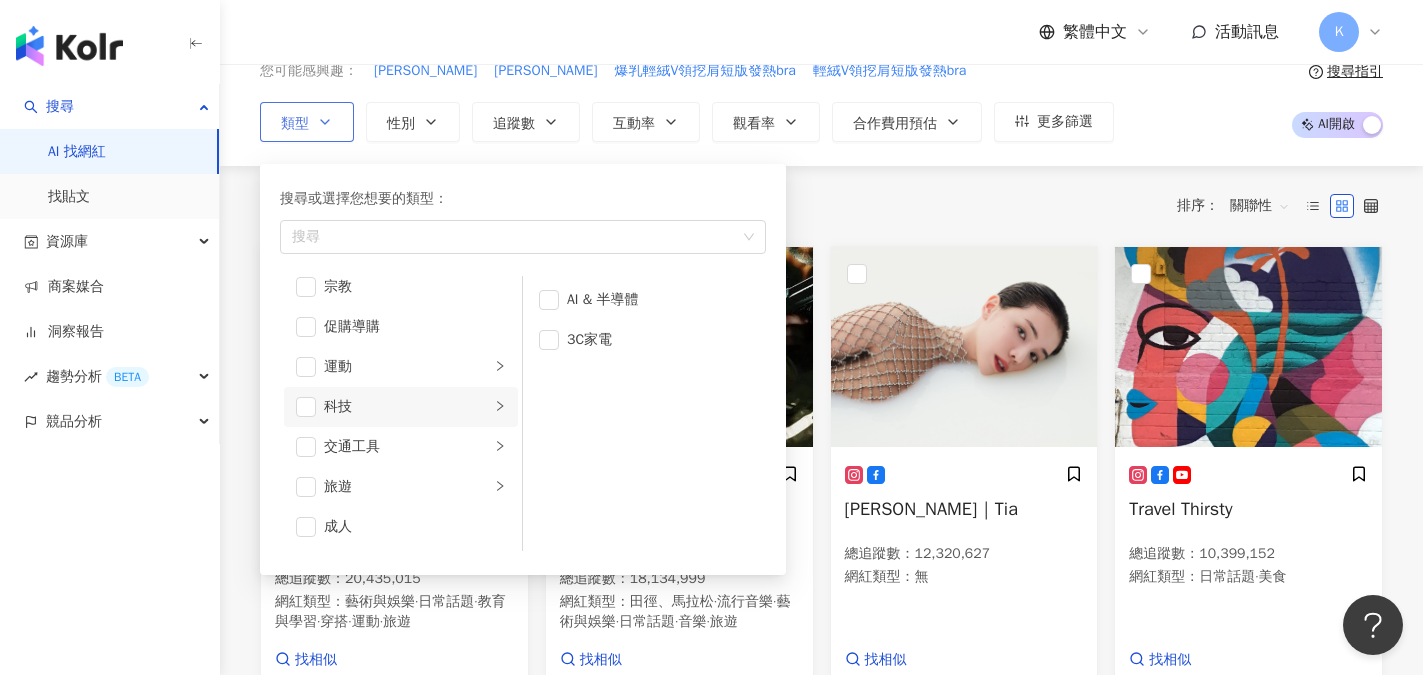 click on "科技" at bounding box center (407, 407) 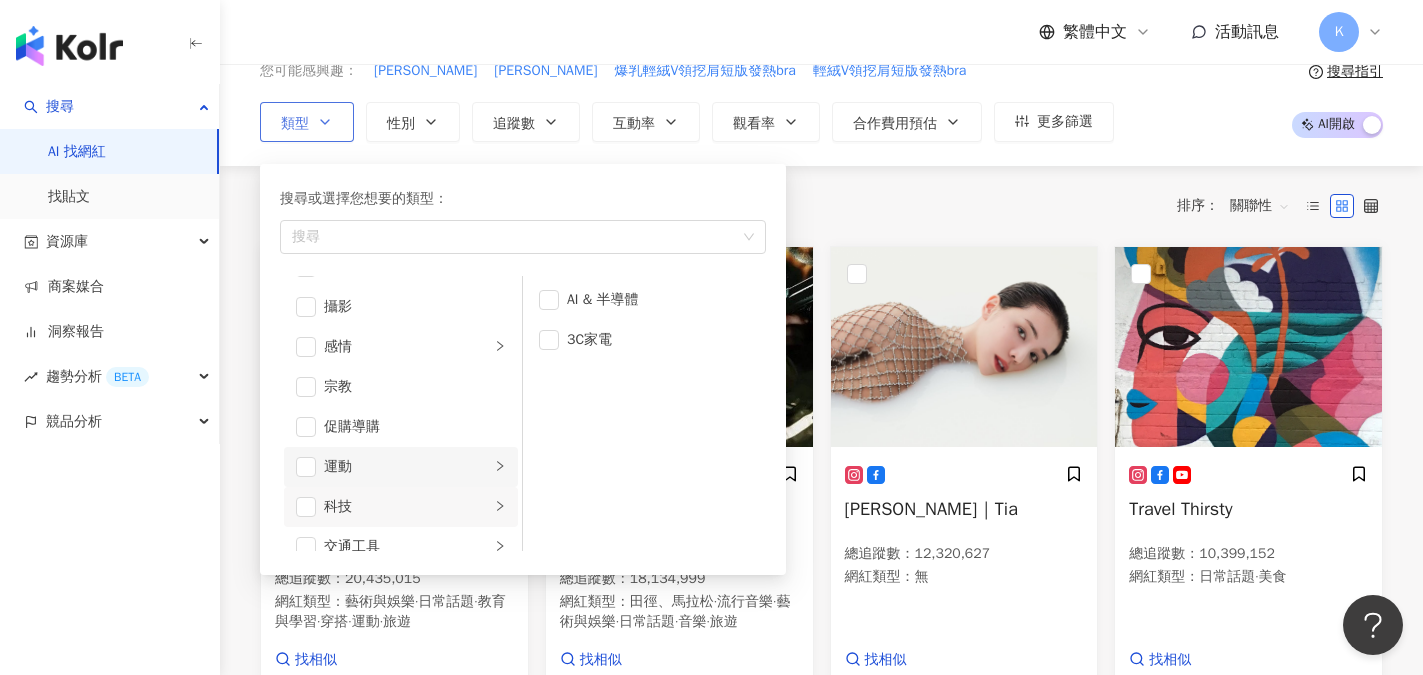 scroll, scrollTop: 593, scrollLeft: 0, axis: vertical 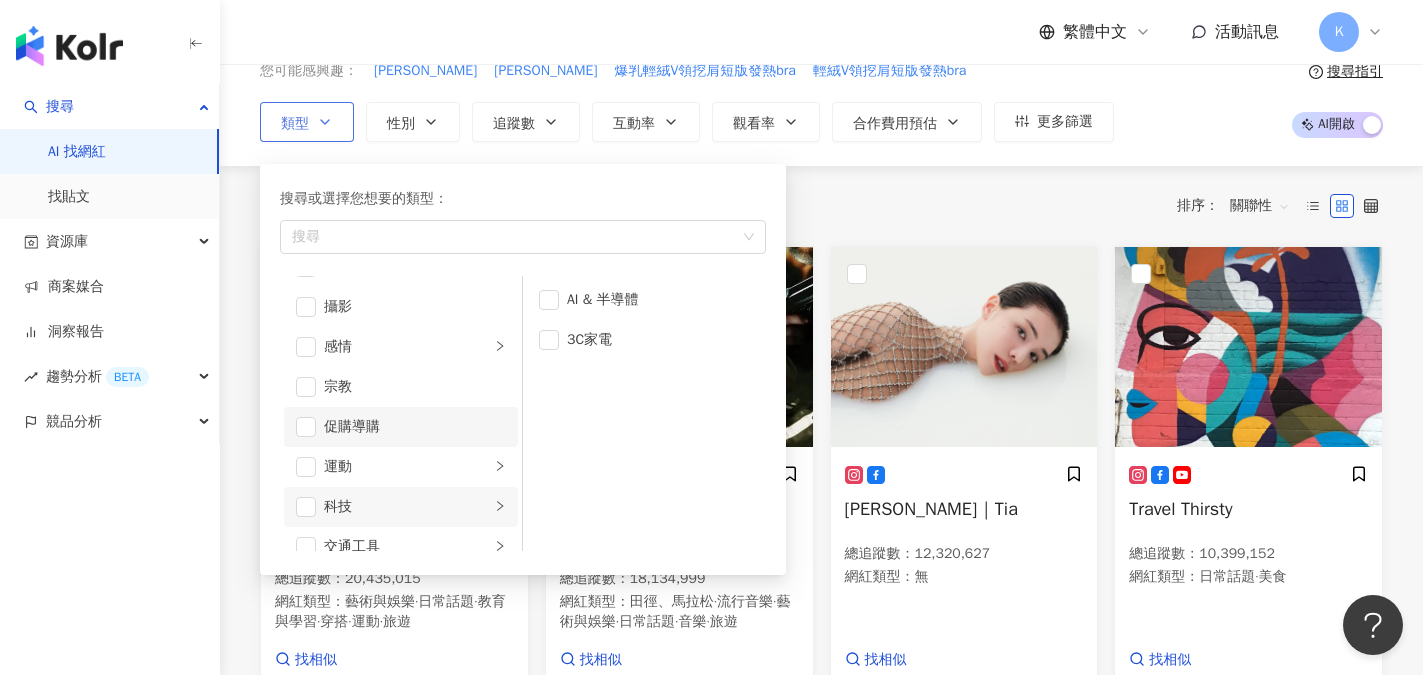 click on "促購導購" at bounding box center (415, 427) 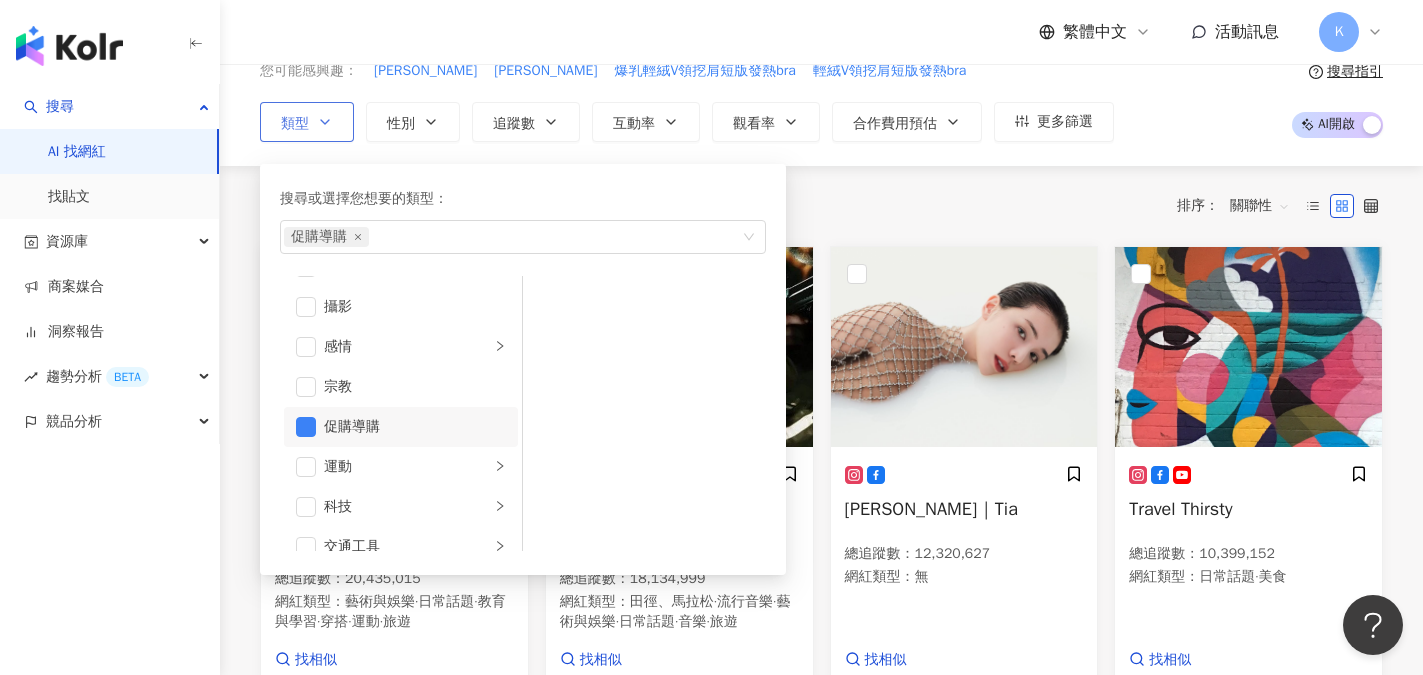 drag, startPoint x: 360, startPoint y: 432, endPoint x: 383, endPoint y: 417, distance: 27.45906 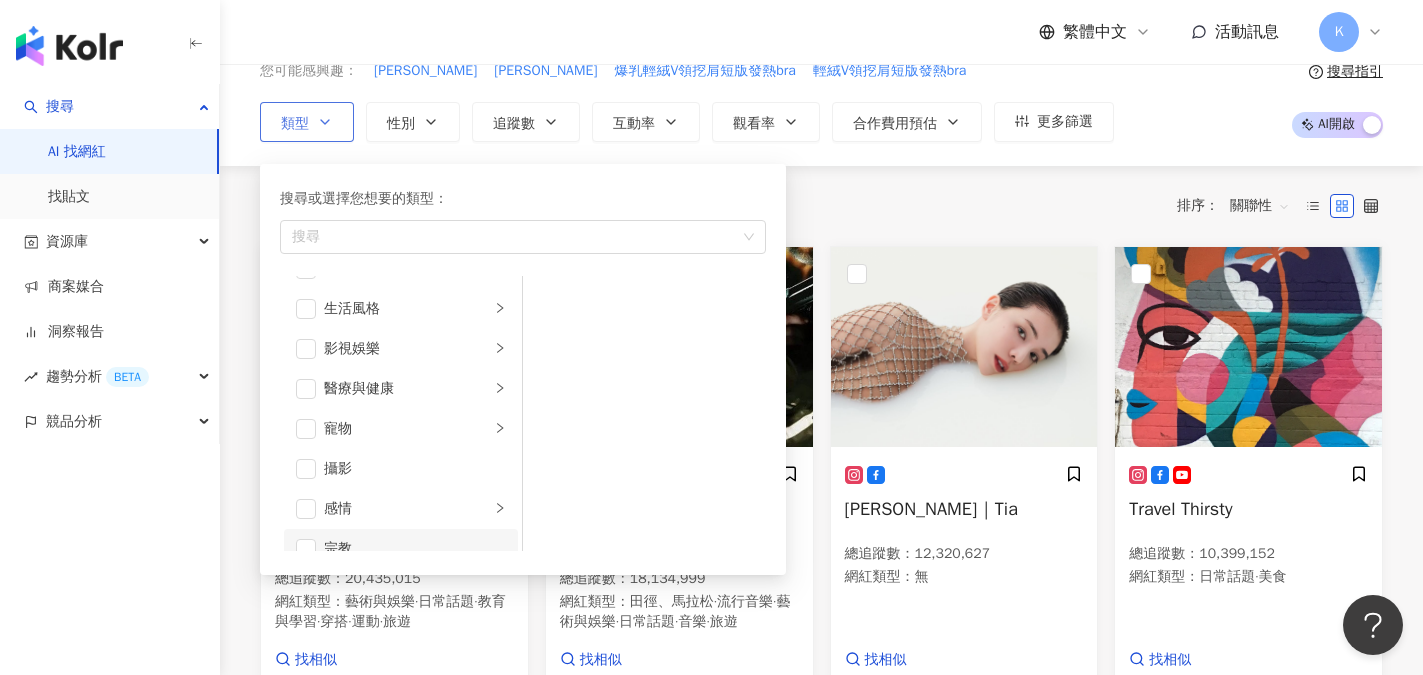 scroll, scrollTop: 393, scrollLeft: 0, axis: vertical 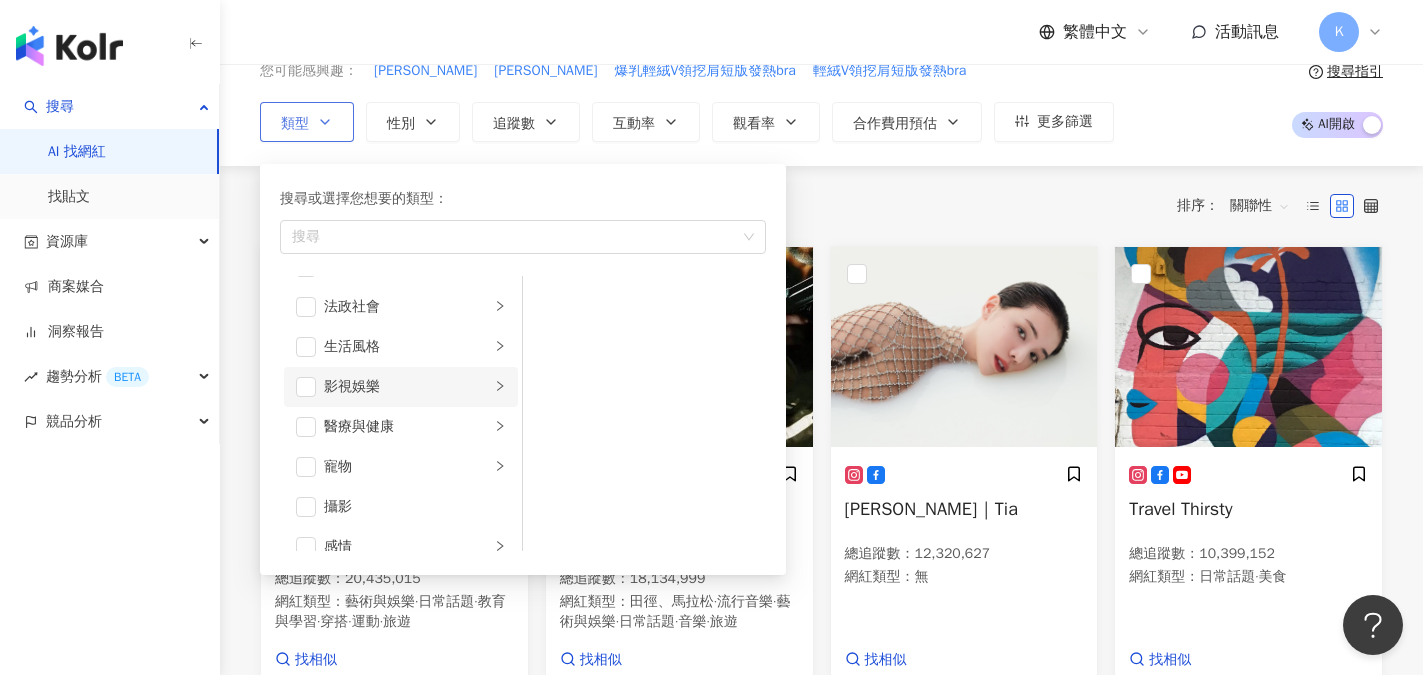click on "影視娛樂" at bounding box center (407, 387) 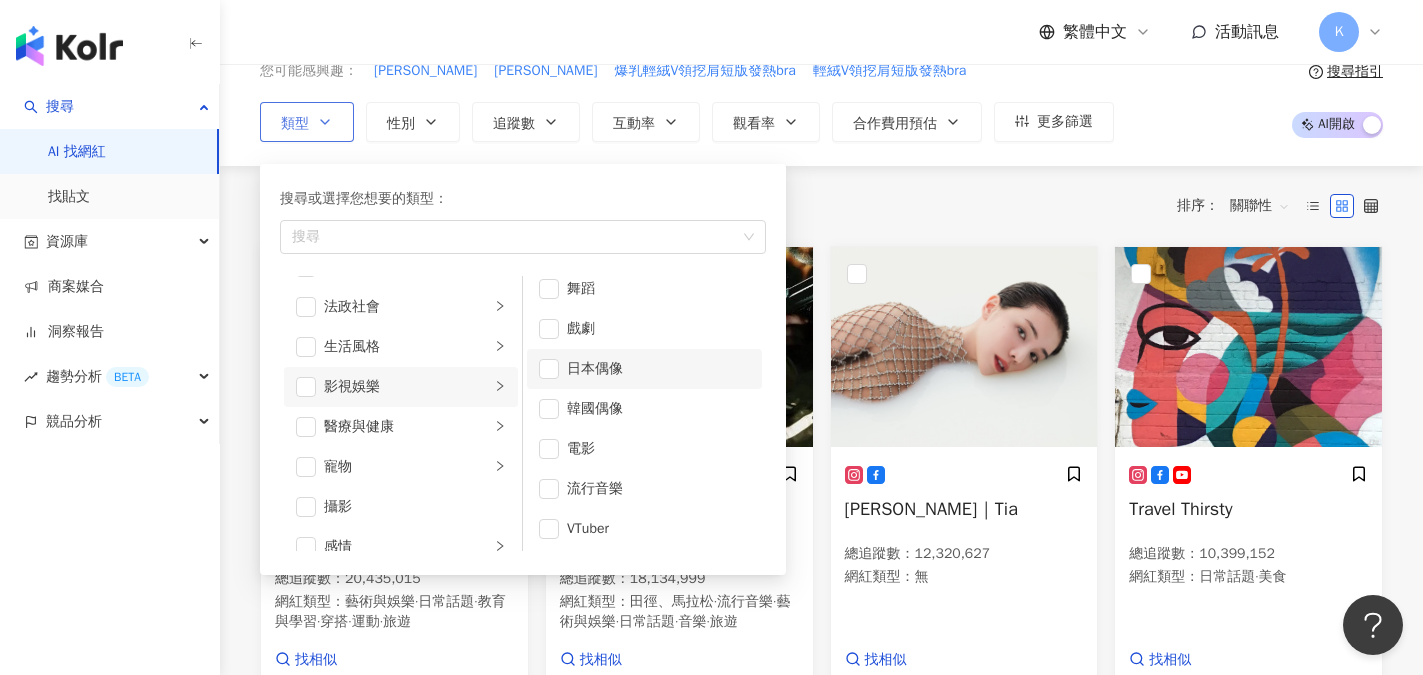 scroll, scrollTop: 53, scrollLeft: 0, axis: vertical 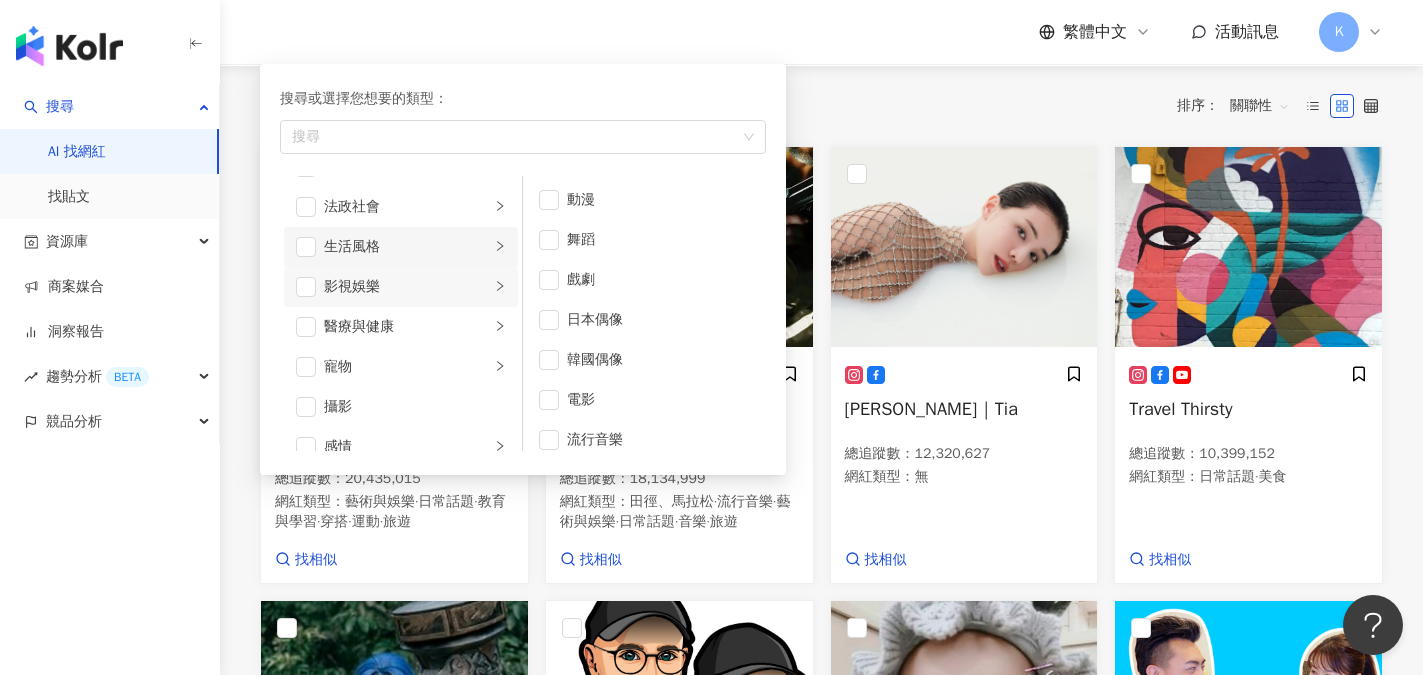 click on "生活風格" at bounding box center (401, 247) 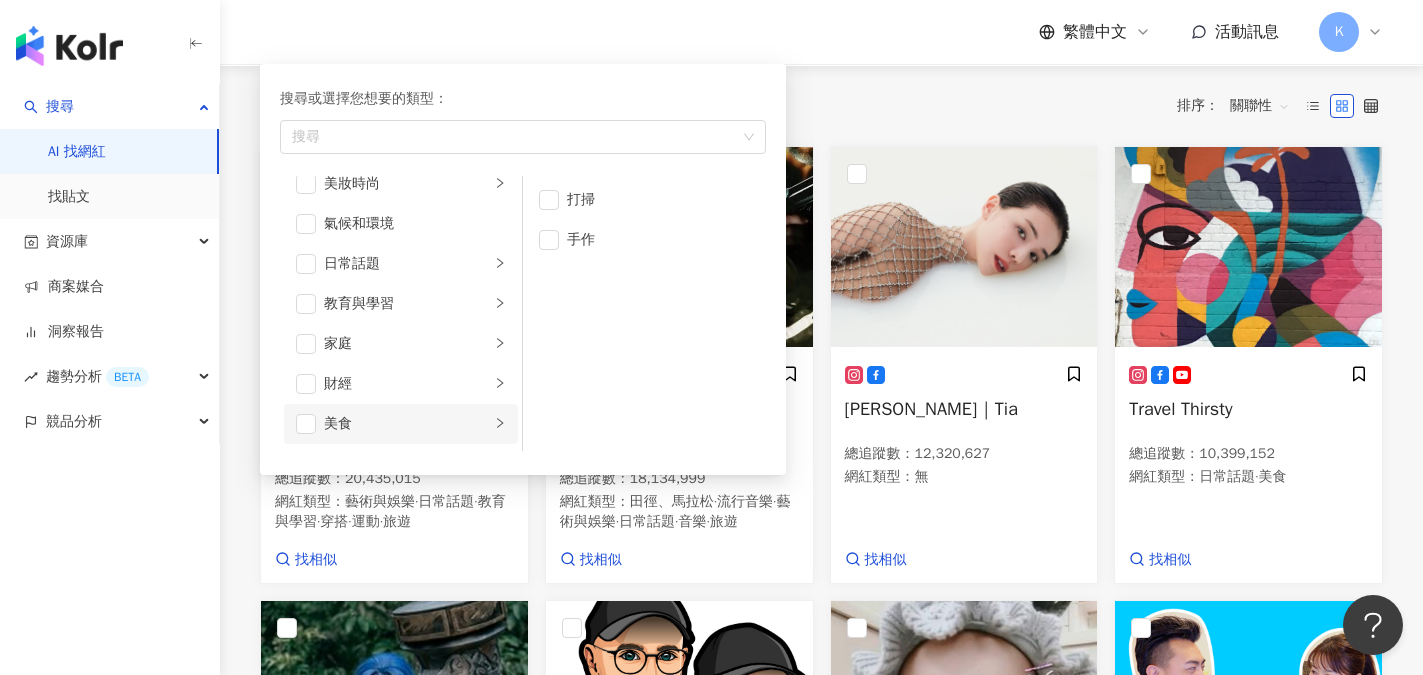 scroll, scrollTop: 0, scrollLeft: 0, axis: both 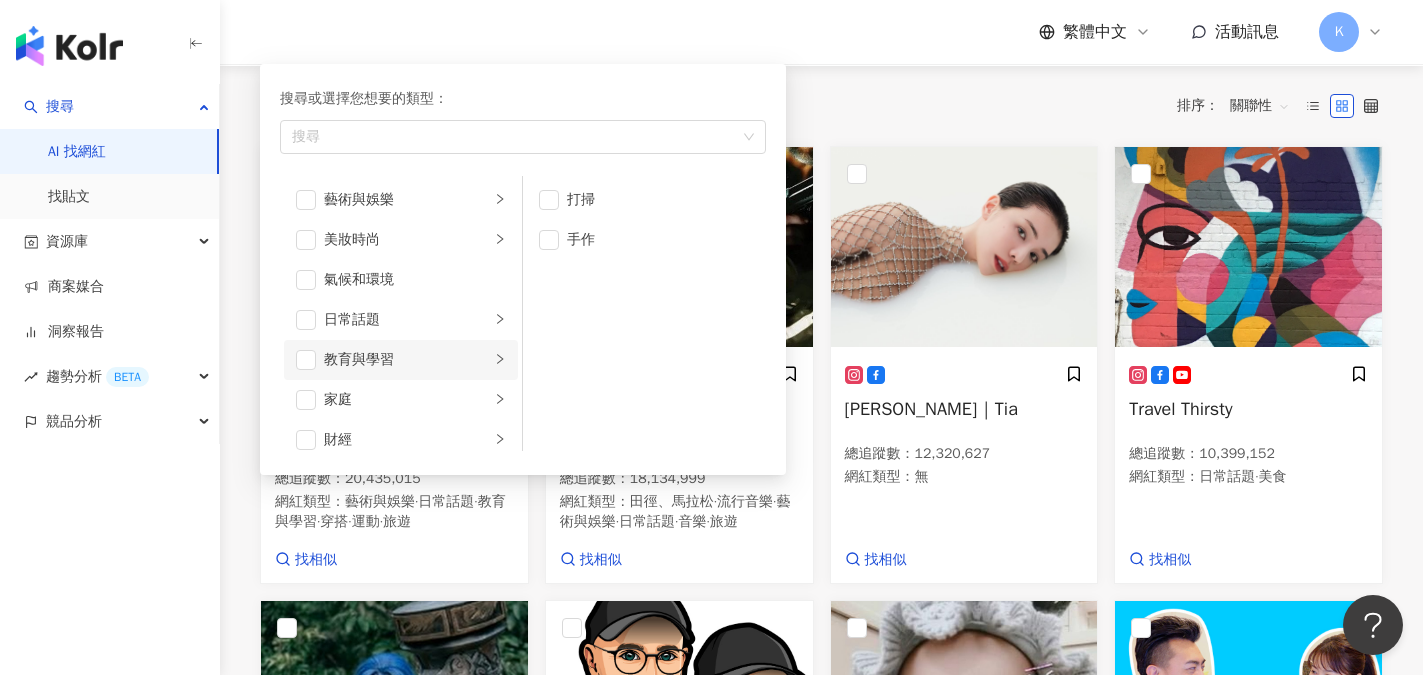 click on "教育與學習" at bounding box center [407, 360] 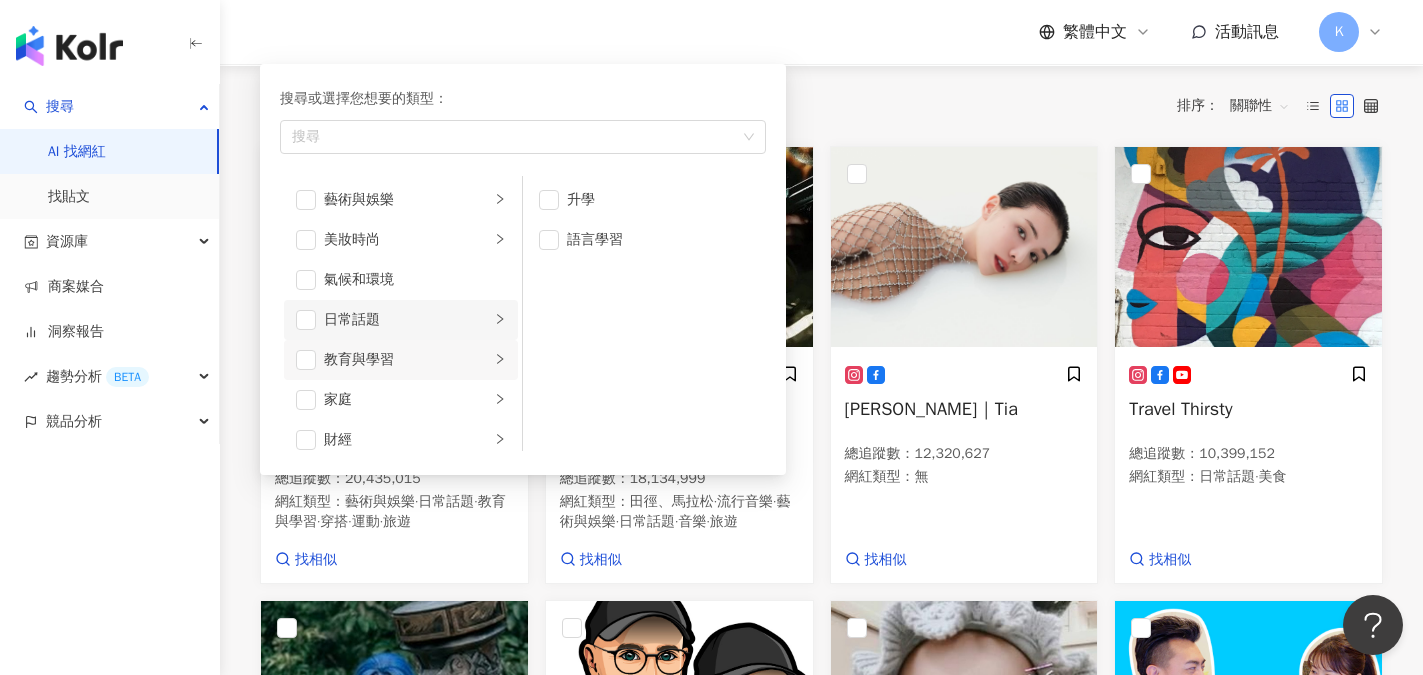 click on "日常話題" at bounding box center (407, 320) 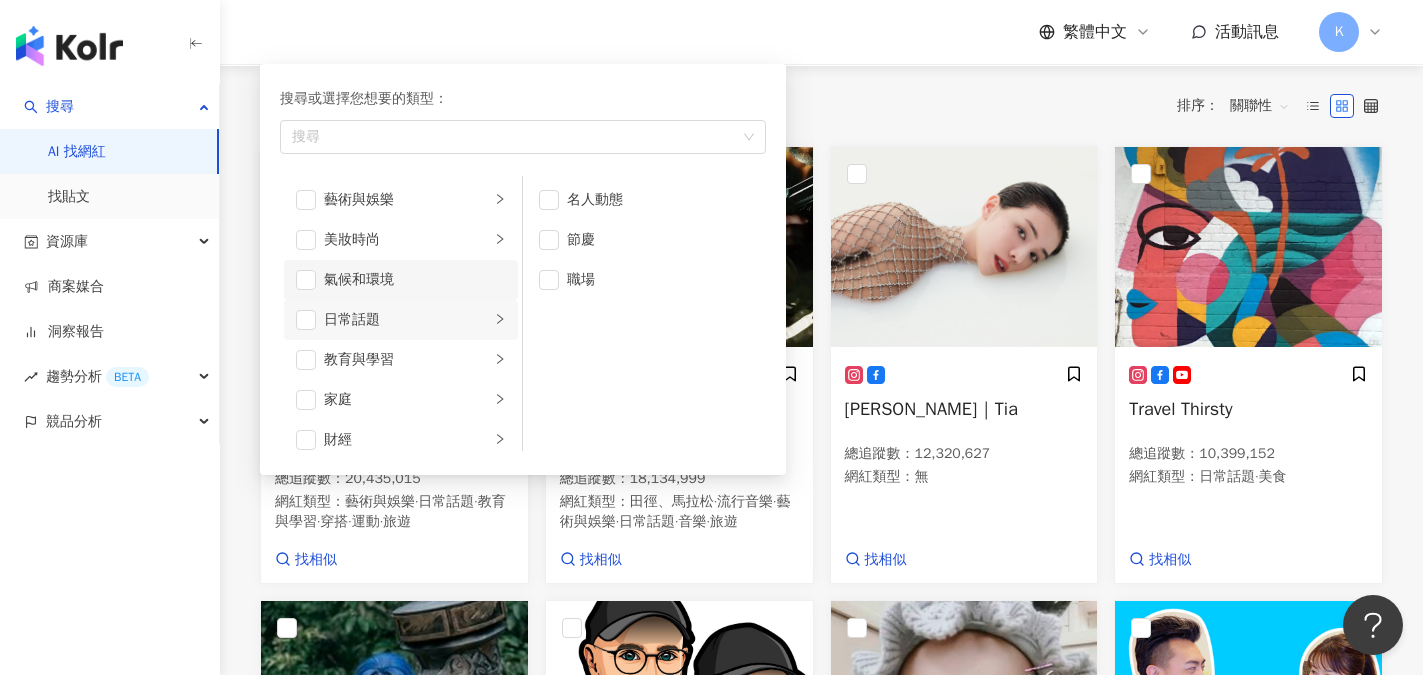 click on "氣候和環境" at bounding box center (415, 280) 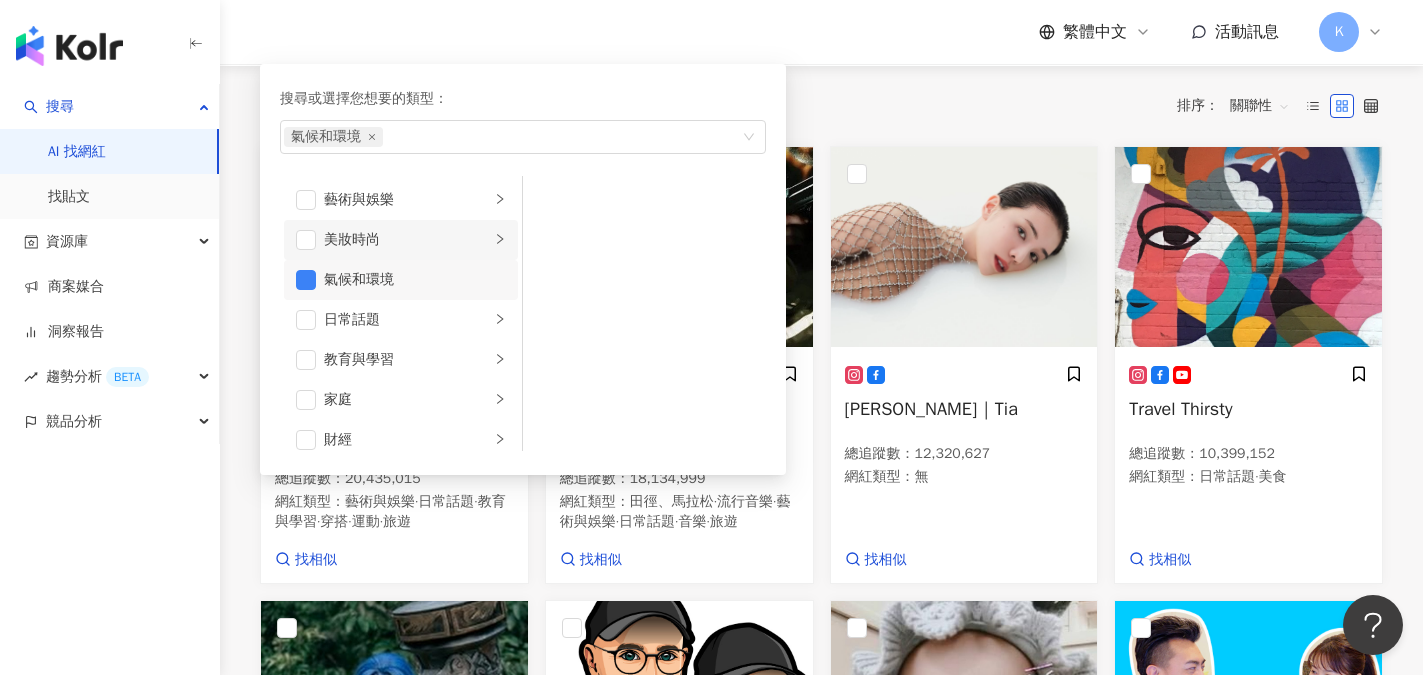 click on "美妝時尚" at bounding box center (401, 240) 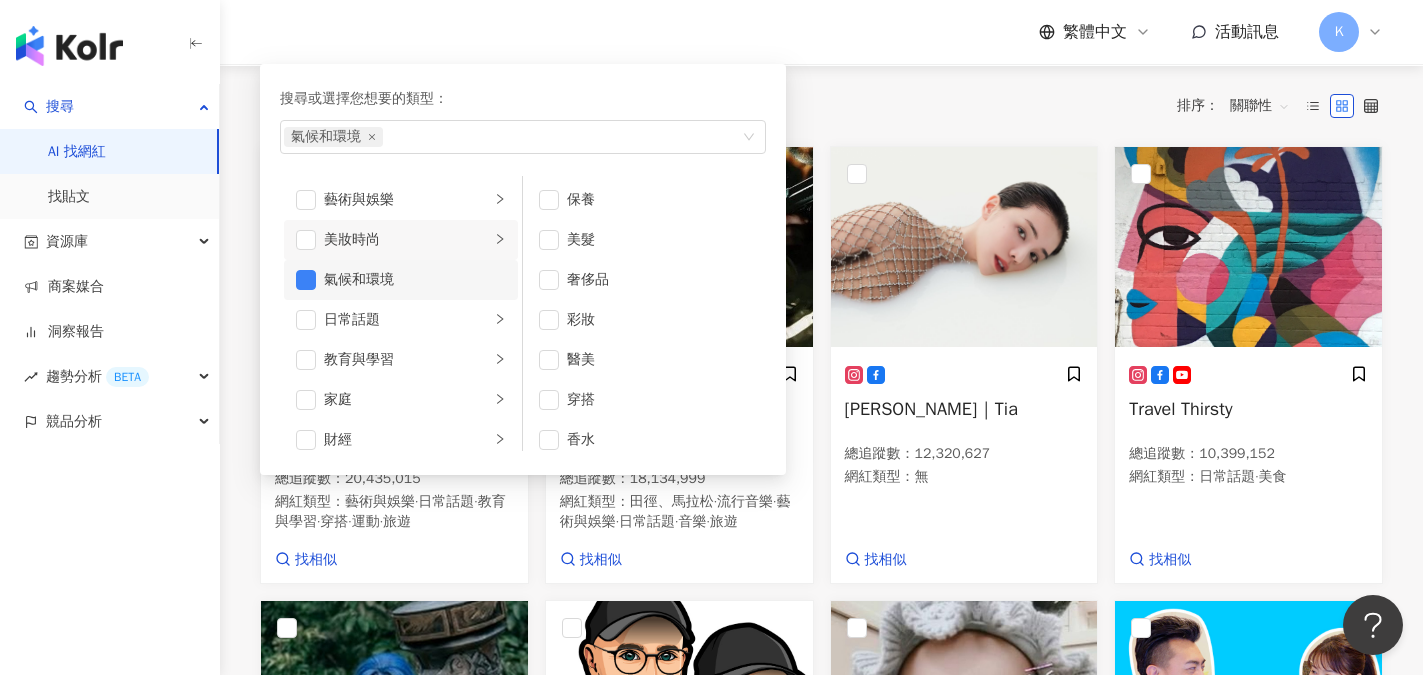 click on "氣候和環境" at bounding box center (401, 280) 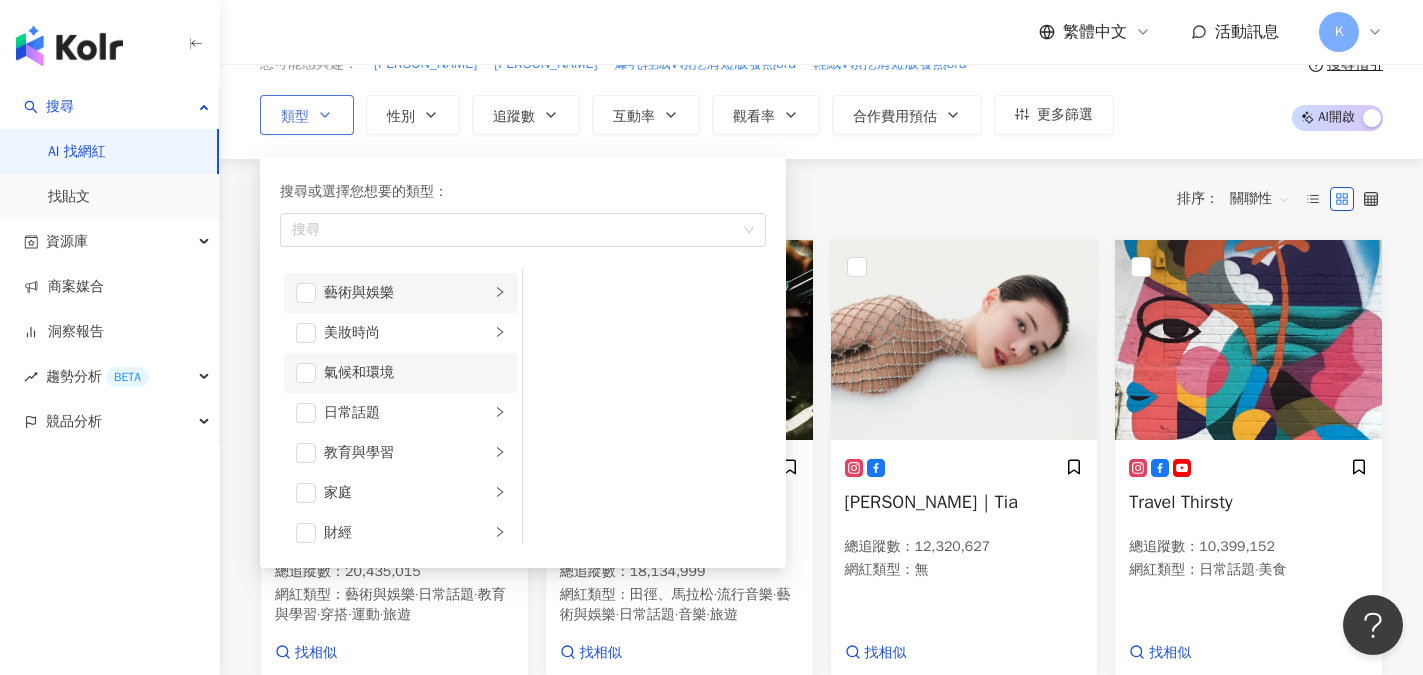 scroll, scrollTop: 0, scrollLeft: 0, axis: both 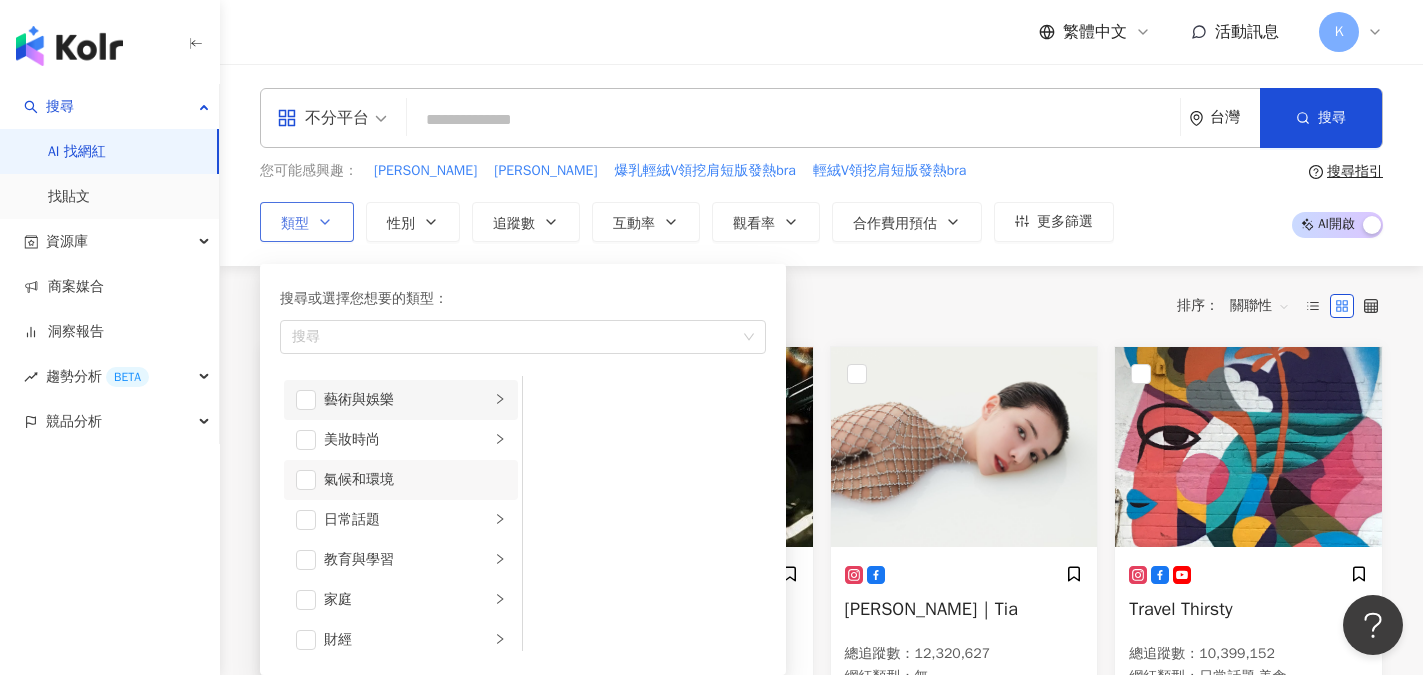 click on "藝術與娛樂" at bounding box center [407, 400] 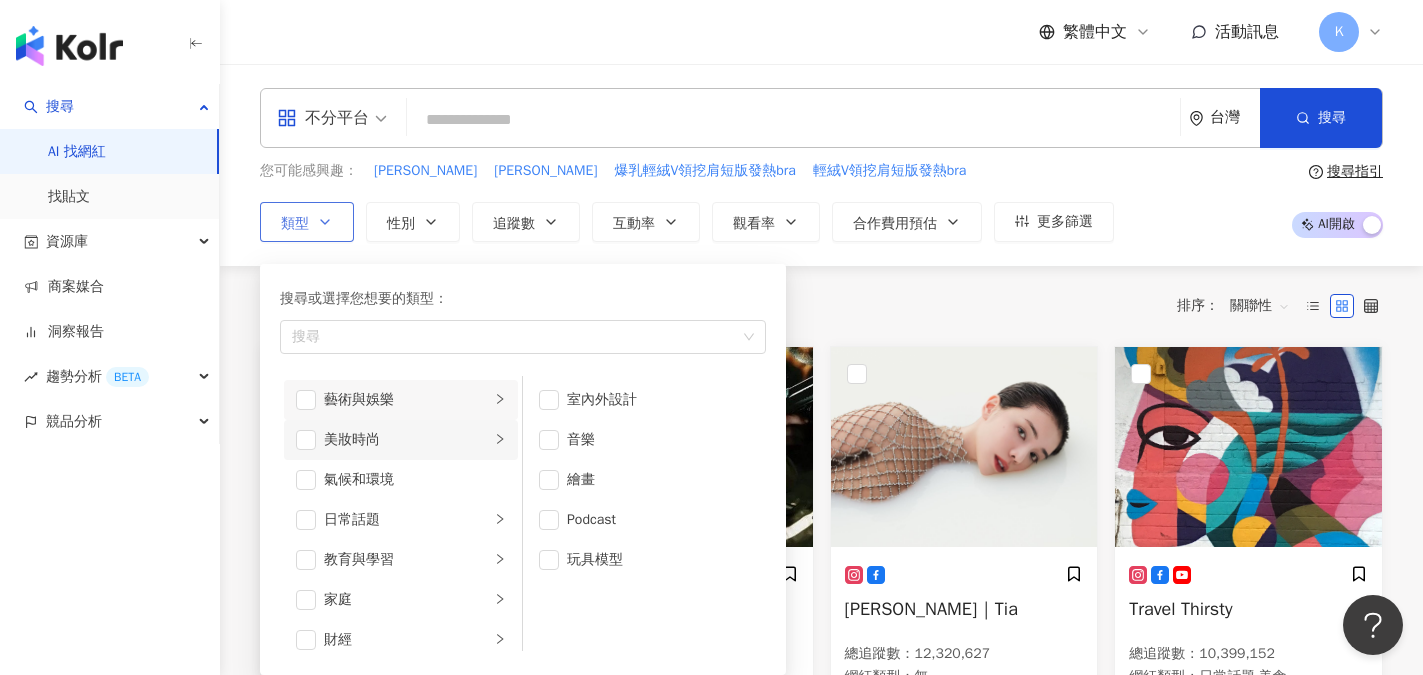 click on "美妝時尚" at bounding box center [407, 440] 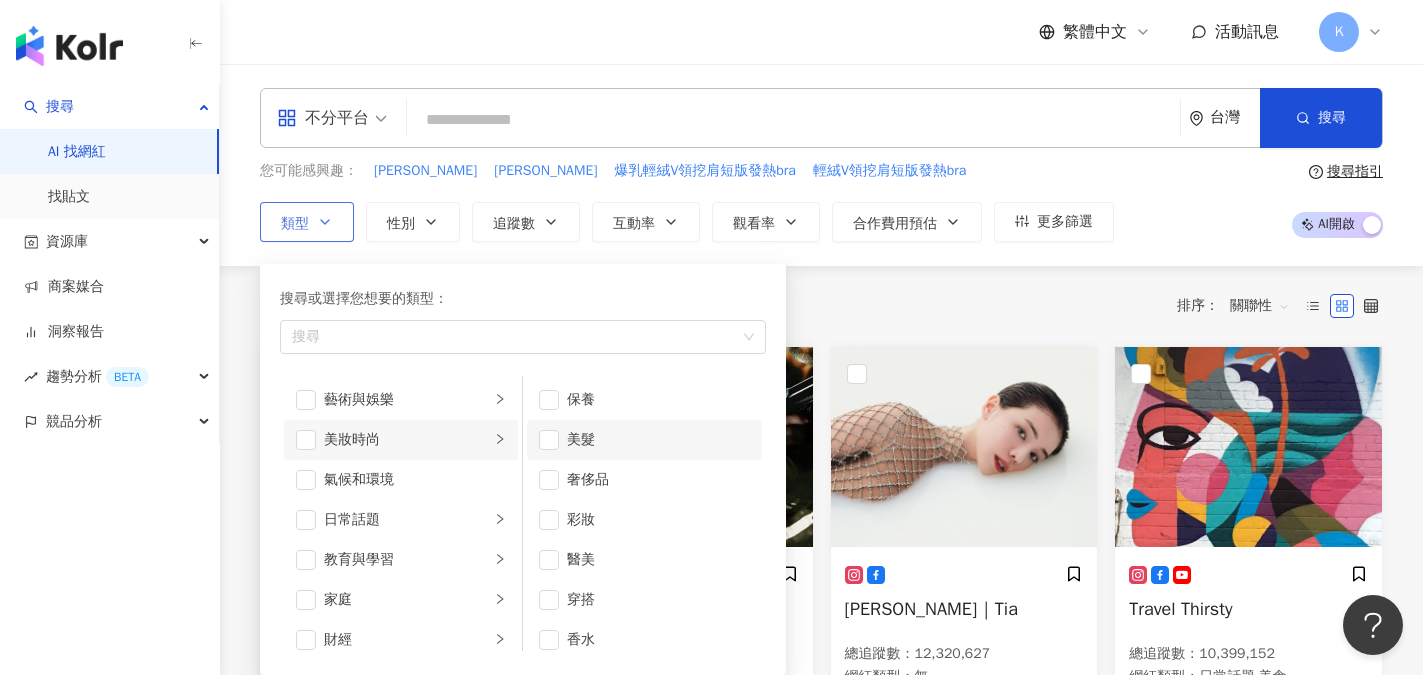 scroll, scrollTop: 13, scrollLeft: 0, axis: vertical 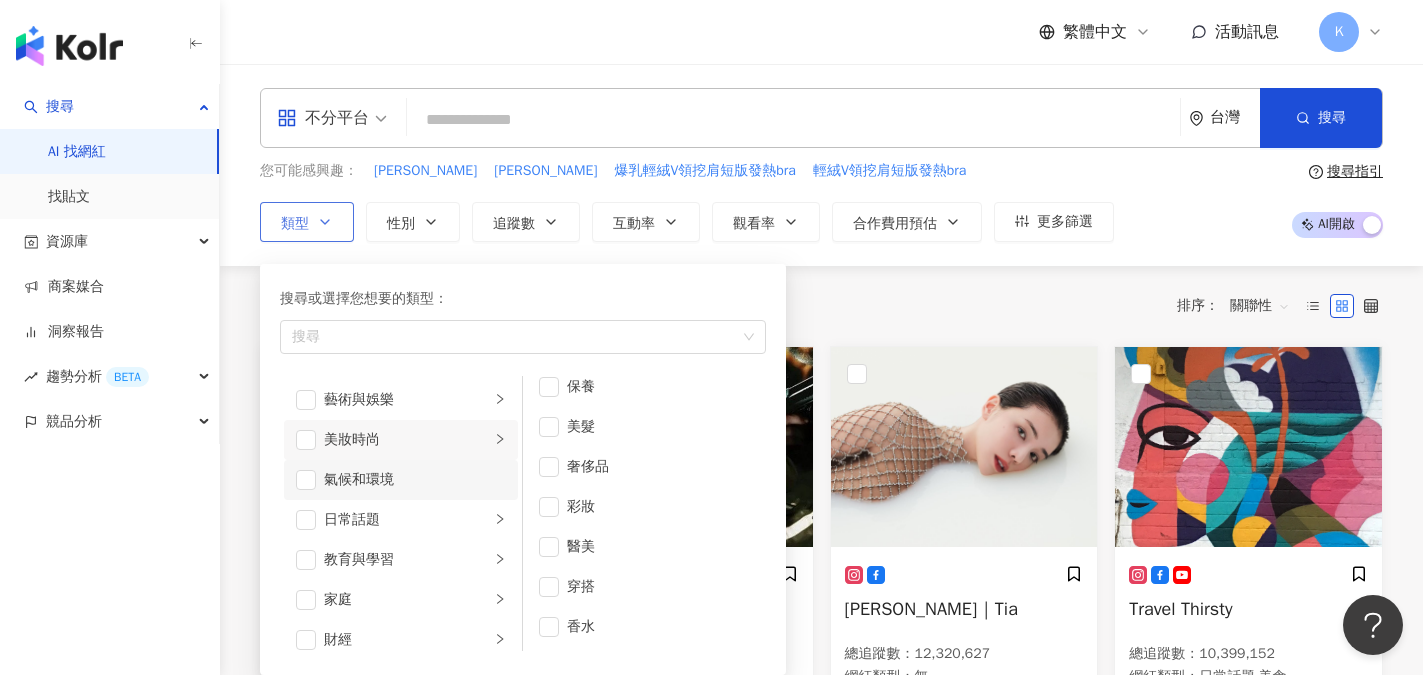 click on "氣候和環境" at bounding box center [401, 480] 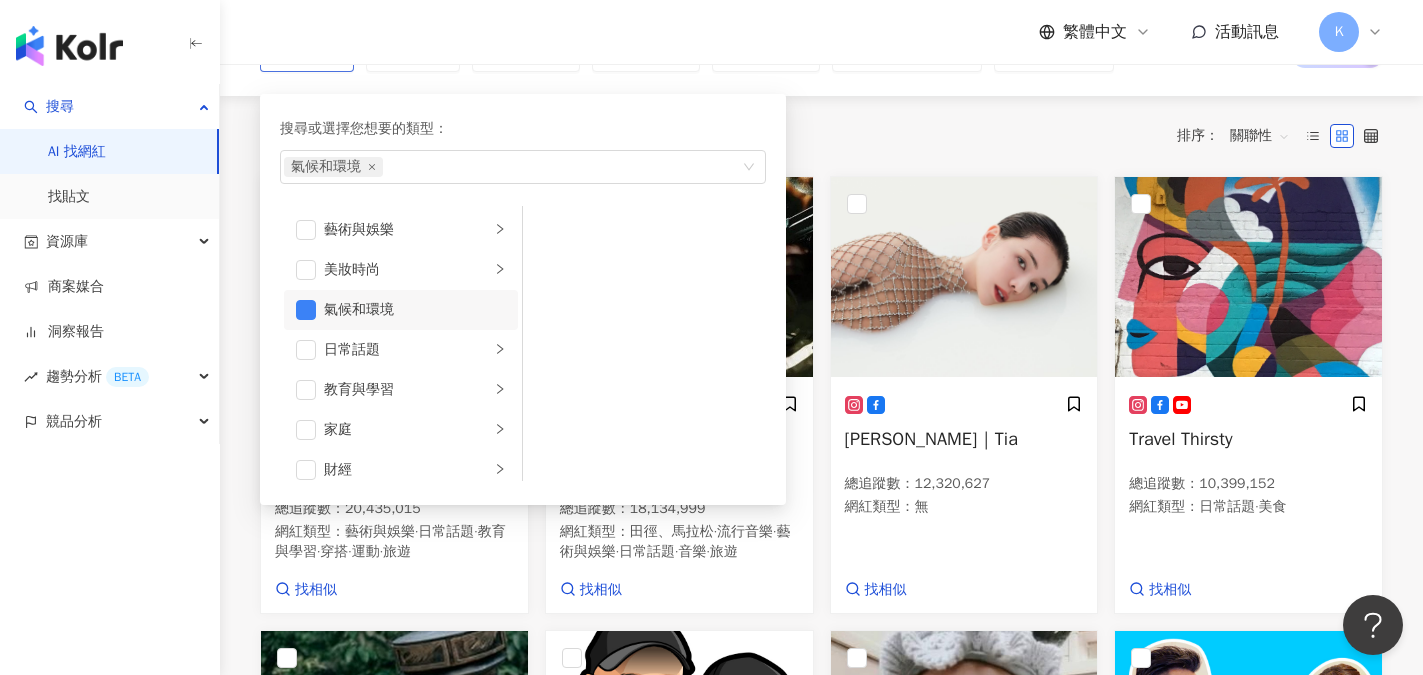 scroll, scrollTop: 200, scrollLeft: 0, axis: vertical 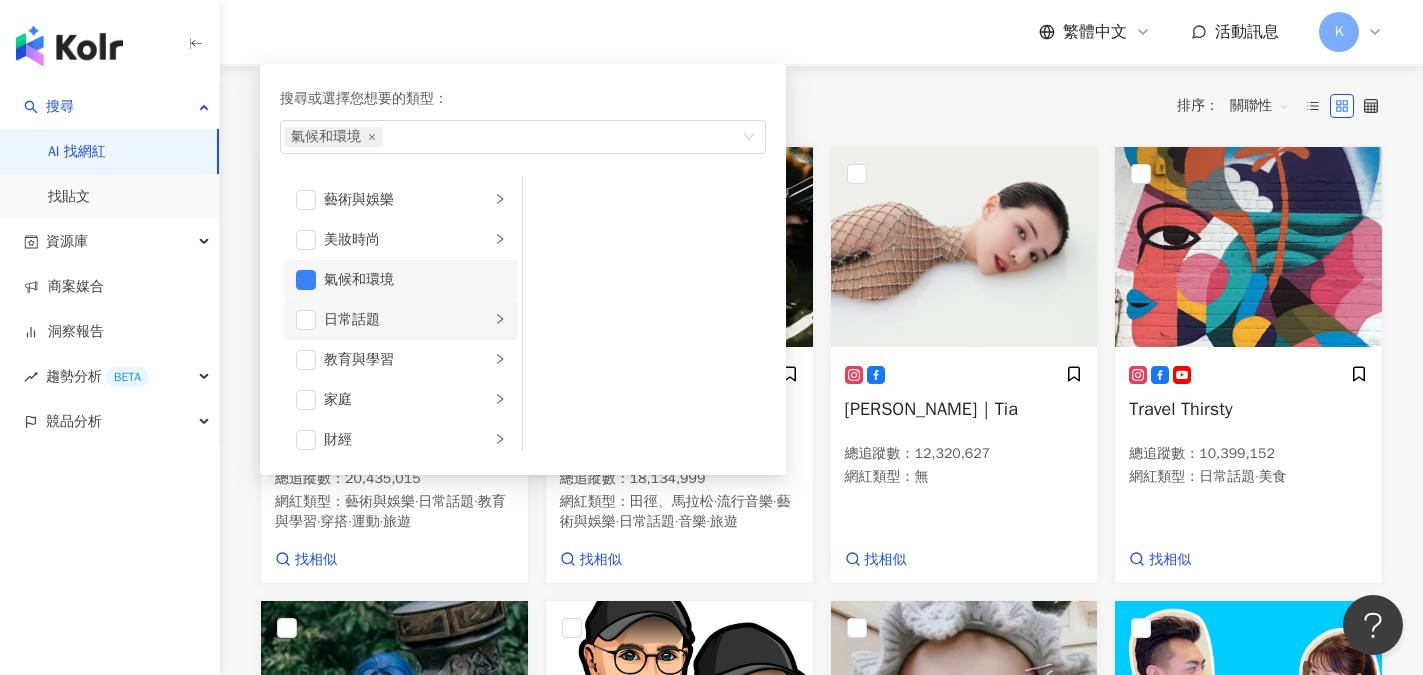 click 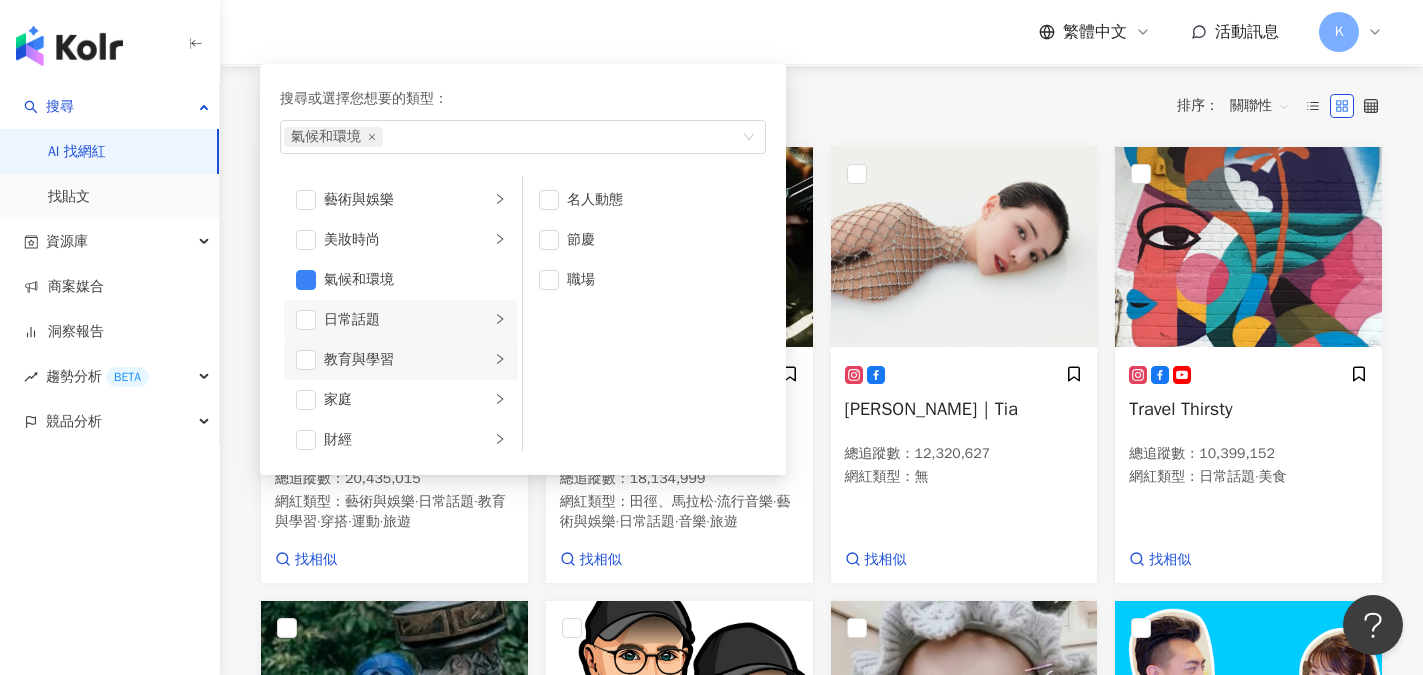 click on "教育與學習" at bounding box center [407, 360] 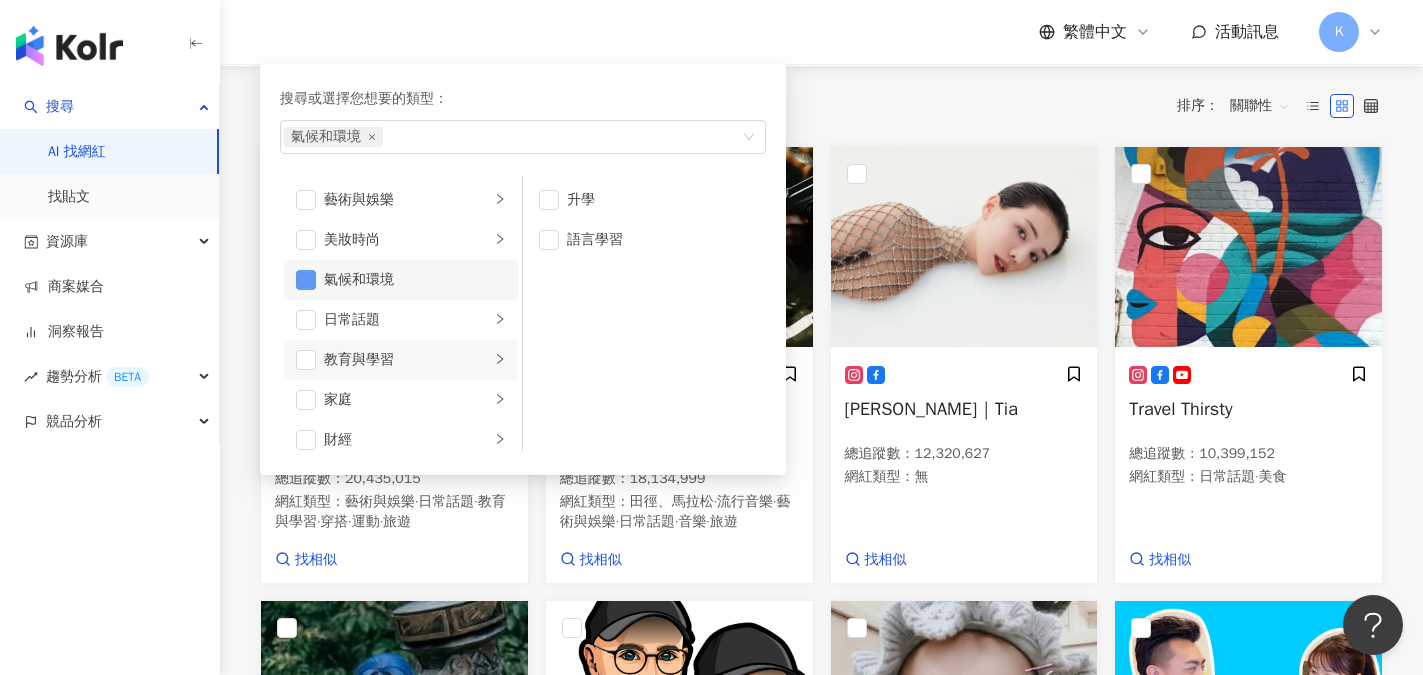 click at bounding box center (306, 280) 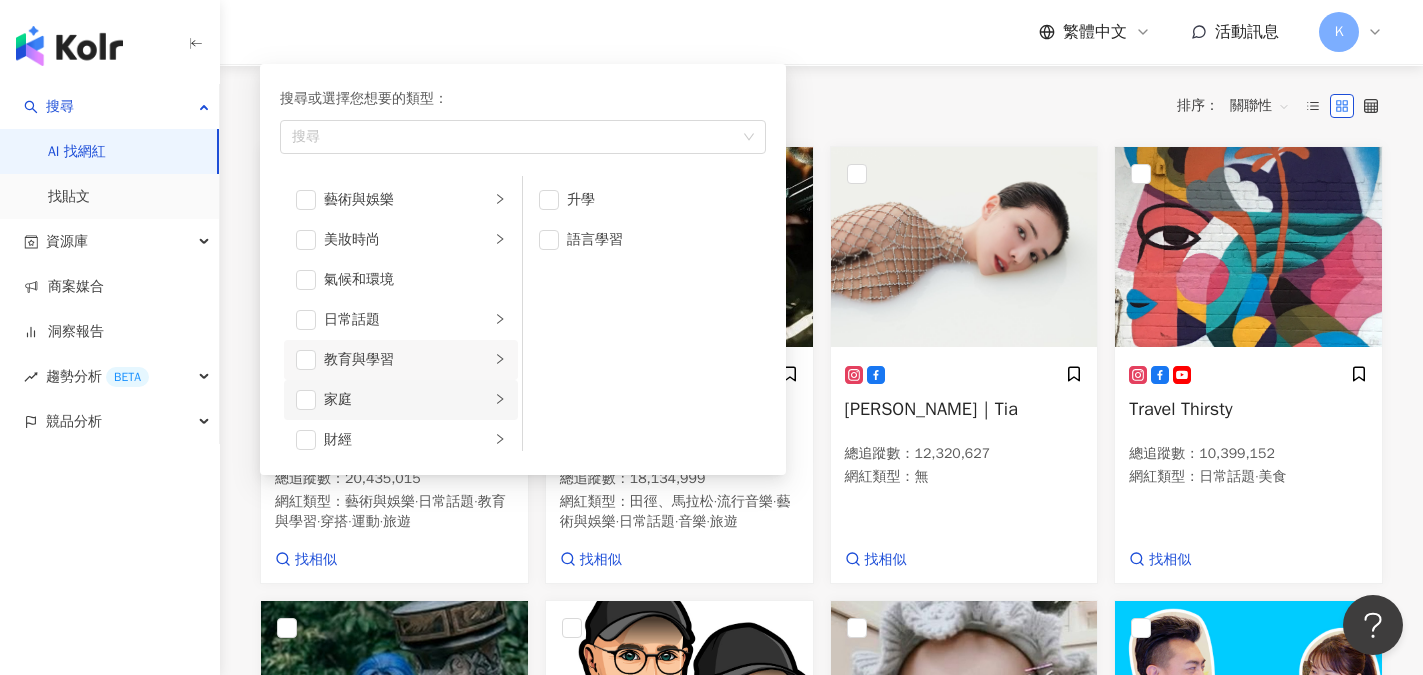 click on "家庭" at bounding box center [401, 400] 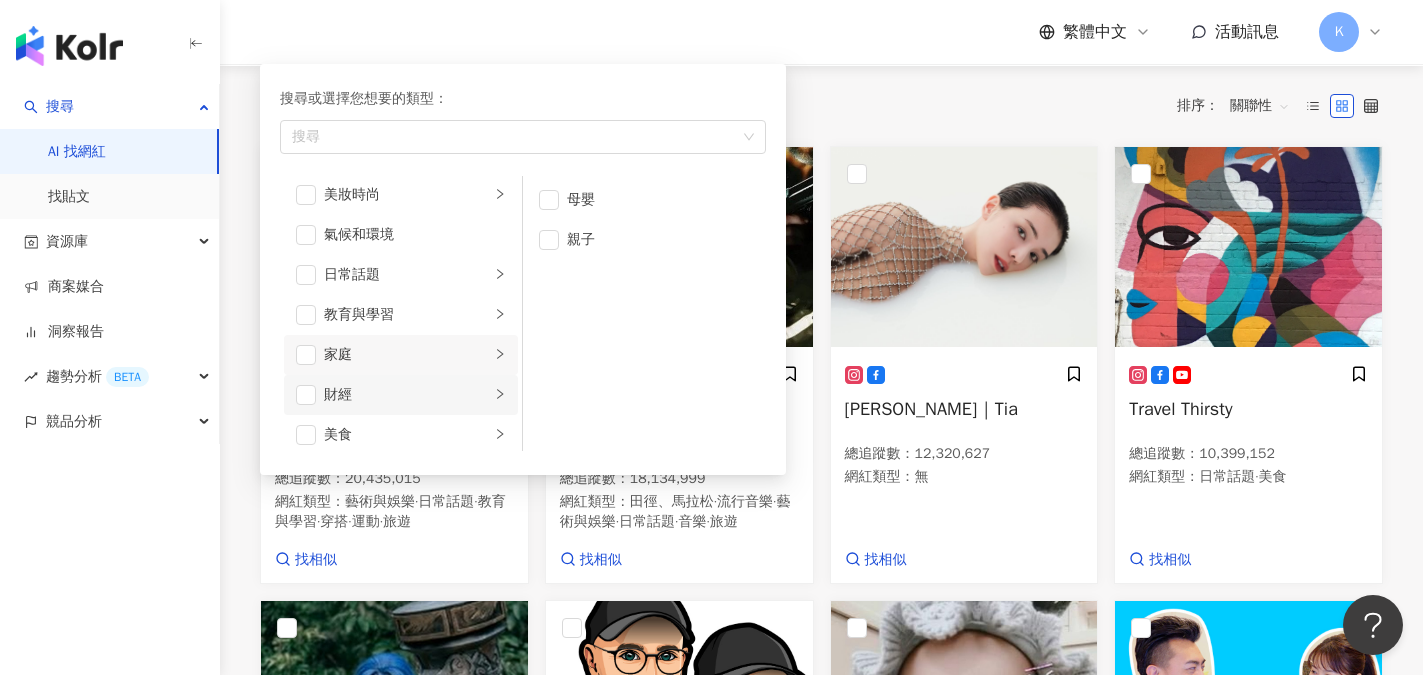 scroll, scrollTop: 100, scrollLeft: 0, axis: vertical 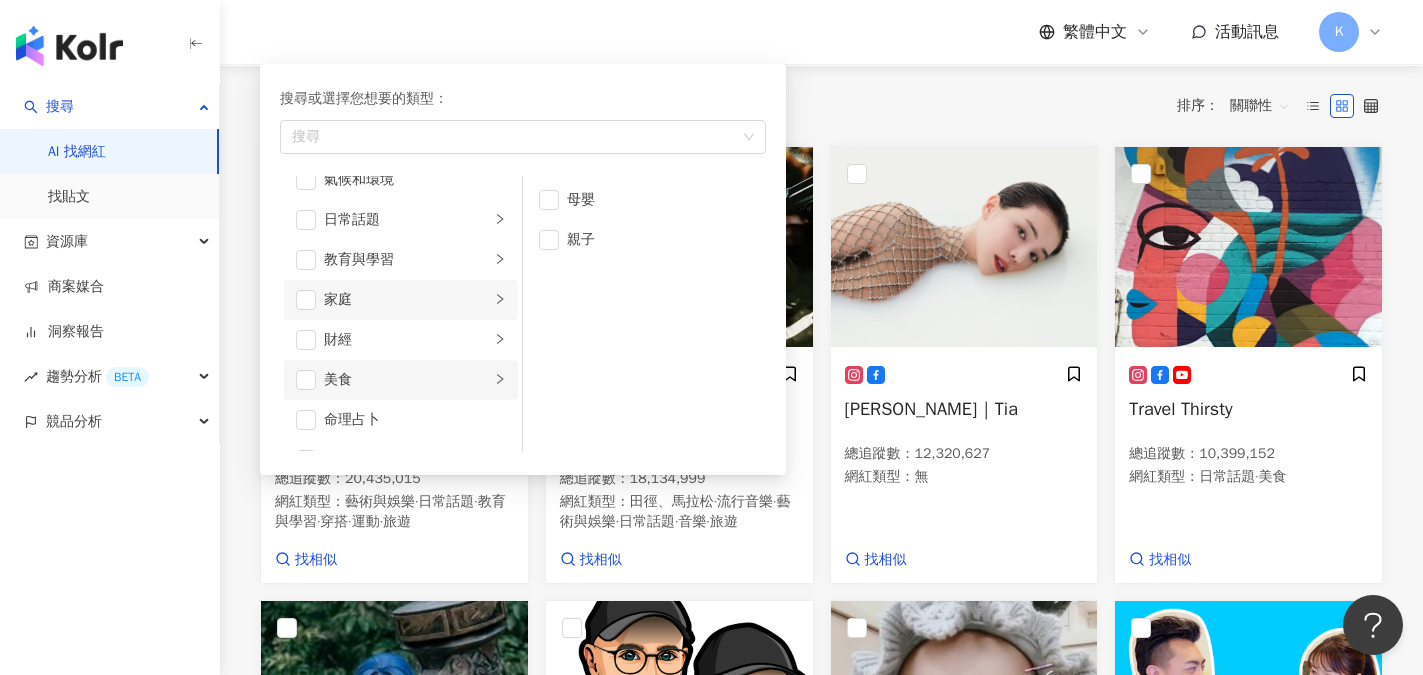 click 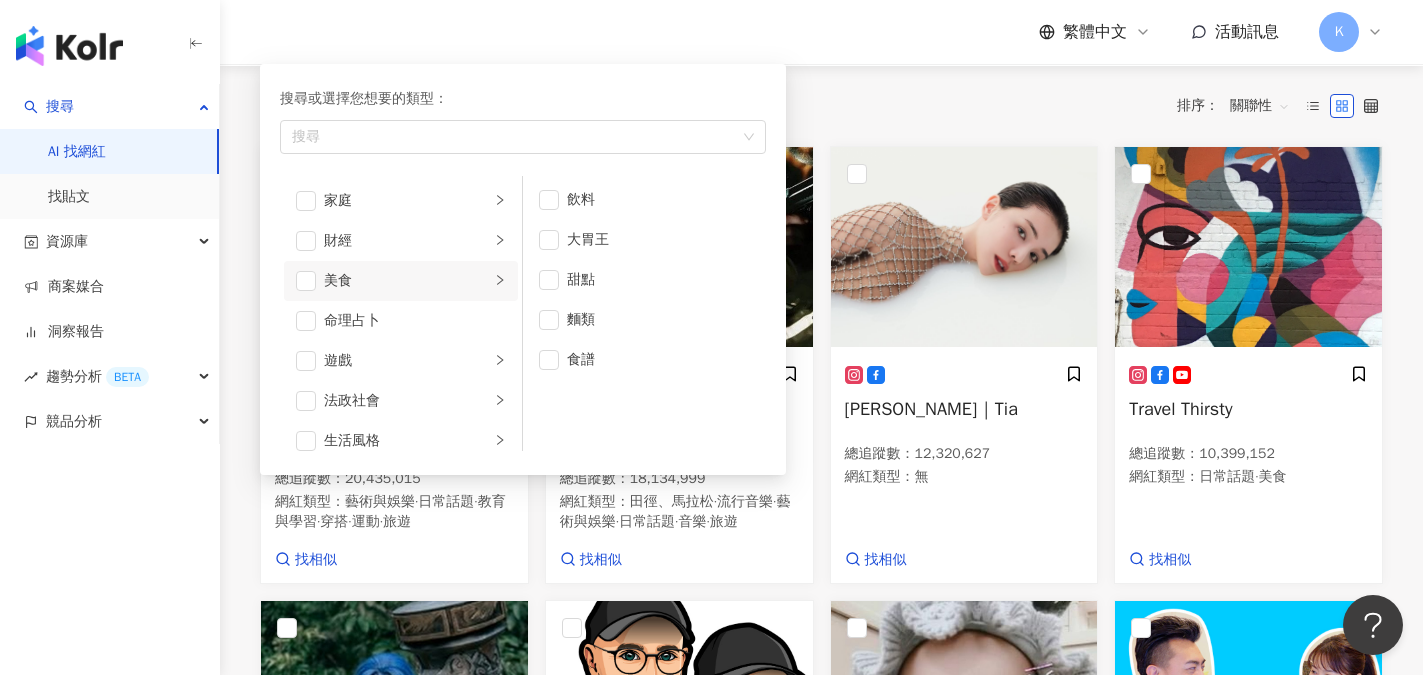 scroll, scrollTop: 200, scrollLeft: 0, axis: vertical 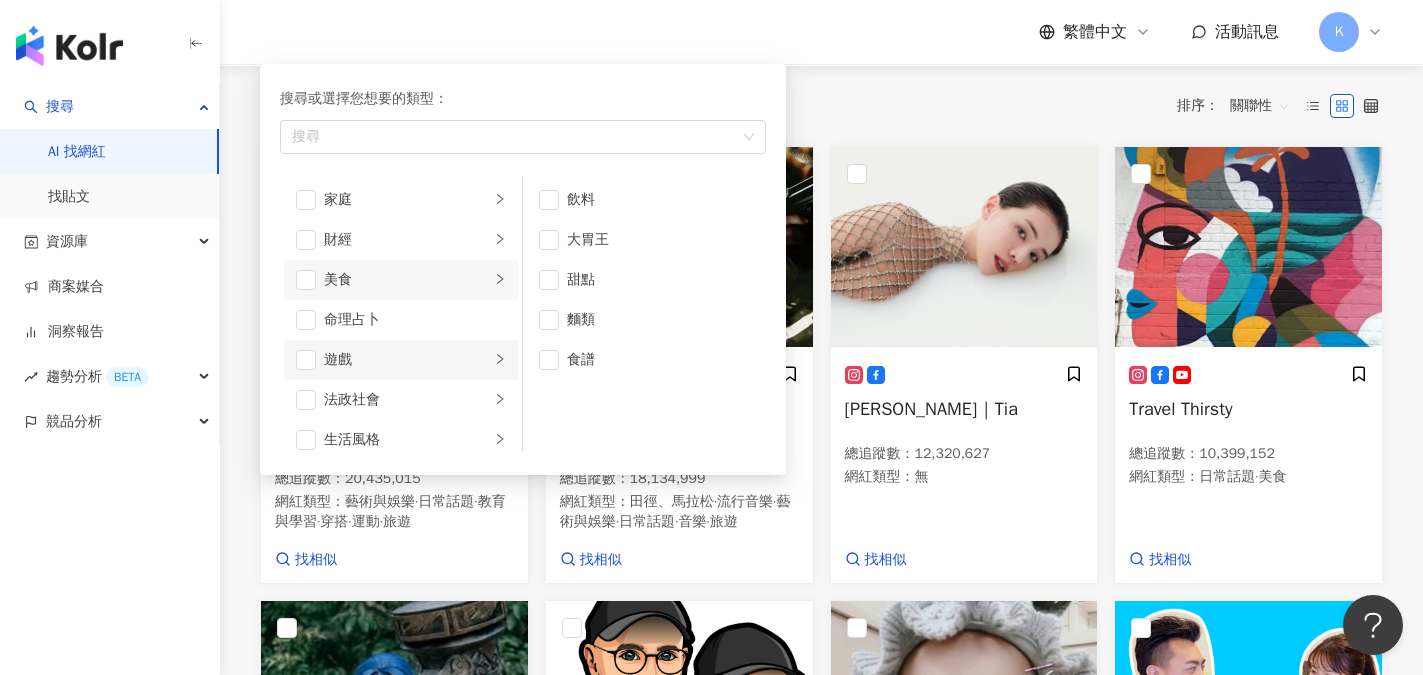 click 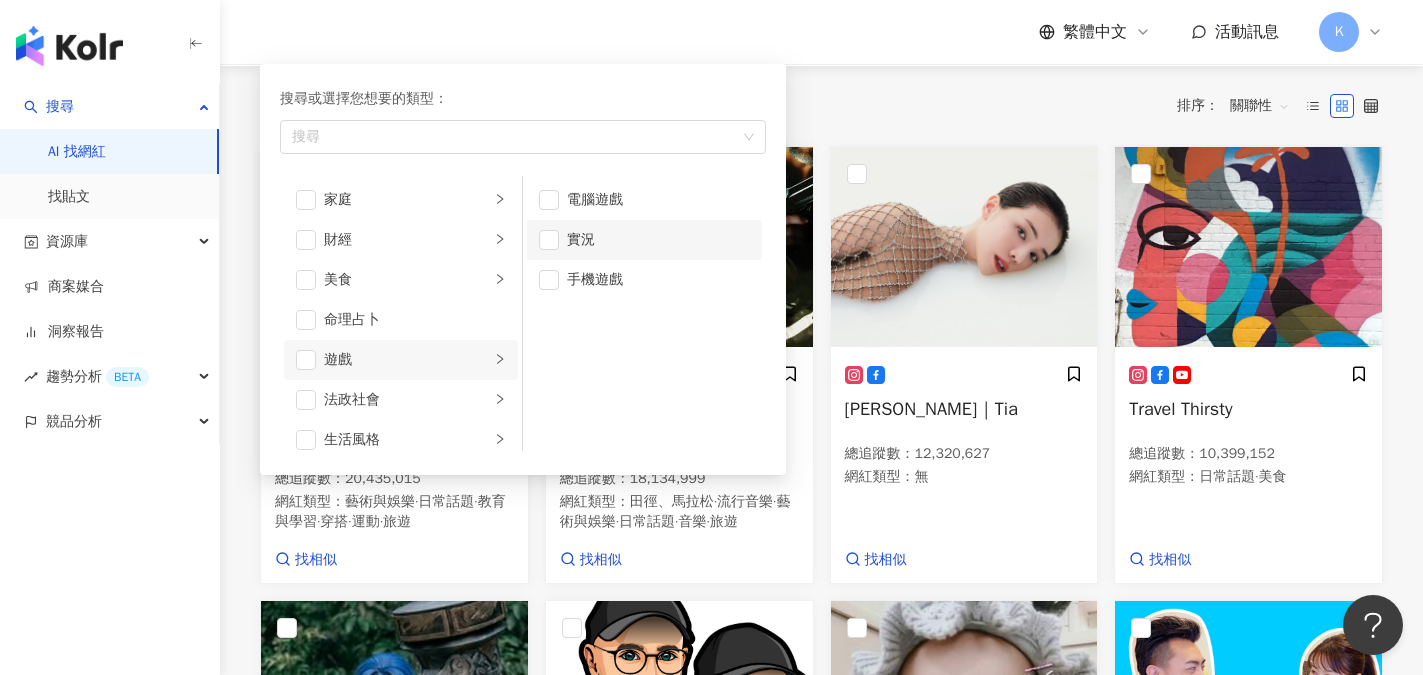 click on "實況" at bounding box center (644, 240) 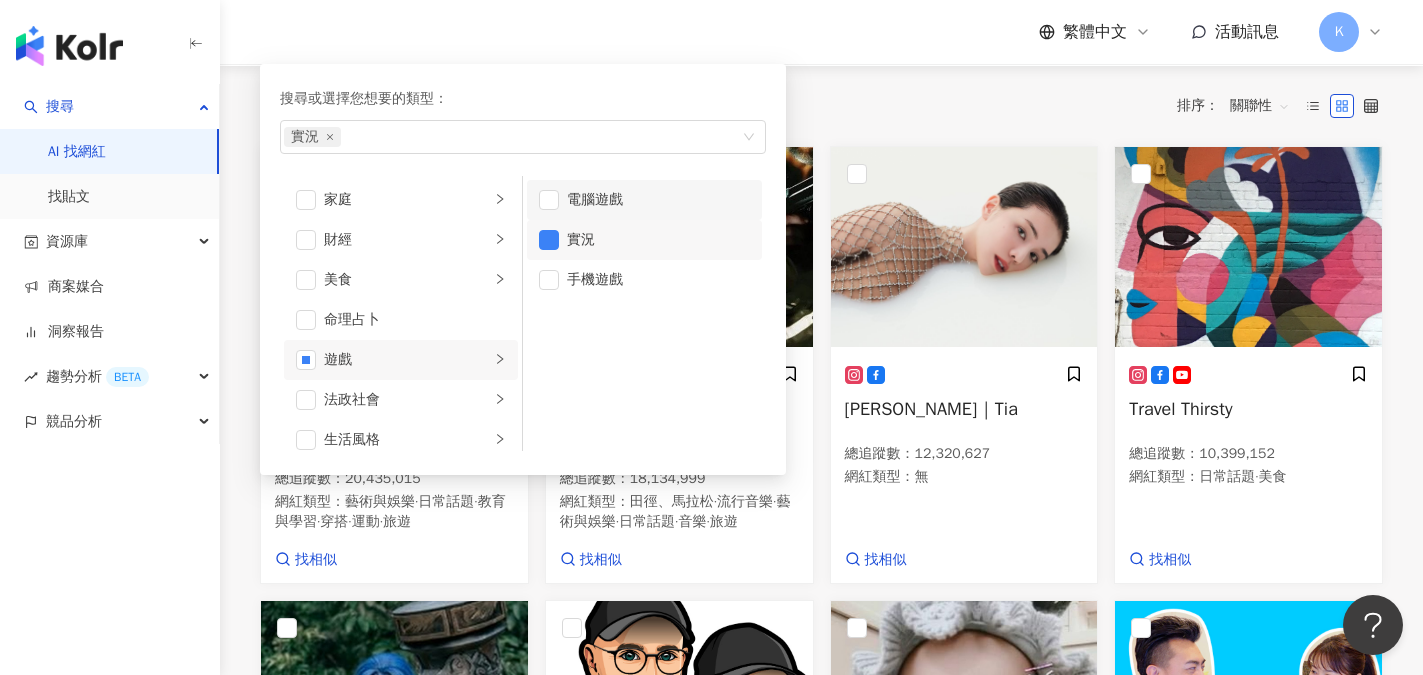 click on "電腦遊戲" at bounding box center [644, 200] 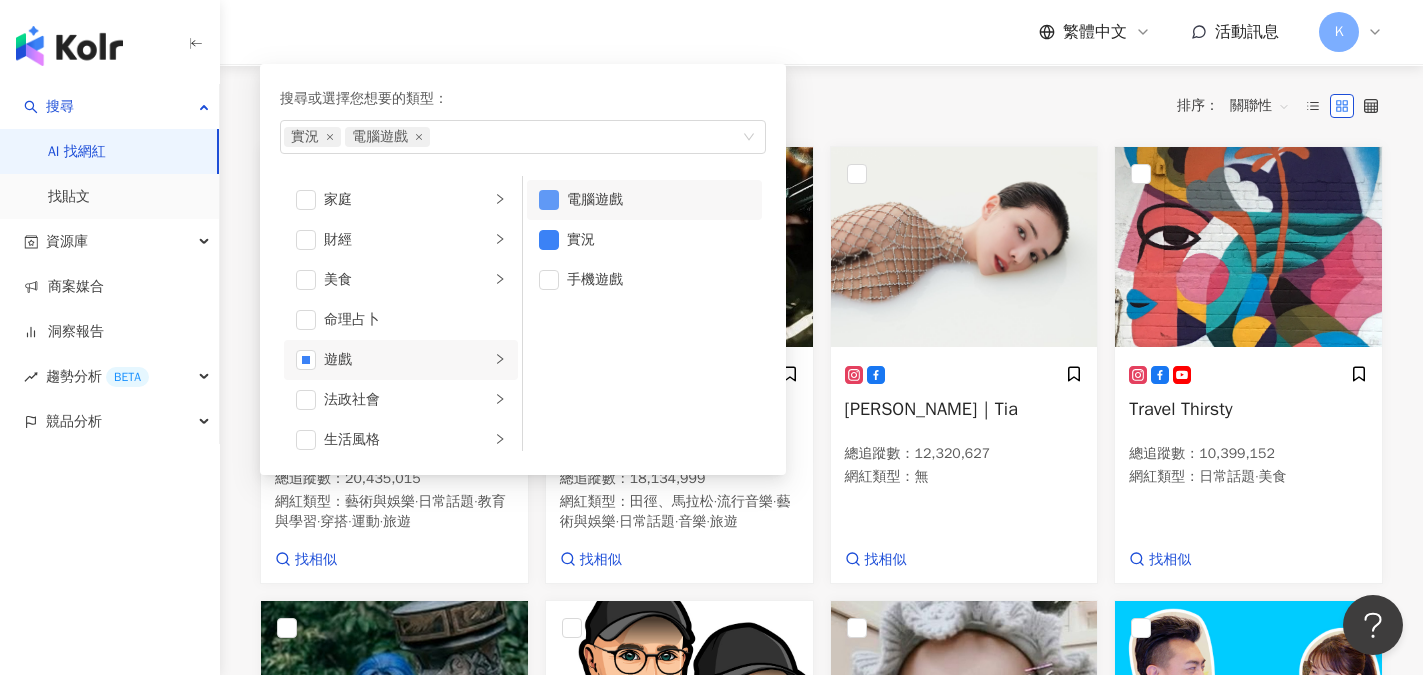 click at bounding box center (549, 200) 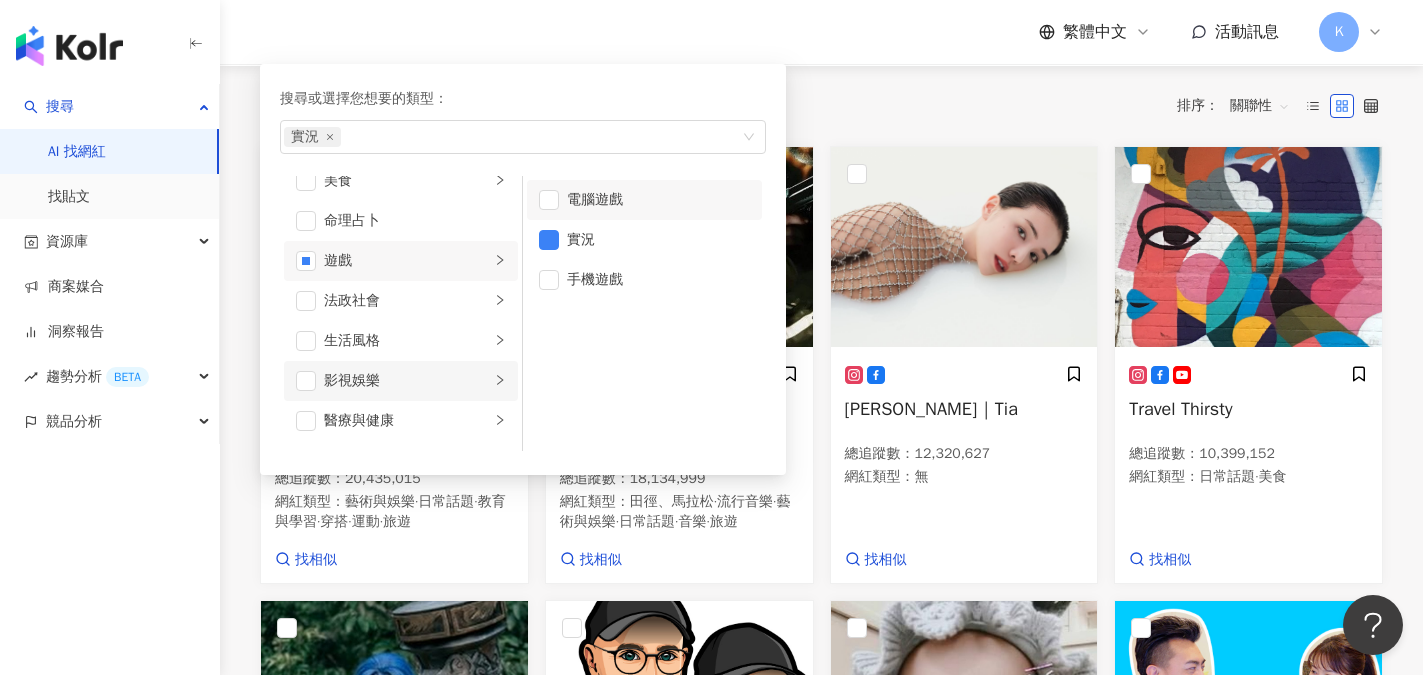 scroll, scrollTop: 300, scrollLeft: 0, axis: vertical 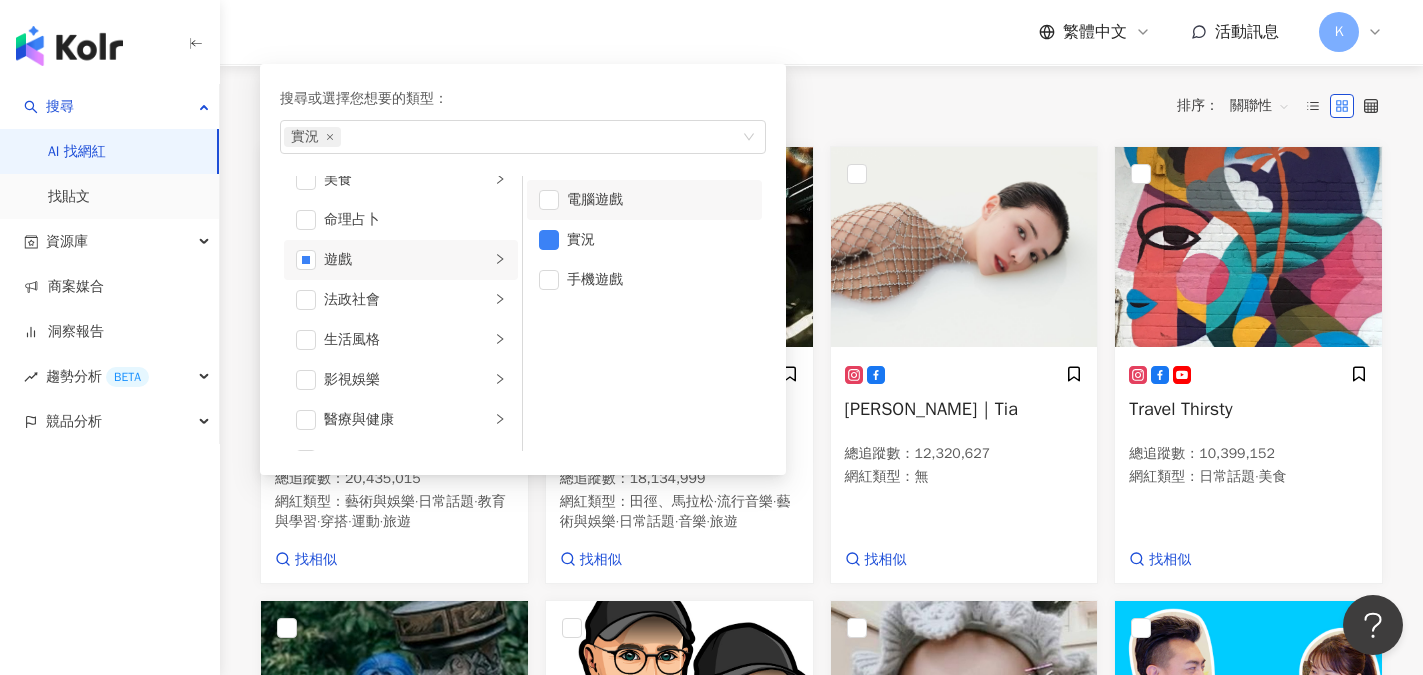 click on "搜尋或選擇您想要的類型：" at bounding box center (523, 99) 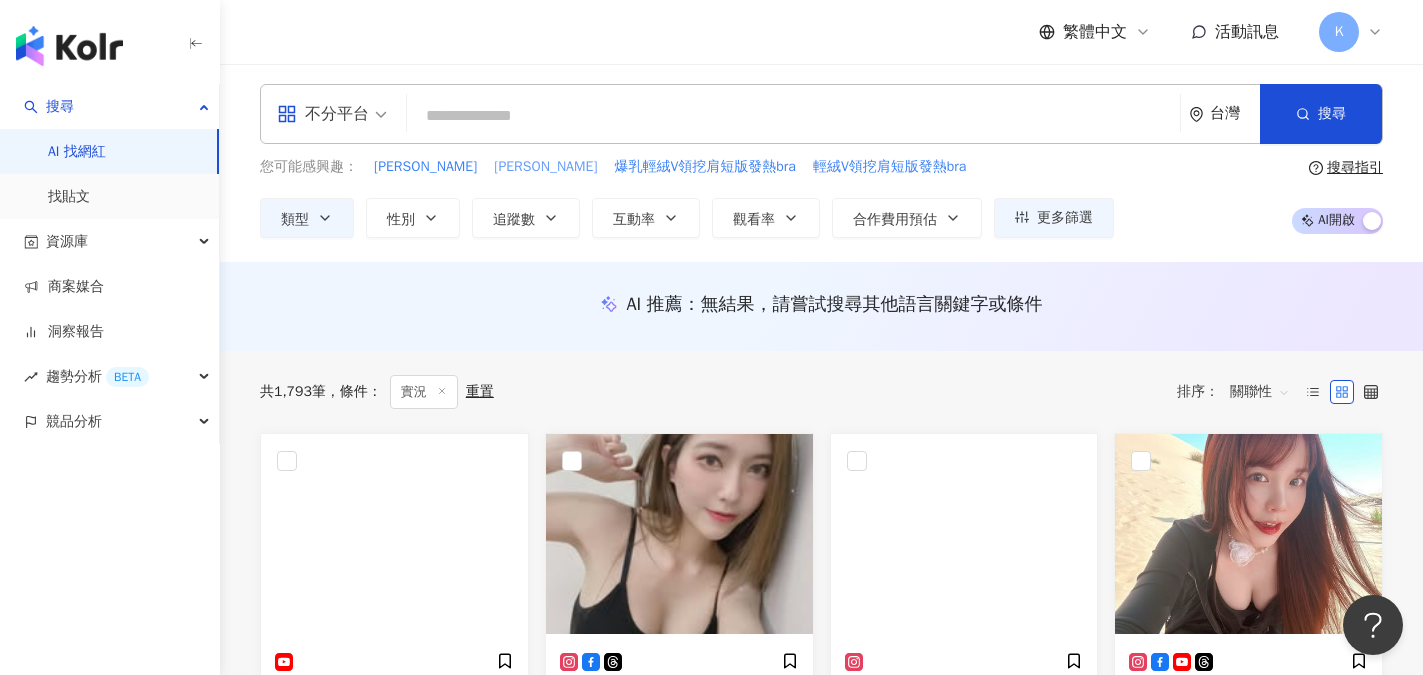 scroll, scrollTop: 0, scrollLeft: 0, axis: both 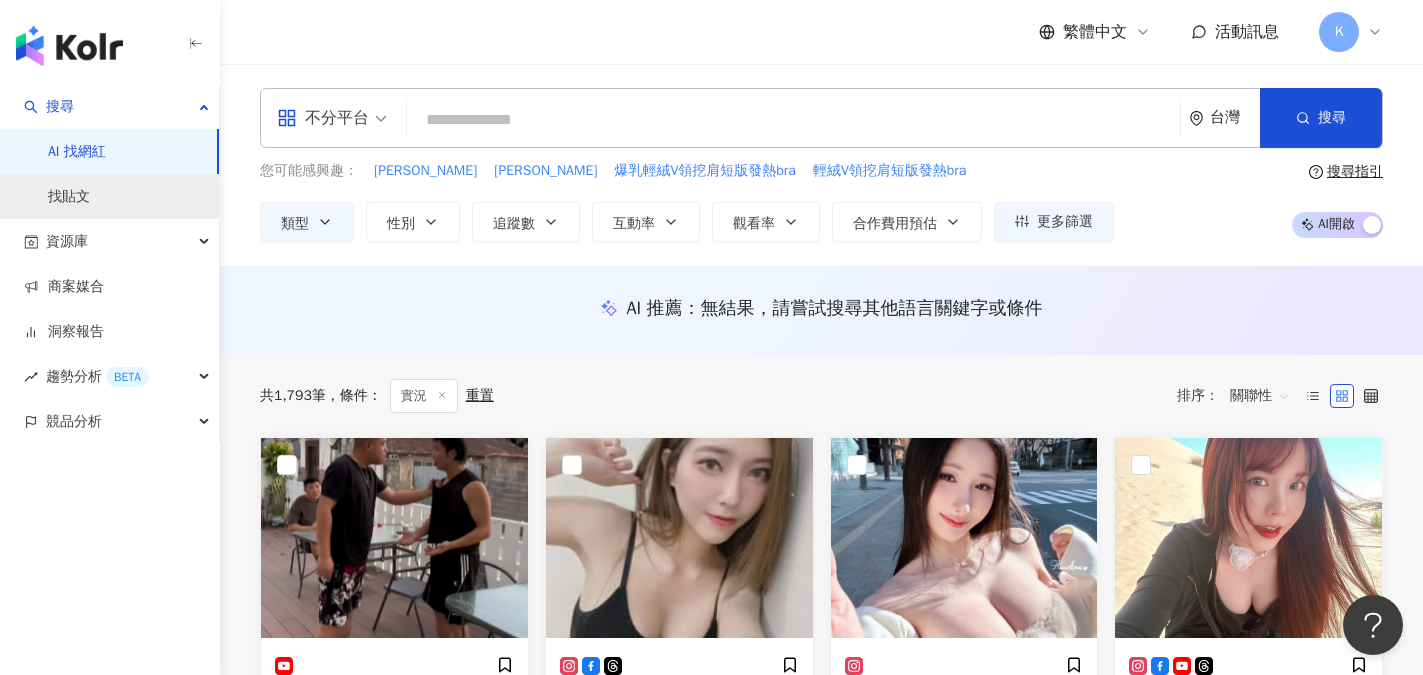 click on "找貼文" at bounding box center (69, 197) 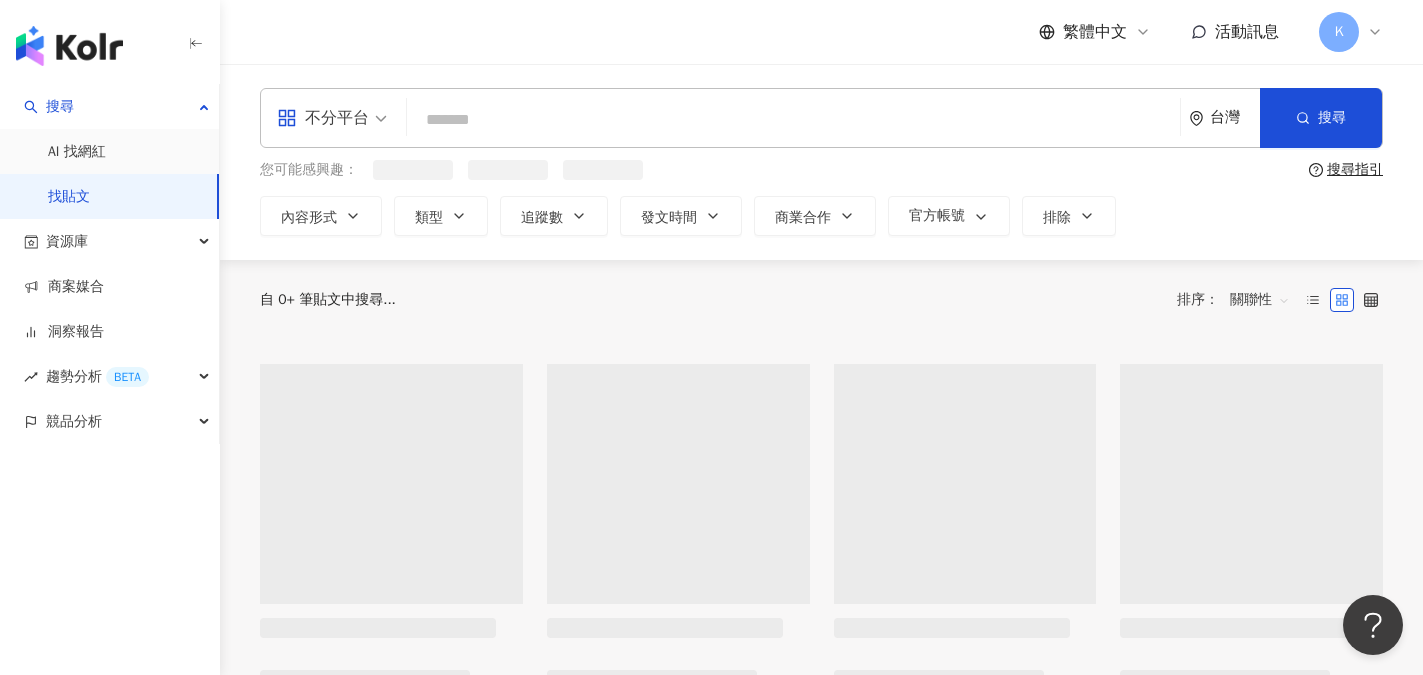 click at bounding box center [793, 119] 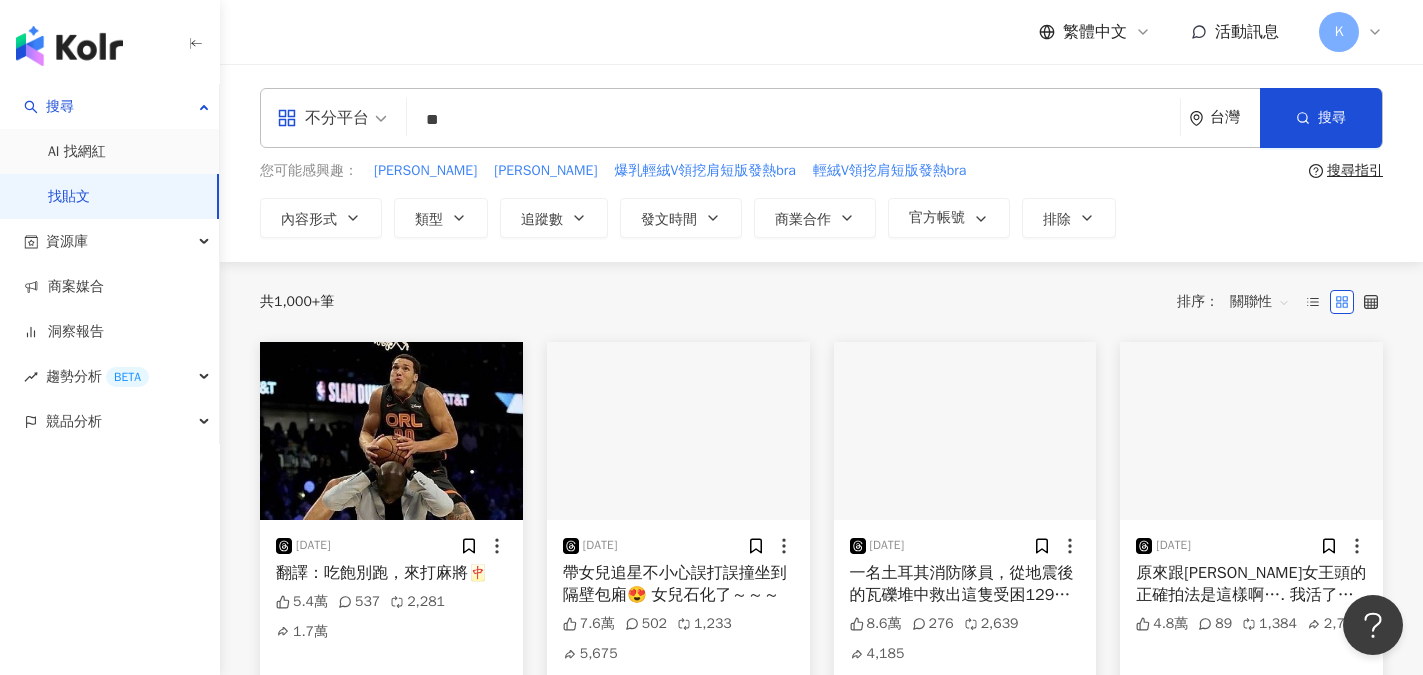 type on "*" 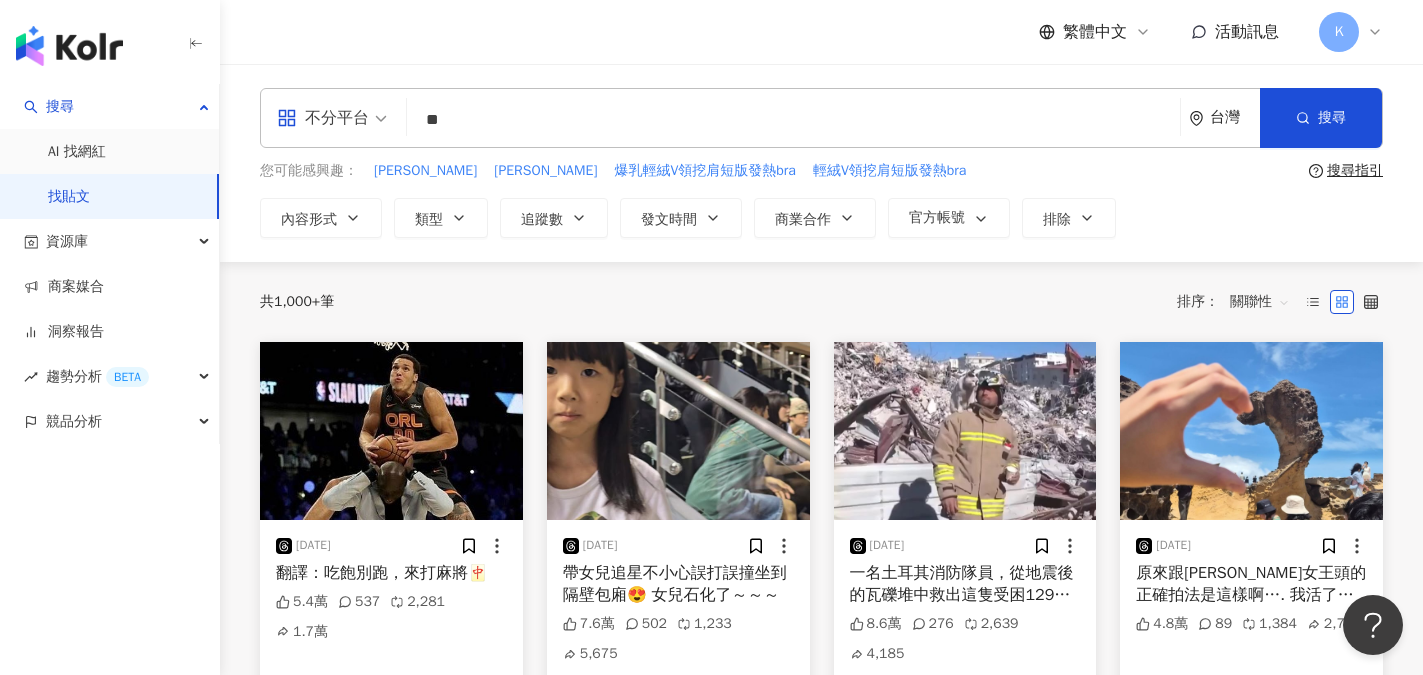 type on "*" 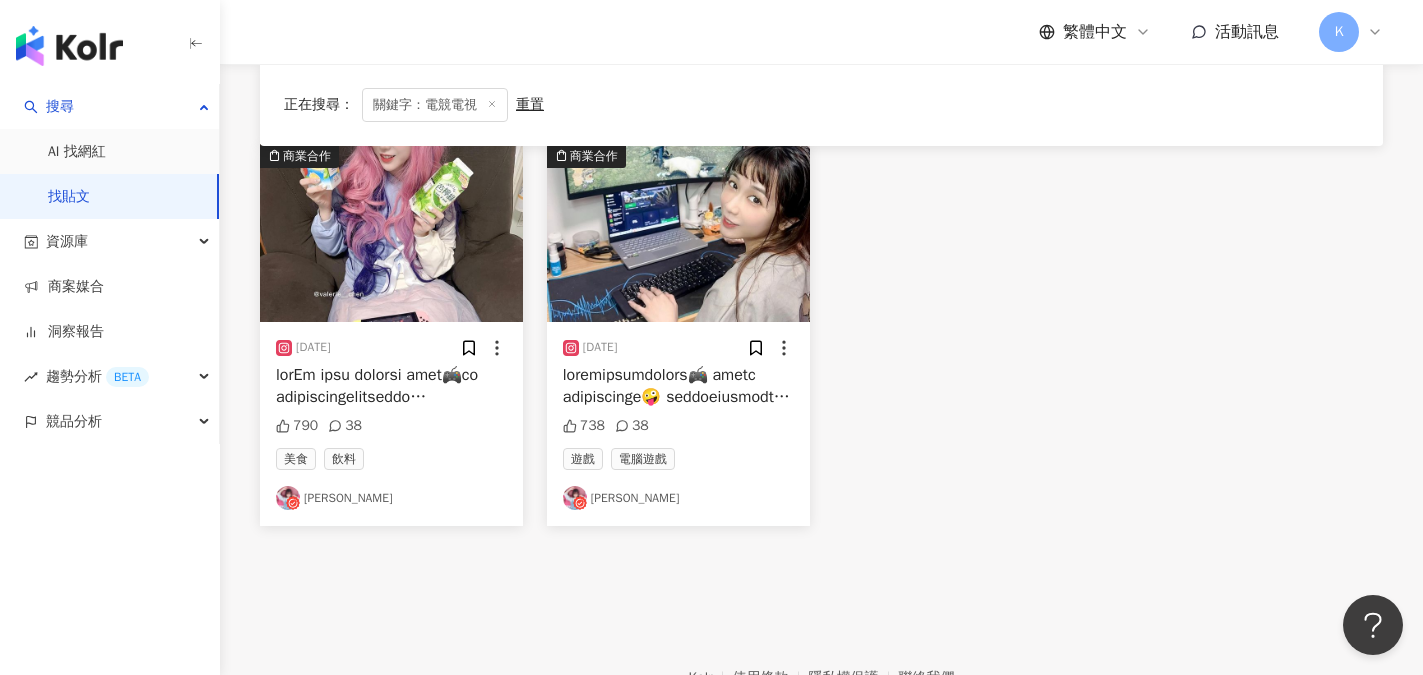 scroll, scrollTop: 0, scrollLeft: 0, axis: both 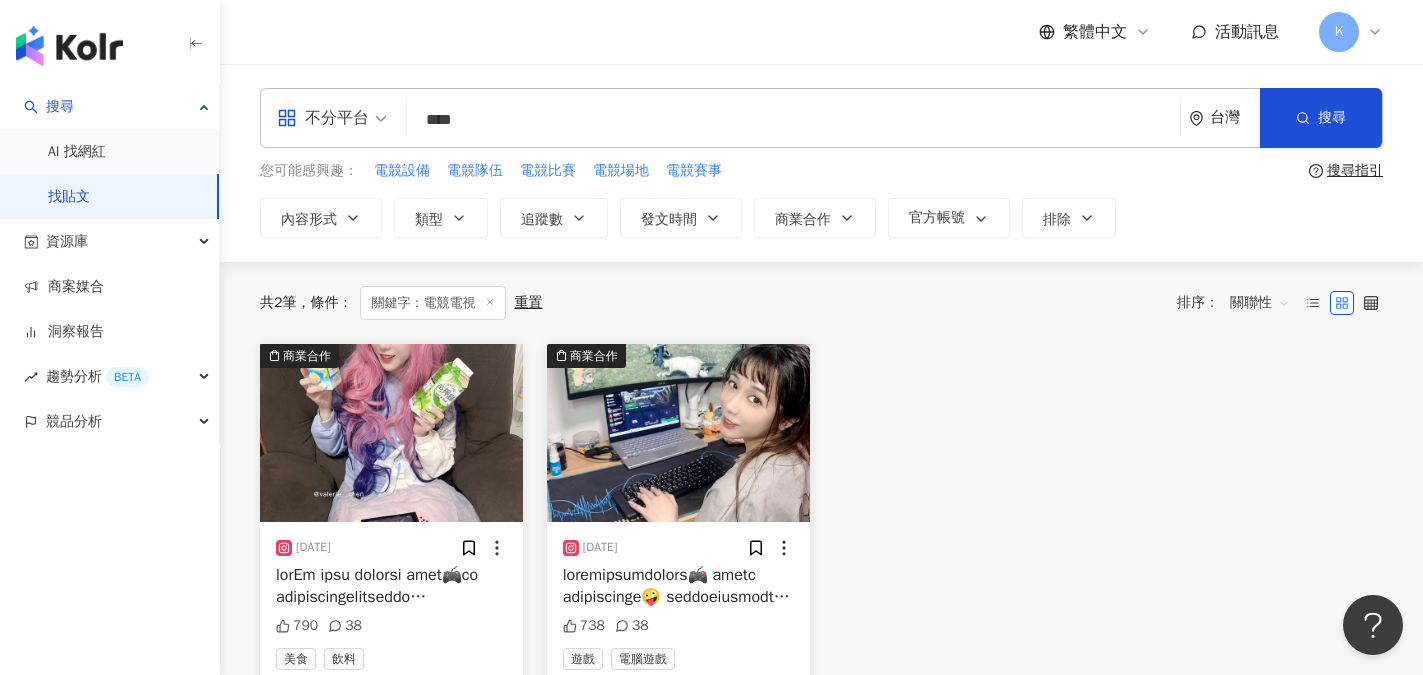 drag, startPoint x: 454, startPoint y: 120, endPoint x: 588, endPoint y: 110, distance: 134.37262 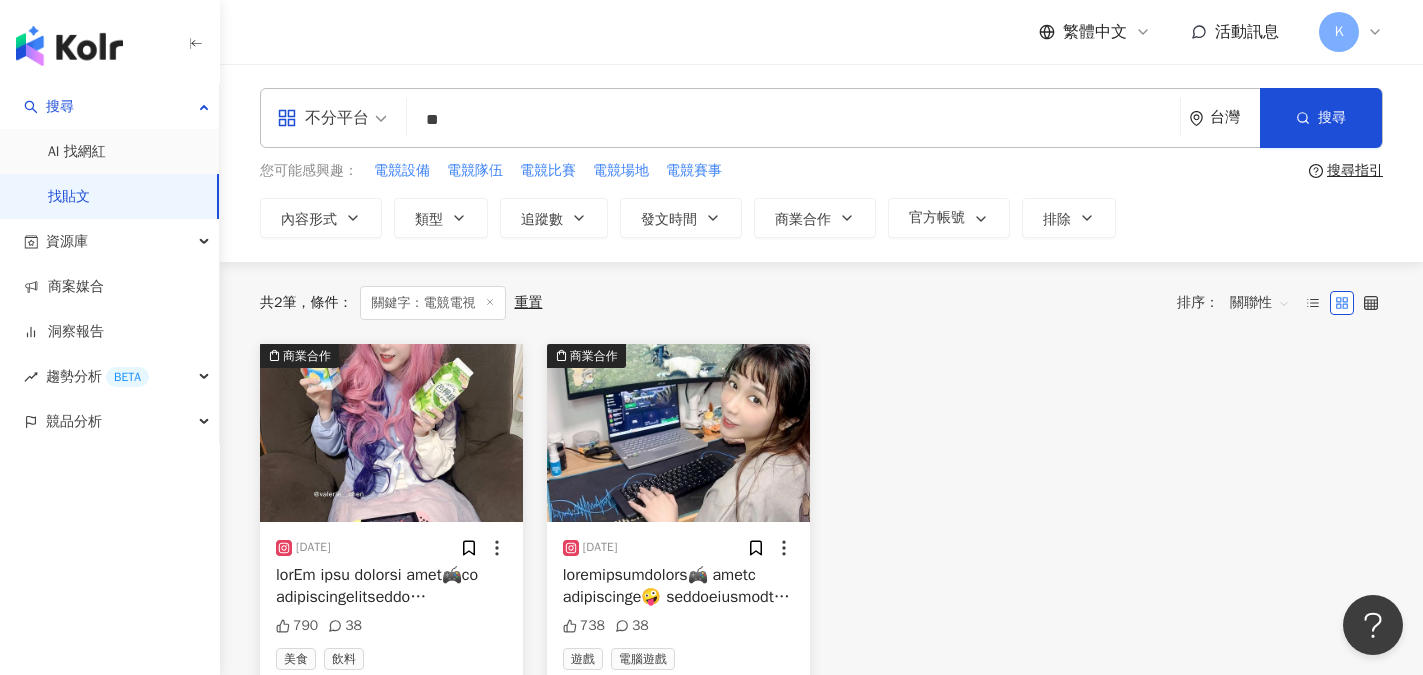 type on "**" 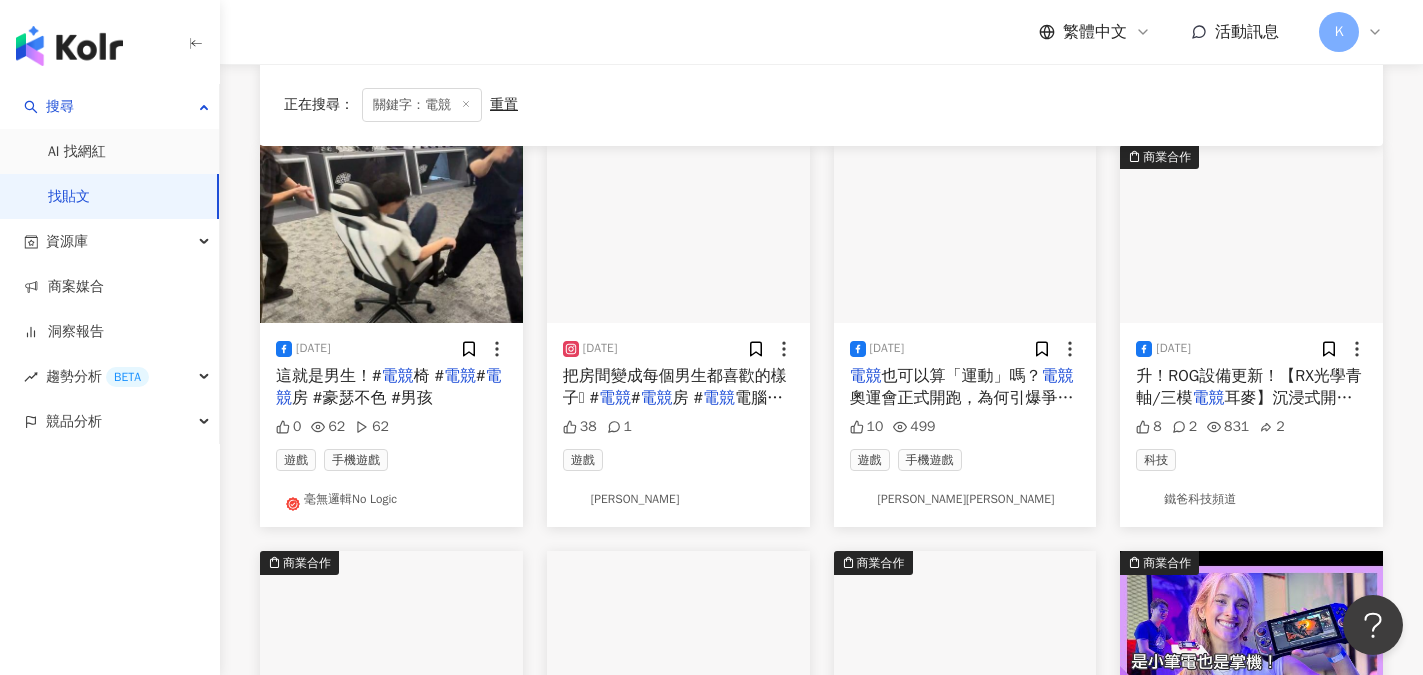 scroll, scrollTop: 200, scrollLeft: 0, axis: vertical 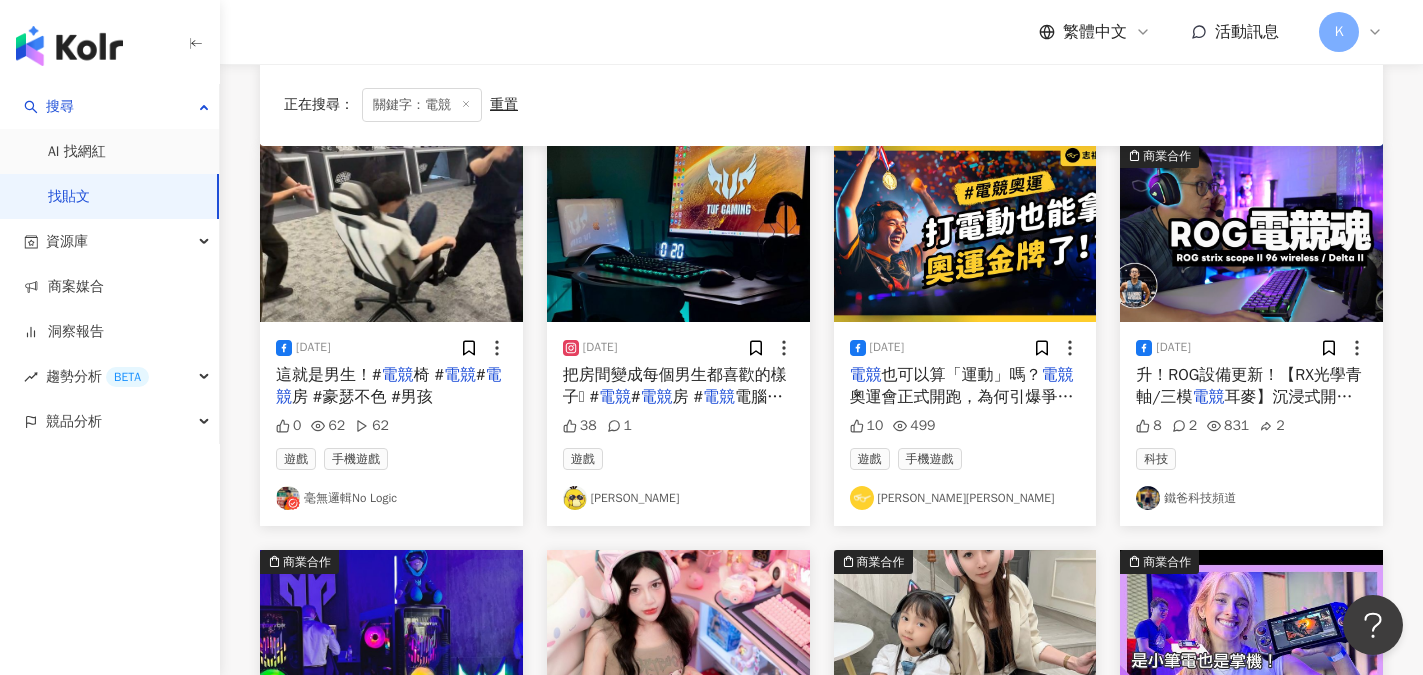click on "志祺七七" at bounding box center (965, 498) 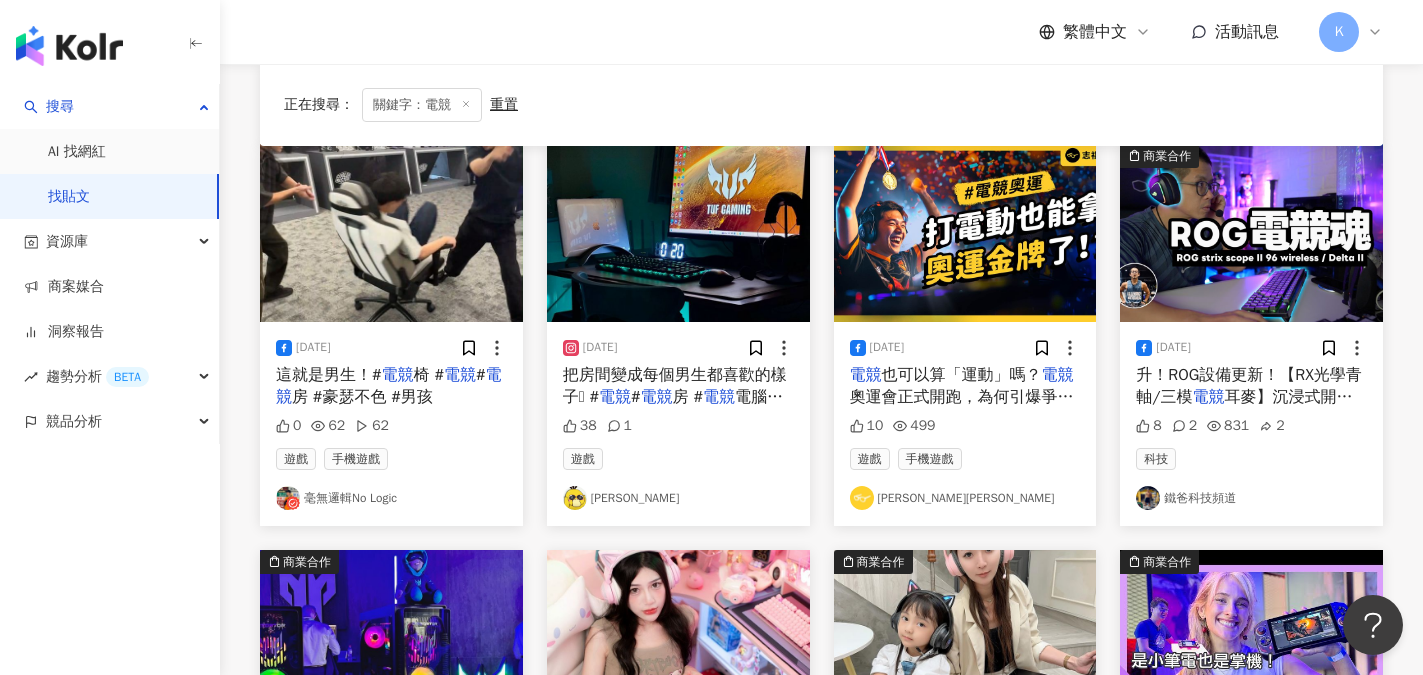 click on "鐵爸科技頻道" at bounding box center [1251, 498] 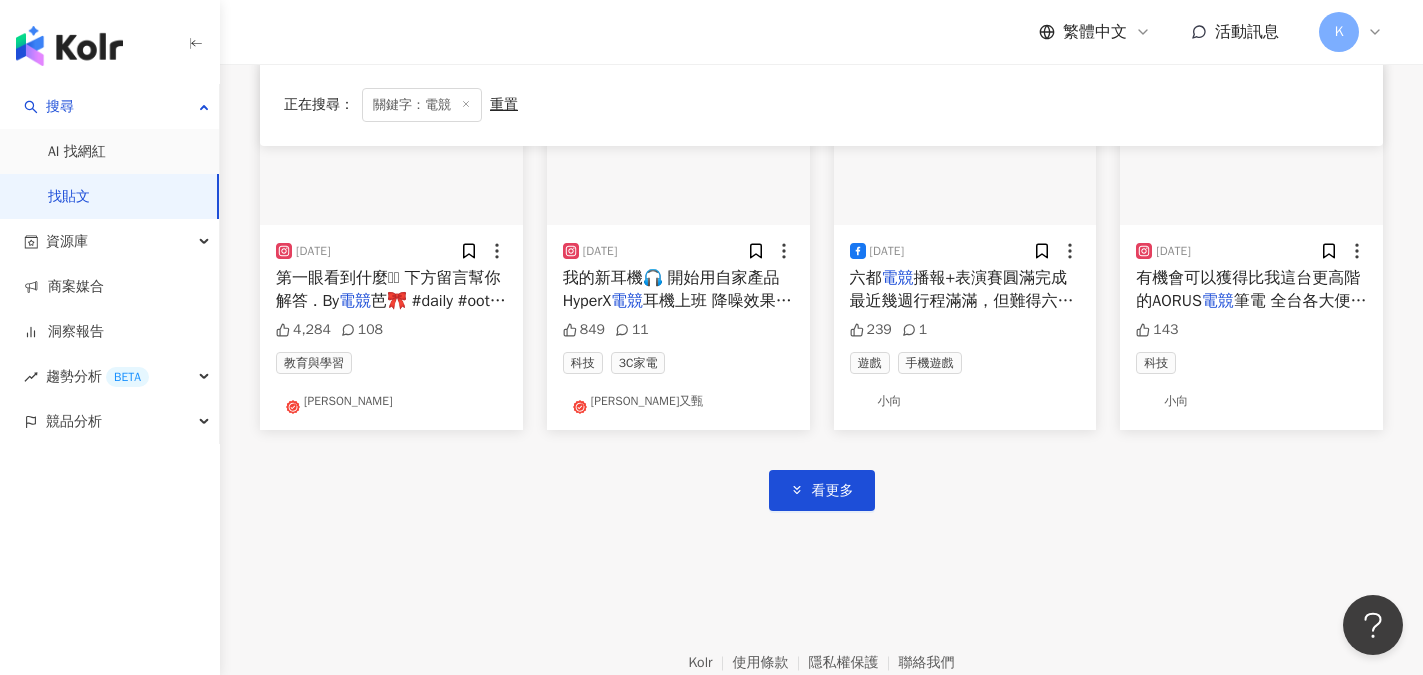 scroll, scrollTop: 1200, scrollLeft: 0, axis: vertical 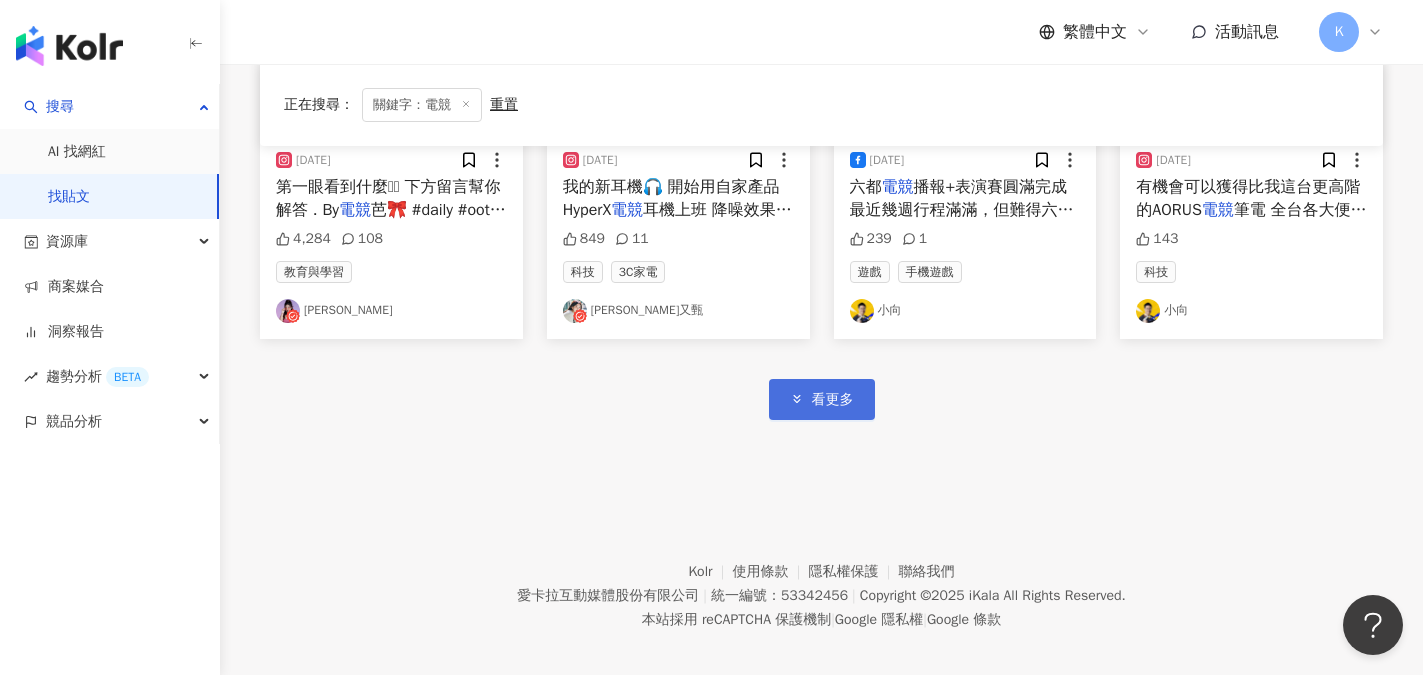 click on "看更多" at bounding box center [833, 400] 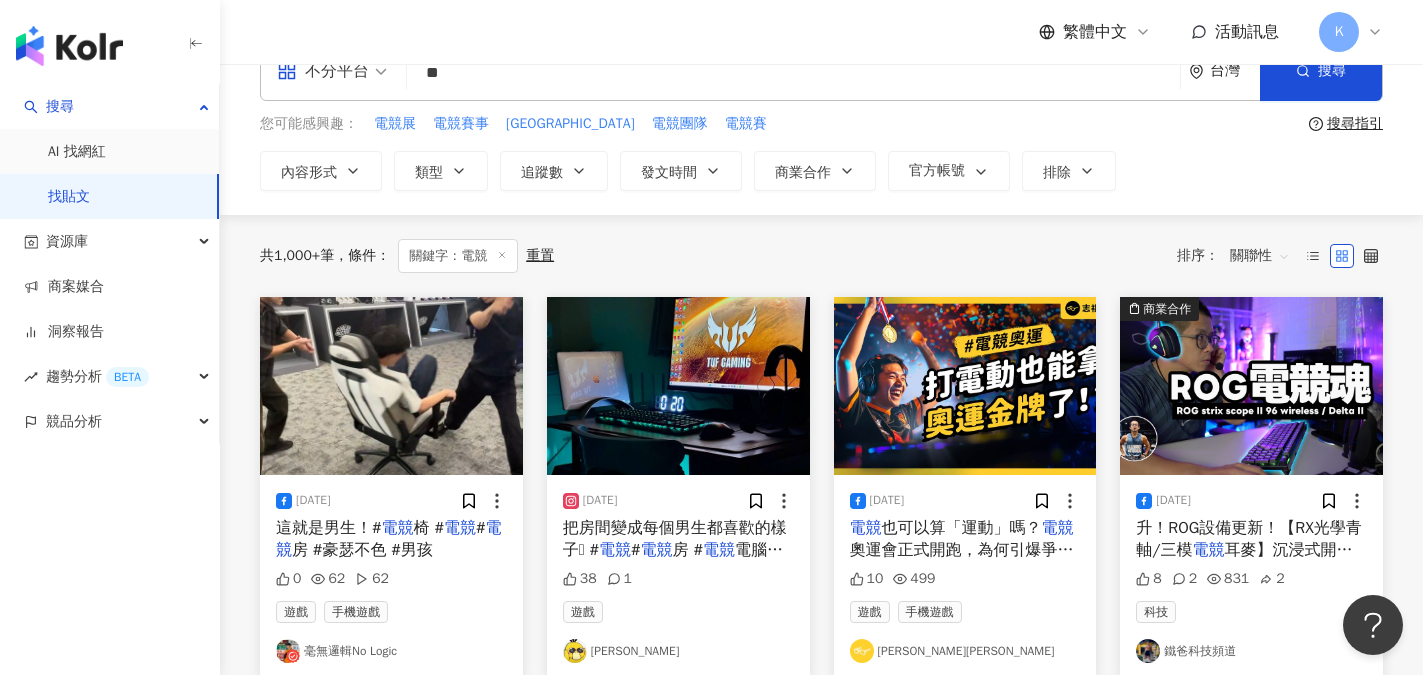 scroll, scrollTop: 0, scrollLeft: 0, axis: both 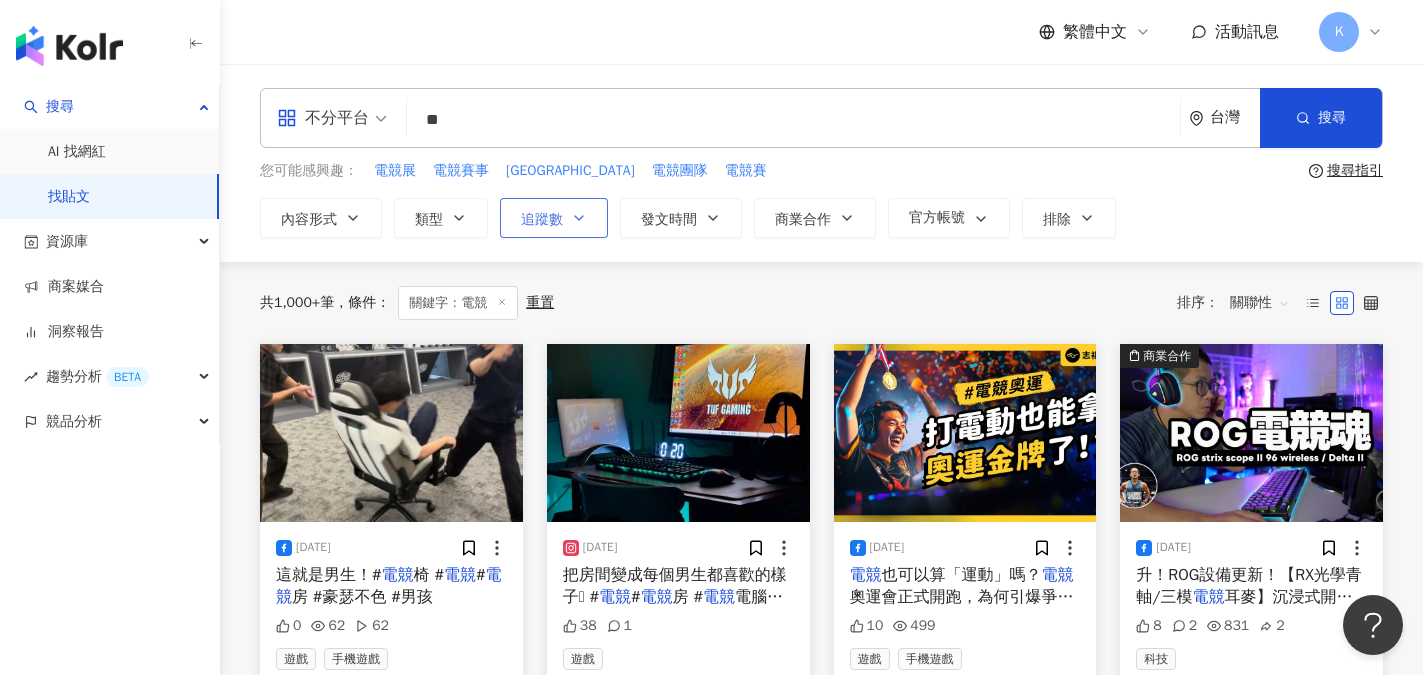 click on "追蹤數" at bounding box center [554, 218] 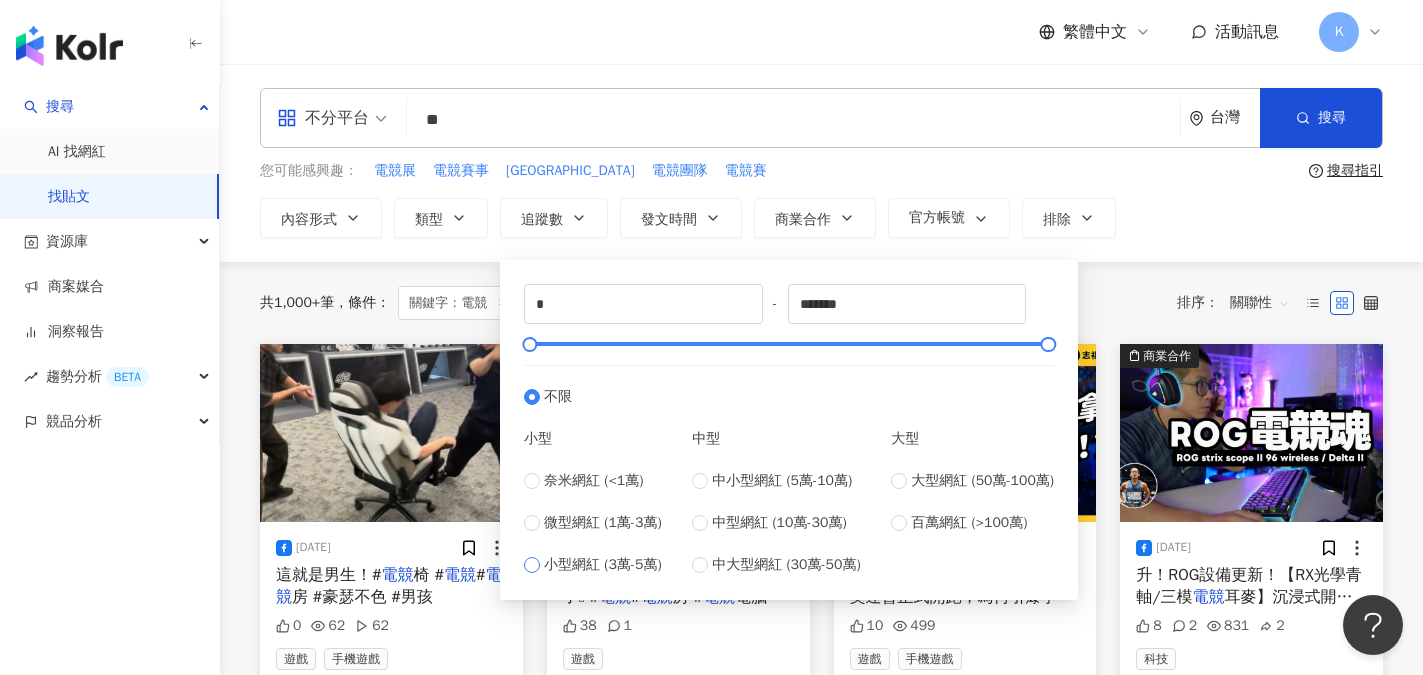 click on "小型網紅 (3萬-5萬)" at bounding box center (593, 565) 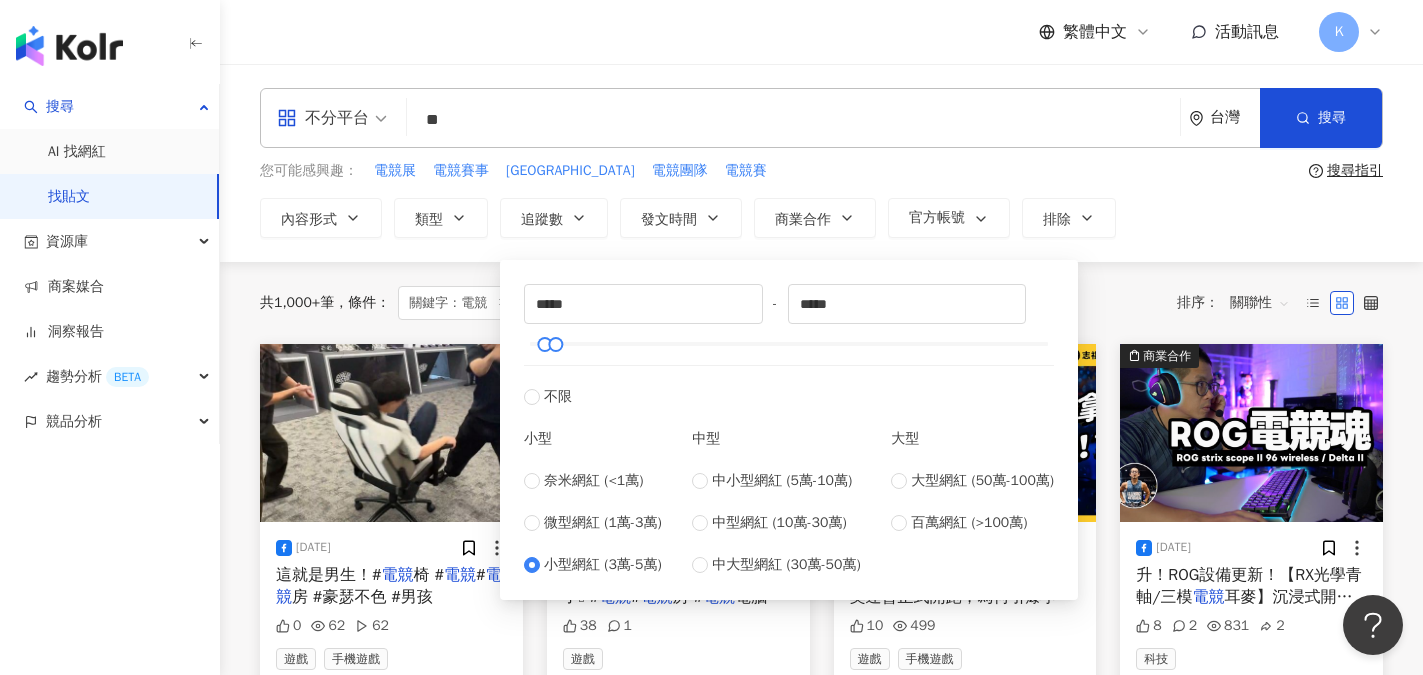 click on "內容形式 類型 追蹤數 發文時間 商業合作 官方帳號  排除  *****  -  ***** 不限 小型 奈米網紅 (<1萬) 微型網紅 (1萬-3萬) 小型網紅 (3萬-5萬) 中型 中小型網紅 (5萬-10萬) 中型網紅 (10萬-30萬) 中大型網紅 (30萬-50萬) 大型 大型網紅 (50萬-100萬) 百萬網紅 (>100萬)" at bounding box center [821, 218] 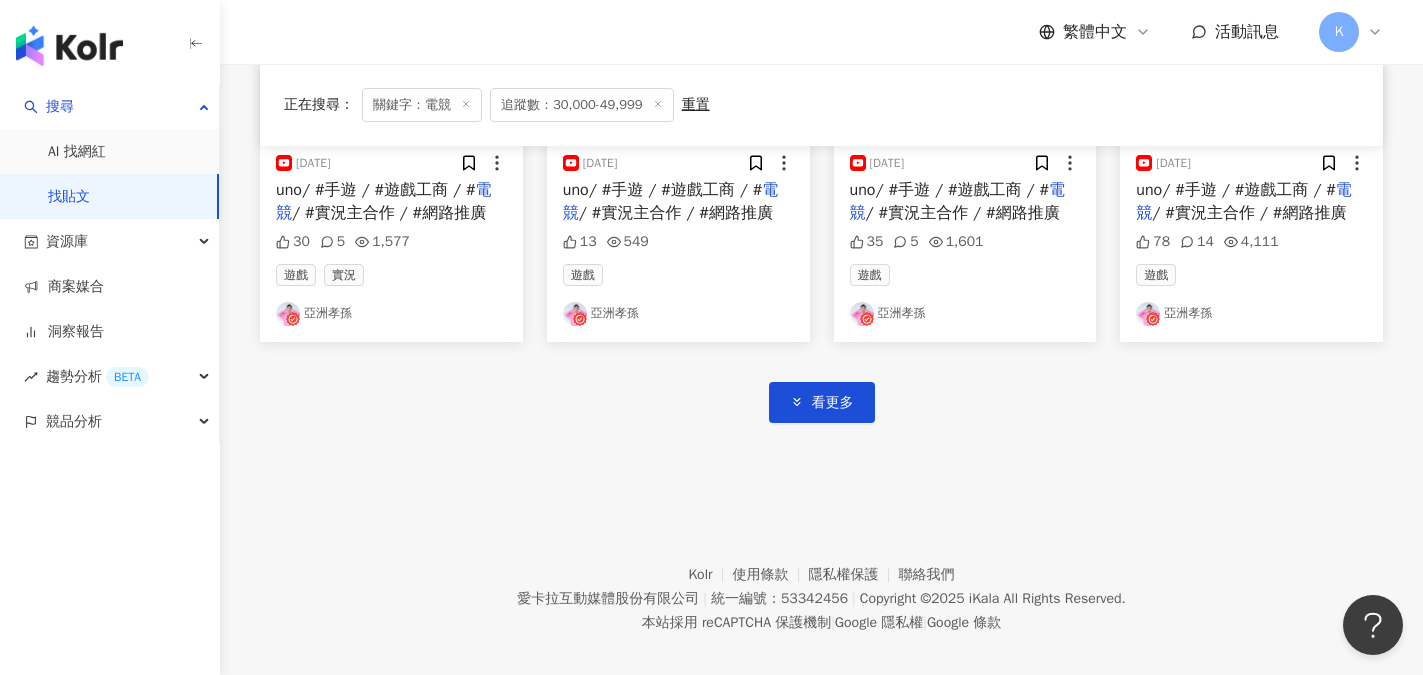 scroll, scrollTop: 1216, scrollLeft: 0, axis: vertical 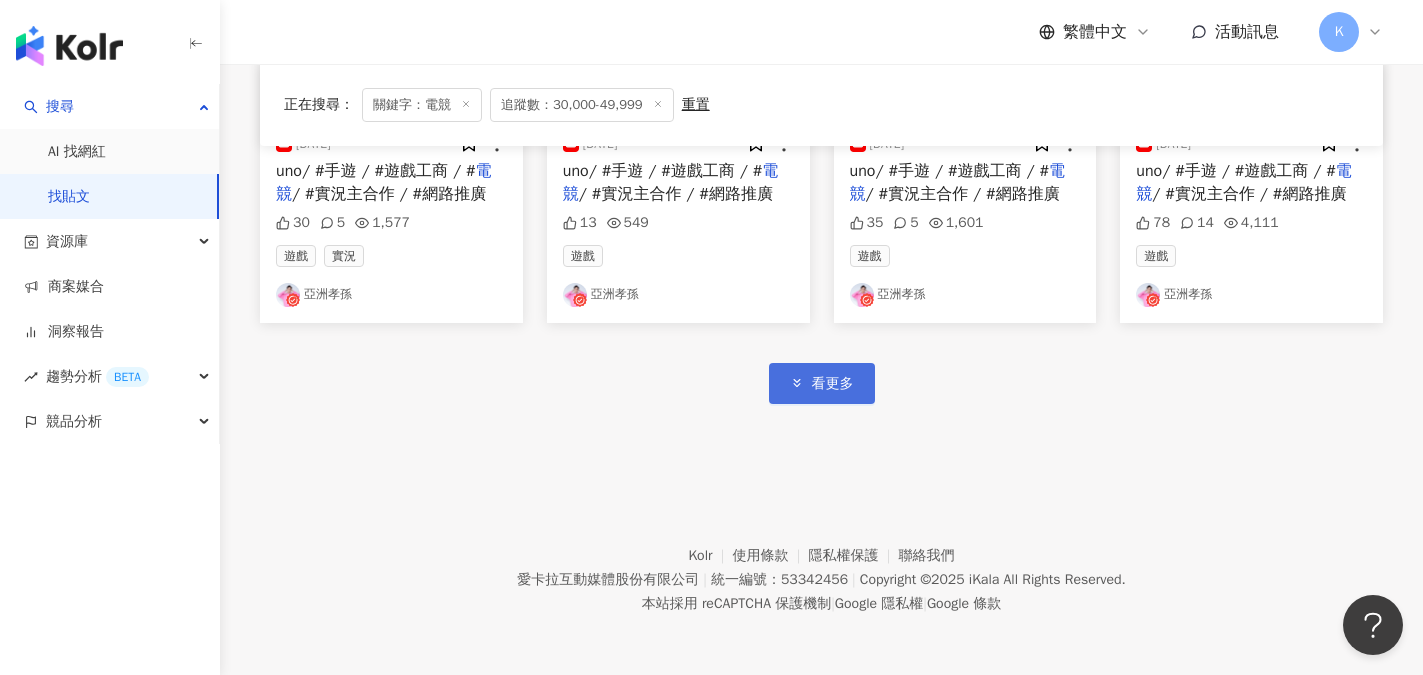 click 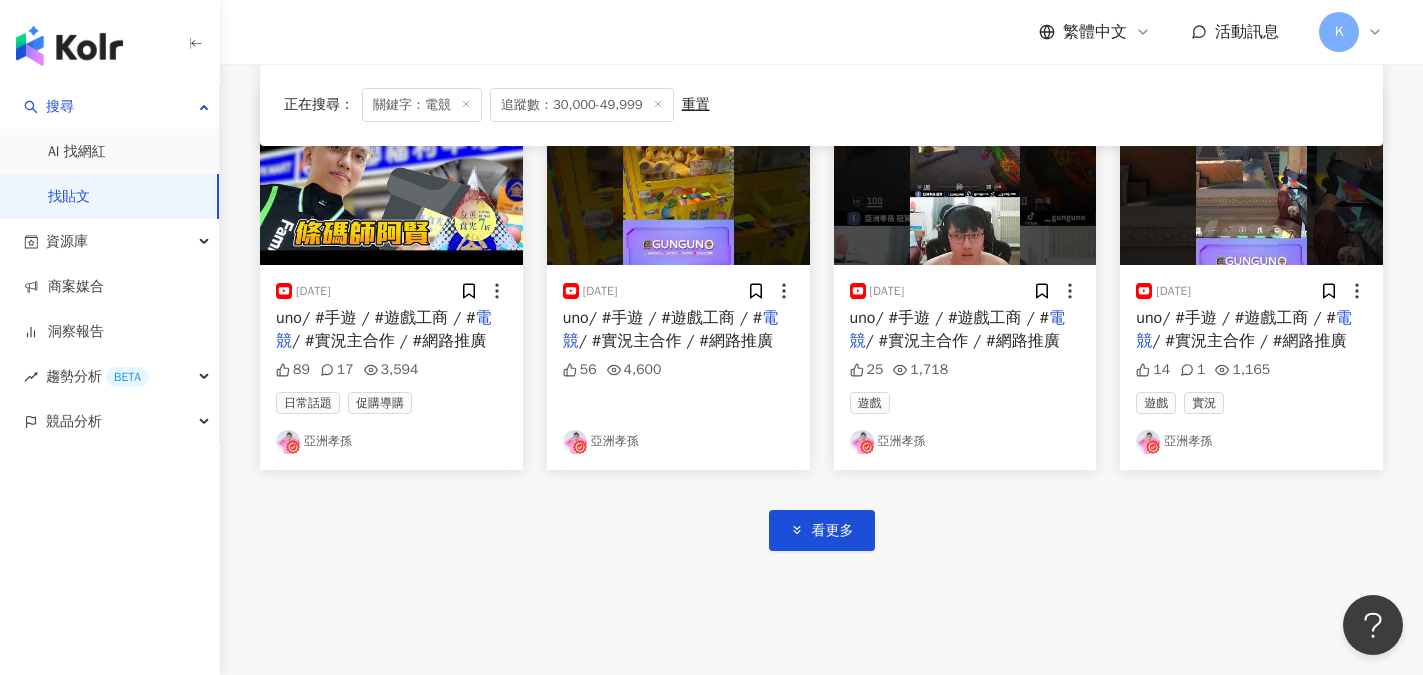 scroll, scrollTop: 2316, scrollLeft: 0, axis: vertical 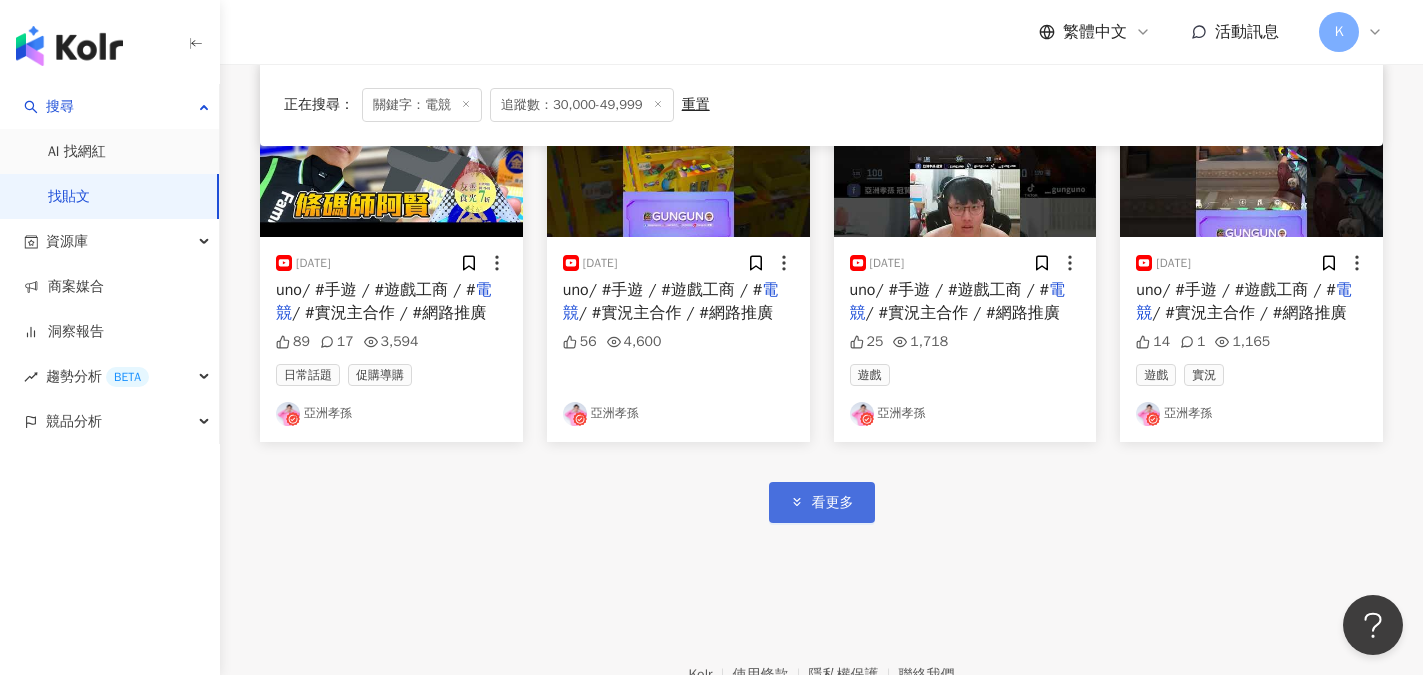 click 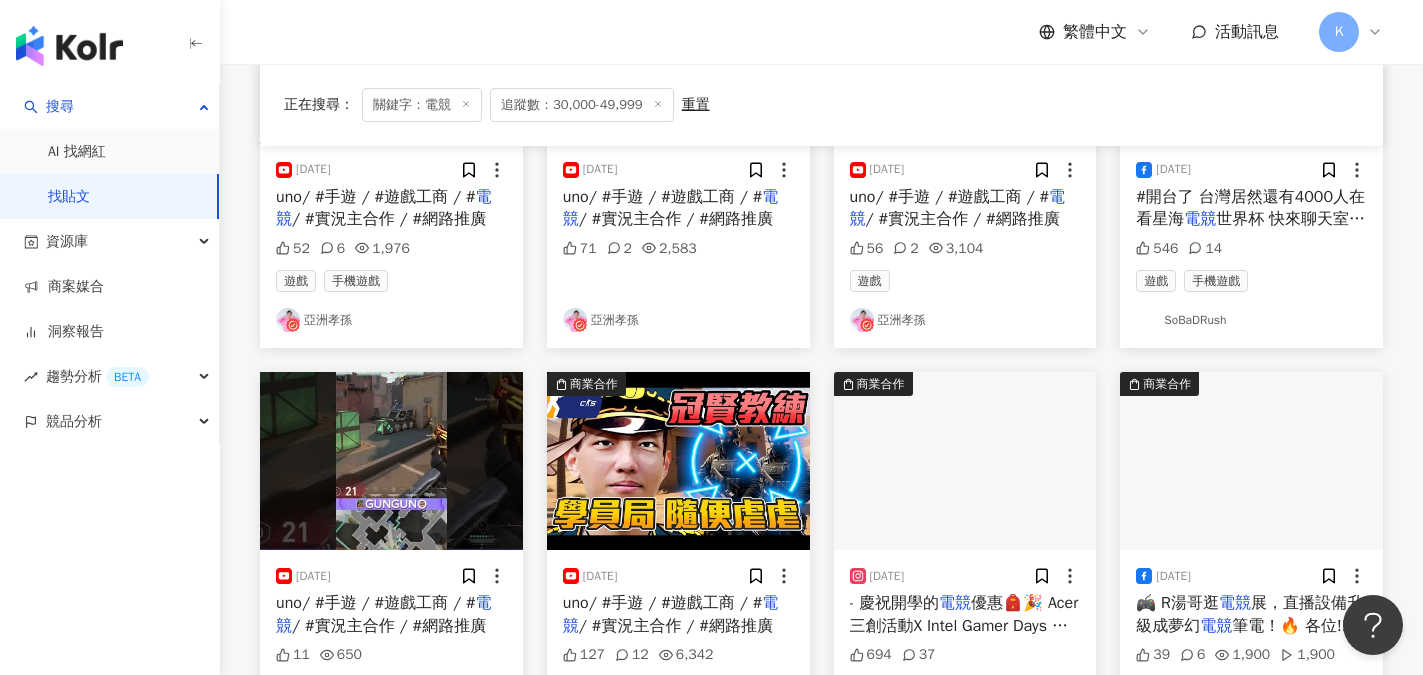 scroll, scrollTop: 3016, scrollLeft: 0, axis: vertical 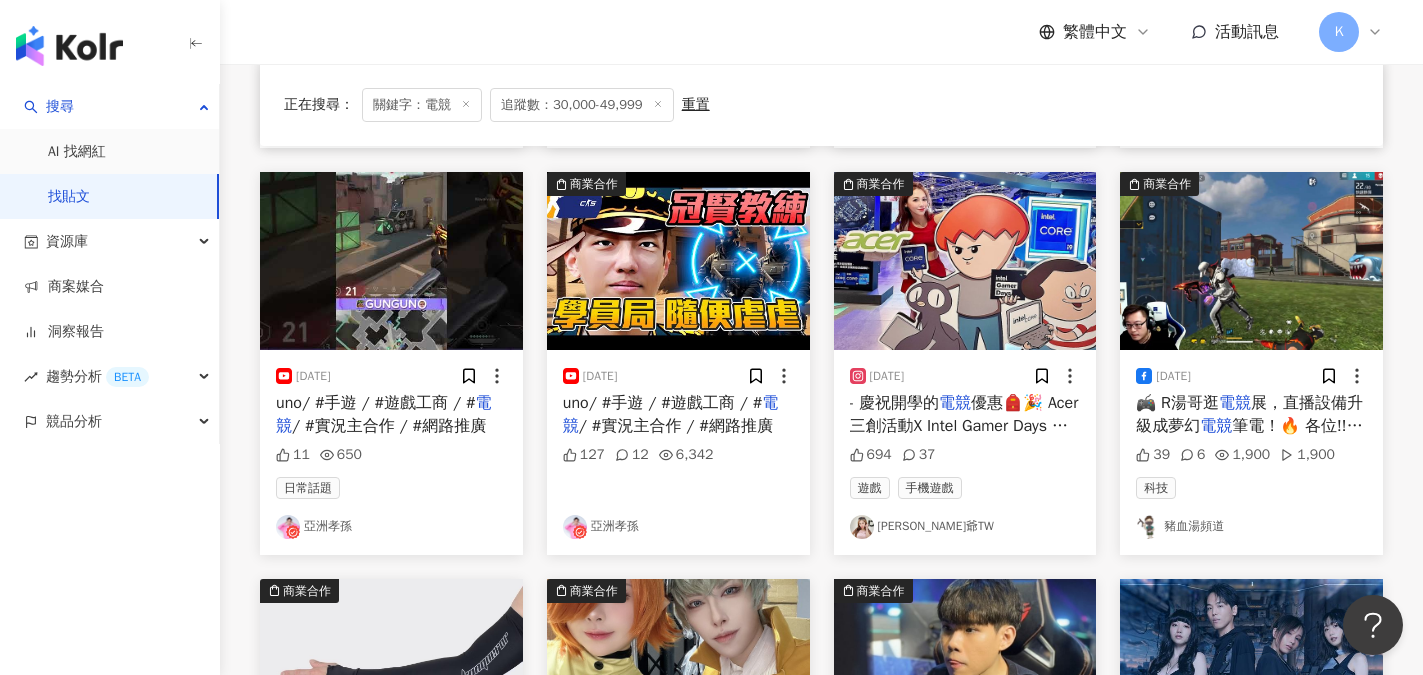 click on "亞洲孝孫" at bounding box center [678, 527] 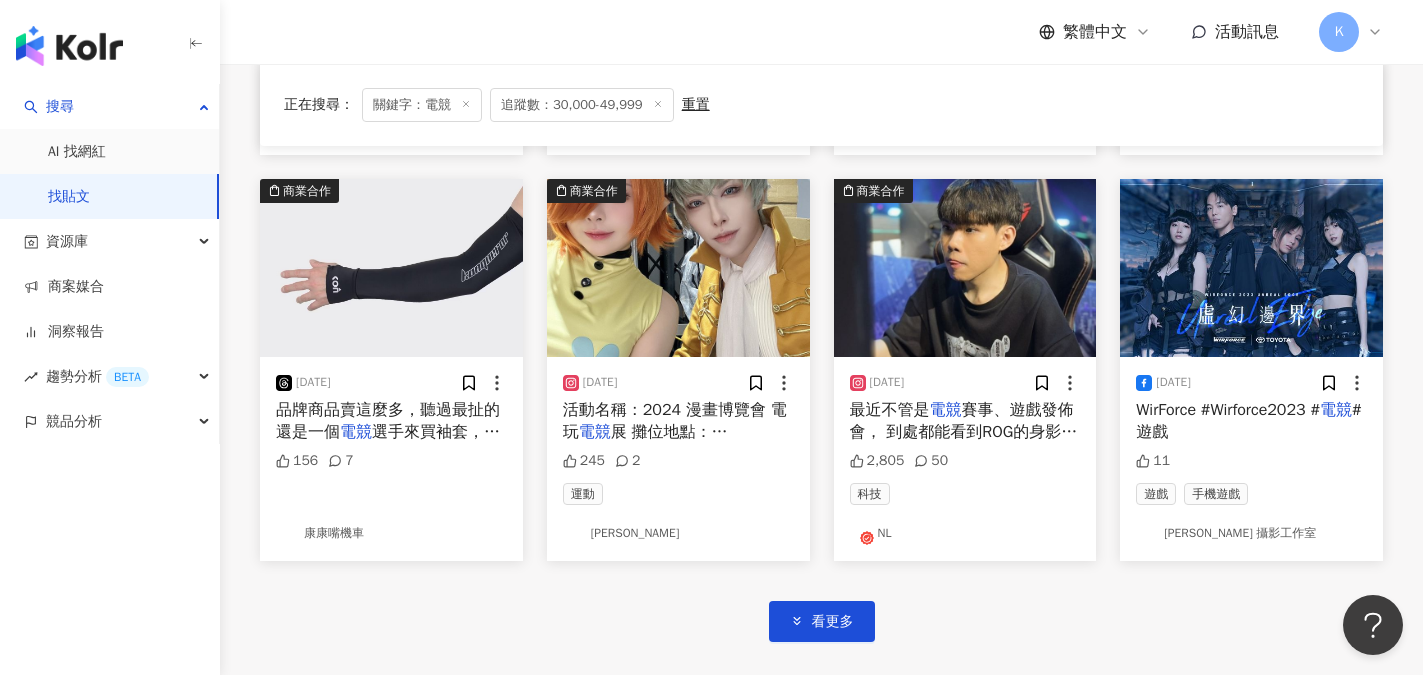 scroll, scrollTop: 3416, scrollLeft: 0, axis: vertical 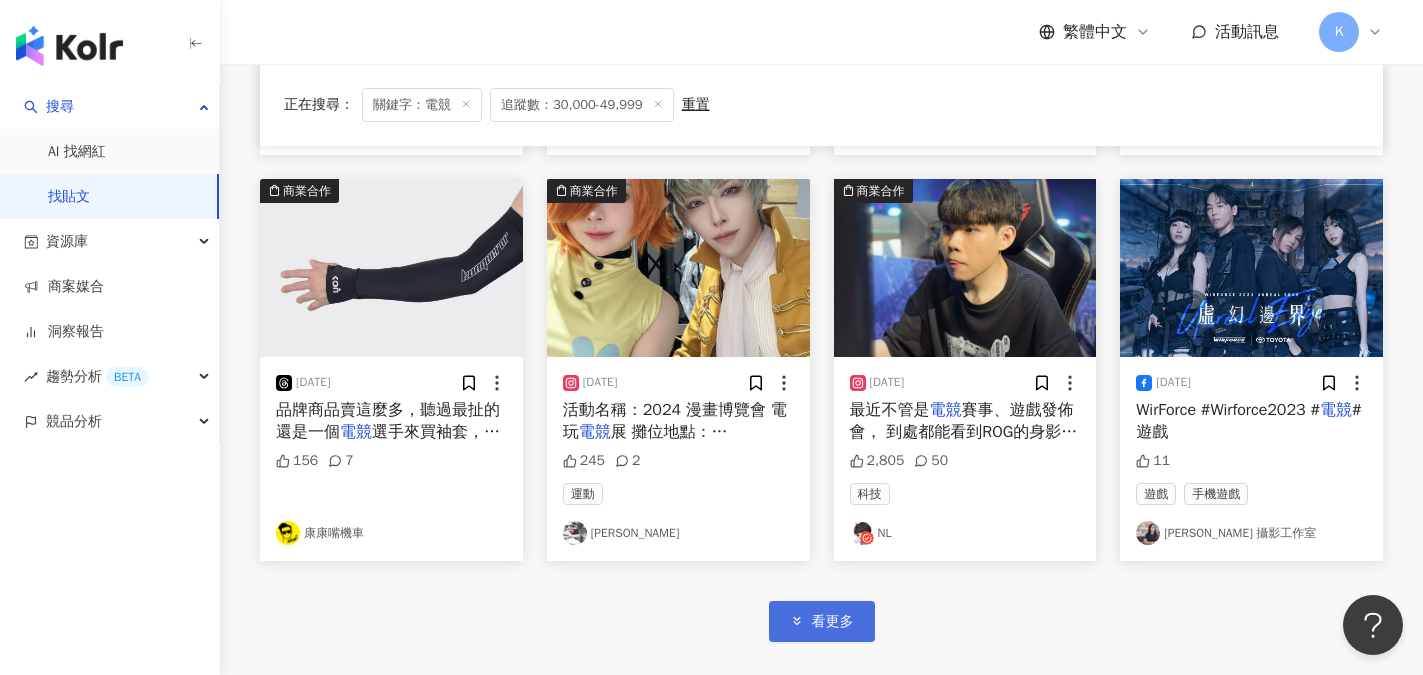 click on "看更多" at bounding box center [833, 622] 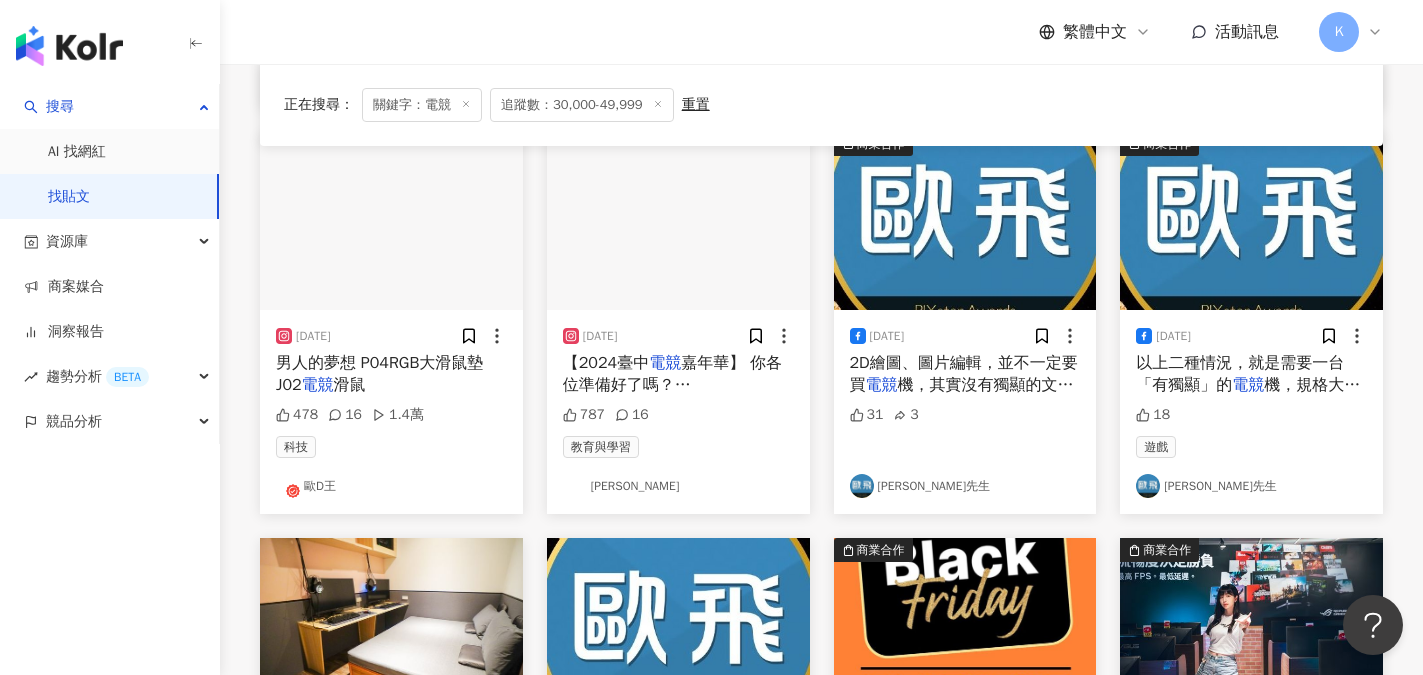 scroll, scrollTop: 4016, scrollLeft: 0, axis: vertical 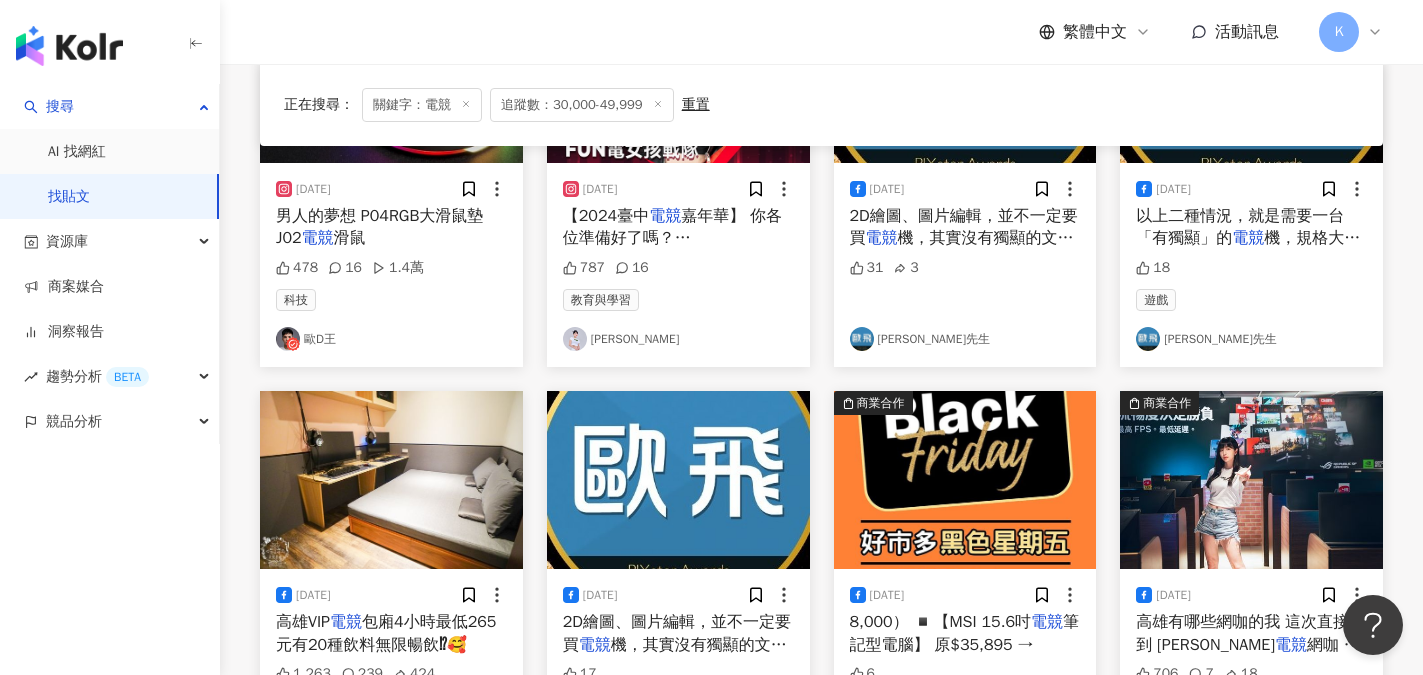 click on "歐D王" at bounding box center [391, 339] 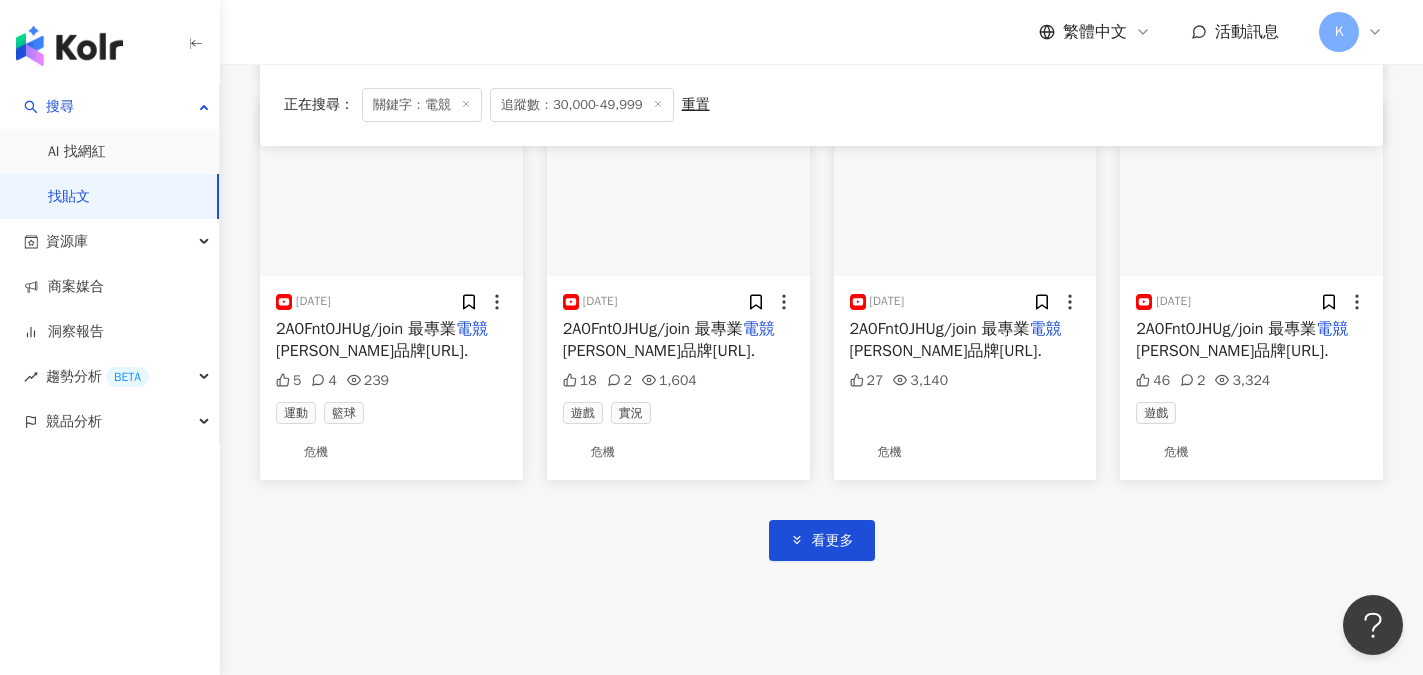 scroll, scrollTop: 4716, scrollLeft: 0, axis: vertical 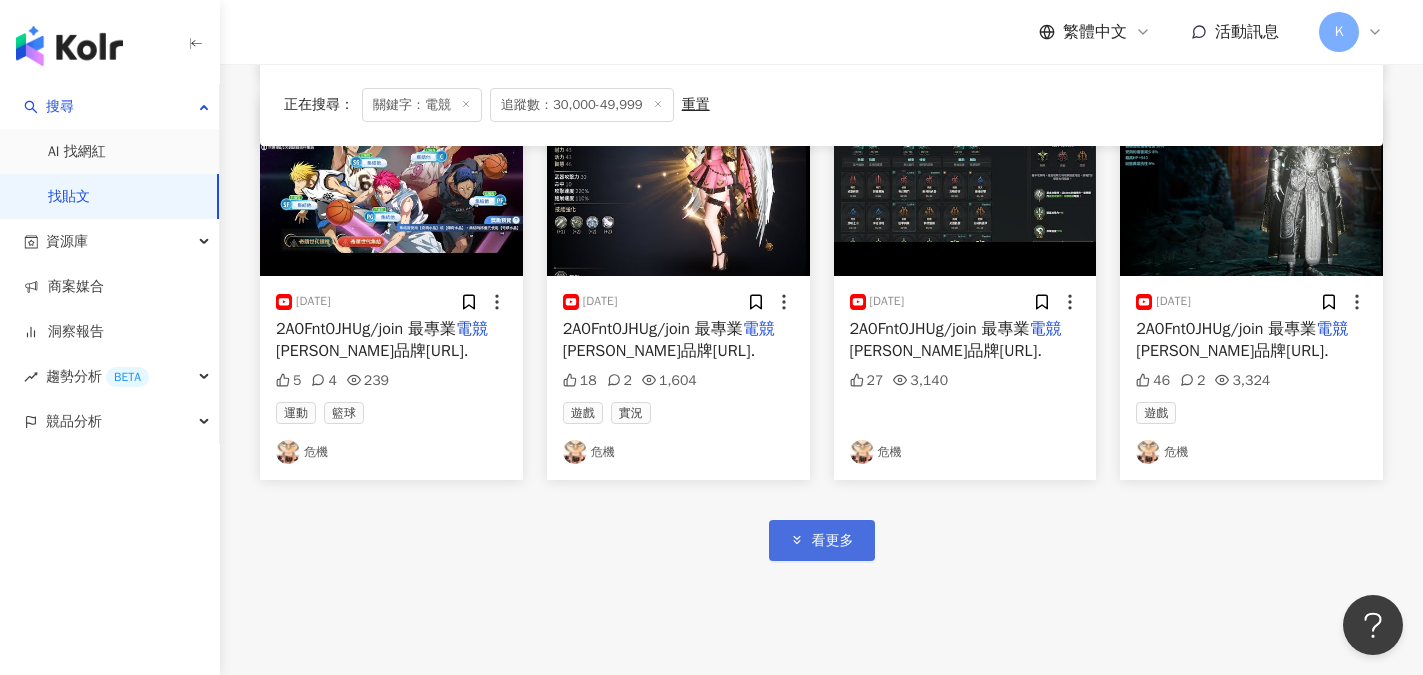 click 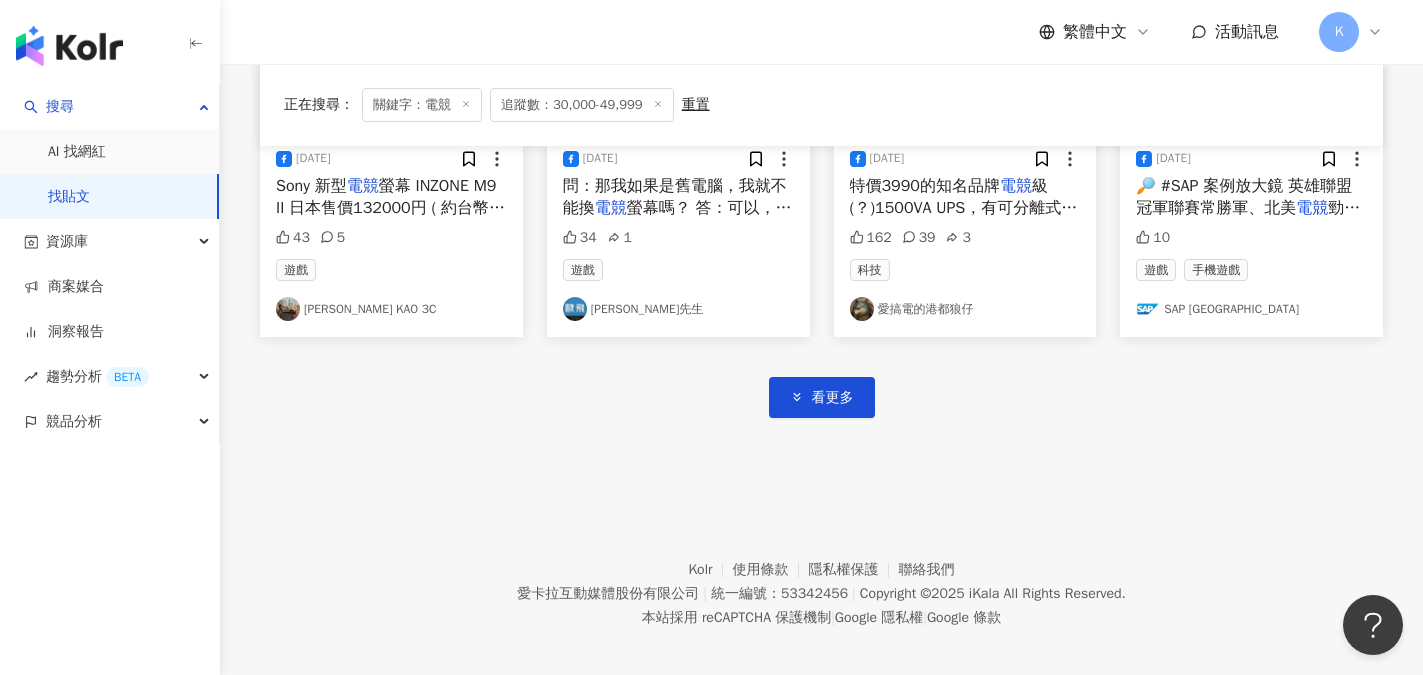 scroll, scrollTop: 6093, scrollLeft: 0, axis: vertical 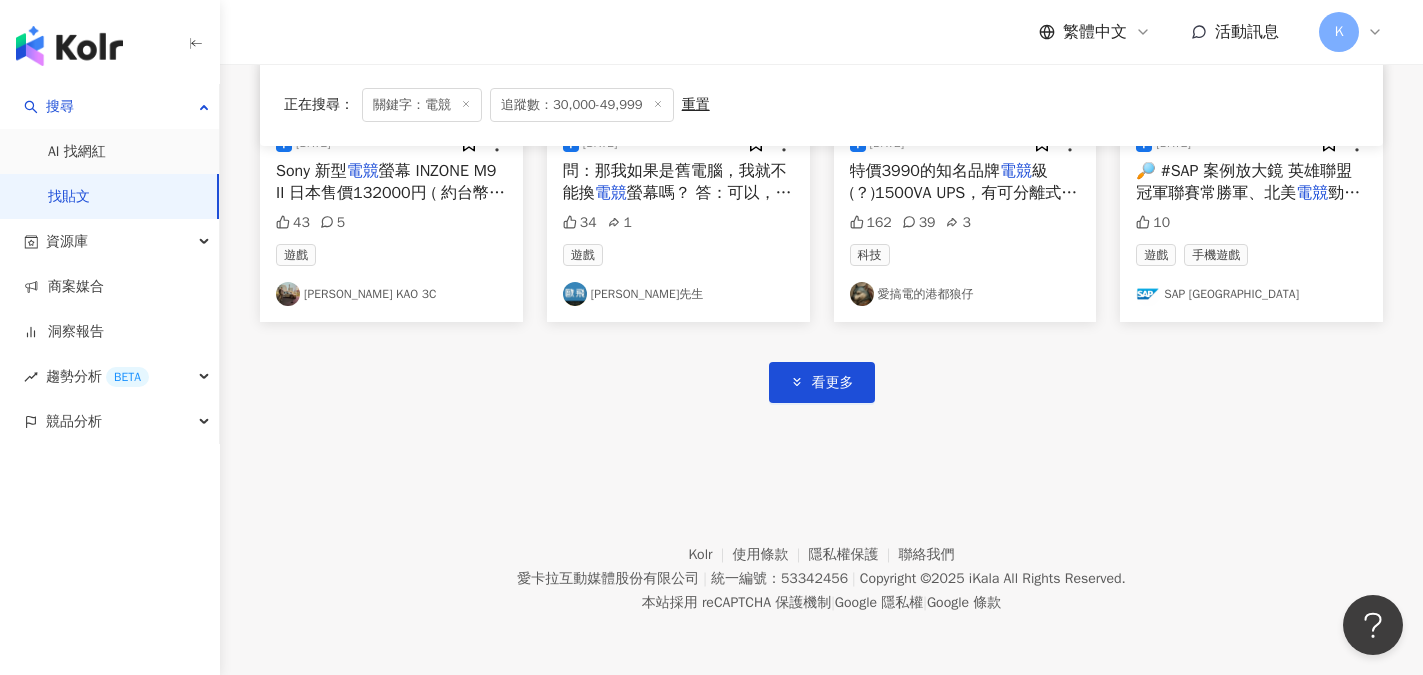 click on "商業合作 2024/8/19 入門 電競 筆電跑 黑神話:悟空 會有什麼樣的表現？Intel Core Ultra 7 155H搭RTX4050繼昨天測試完三台 電競 掌機後
今天拿了我手邊一台初階的 電競 筆電
硬體規格有Intel Core Ultra 7 155H
16GB RAM、RTX4050獨顯晶片
開DLSS、開幀生成、開光追...看看它的表現
#黑神話悟空 #RTX40系列 #DLSS3 69 1 3,055 1 科技 羅卡Rocca 2024/8/18 黑神話:悟空
用各家 電競 掌機玩
會有什麼表現？ 65 5 2 遊戲 手機遊戲 羅卡Rocca 2024/8/29 每天都開開心心當個 電競 小廢物
要不要跟我一起玩 1,312 6 遊戲 手機遊戲 CC小檸檬 林孟 商業合作 2024/9/25 Sony 新型 電競 螢幕 INZONE M10S 日本售價 174900円 ( 約台幣38900元)，預計2024年10月25日發貨。 28 遊戲 手機遊戲 MARCO KAO 3C 商業合作 2024/8/21 操控套組 ！！多了兩顆實體「肩鍵」，結合 電競 保護貼，讓你快速瞄準，精準命中！@r 236 32 6,282 遊戲 田山先生Tayama 商業合作 5" at bounding box center (821, -2648) 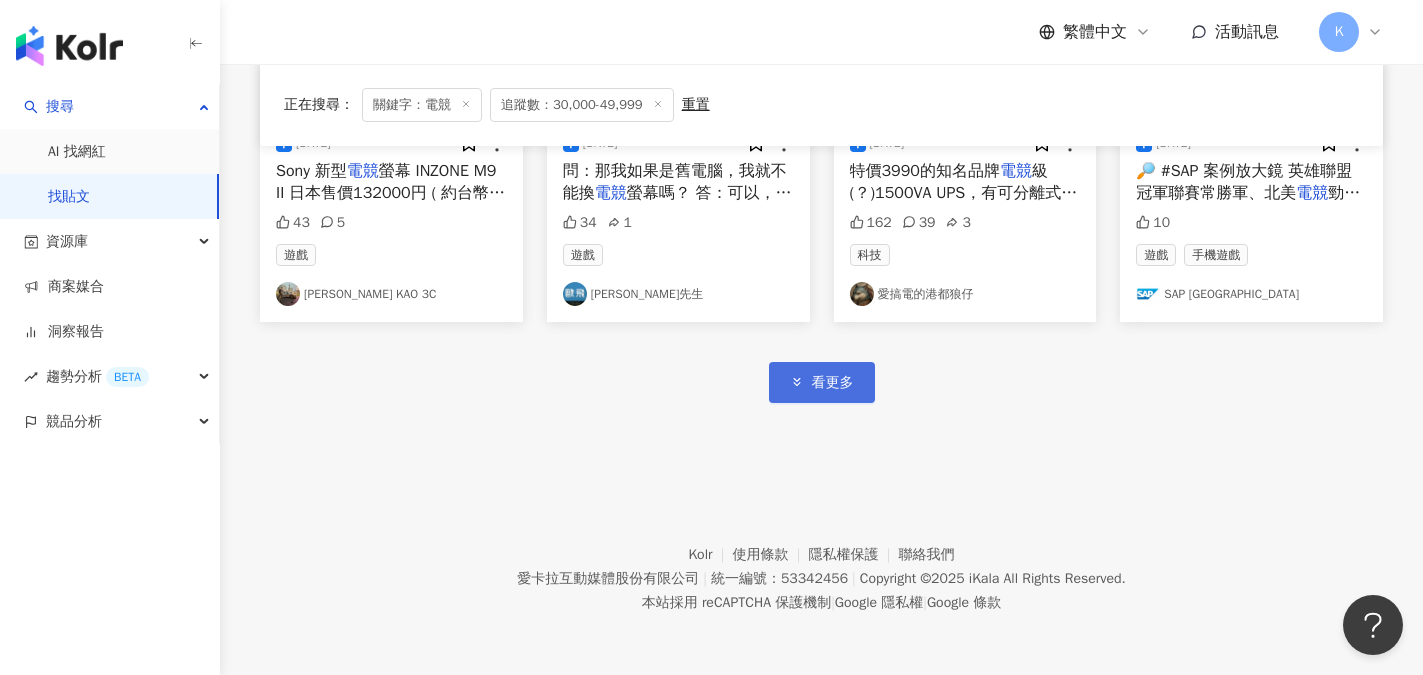 click on "看更多" at bounding box center (833, 383) 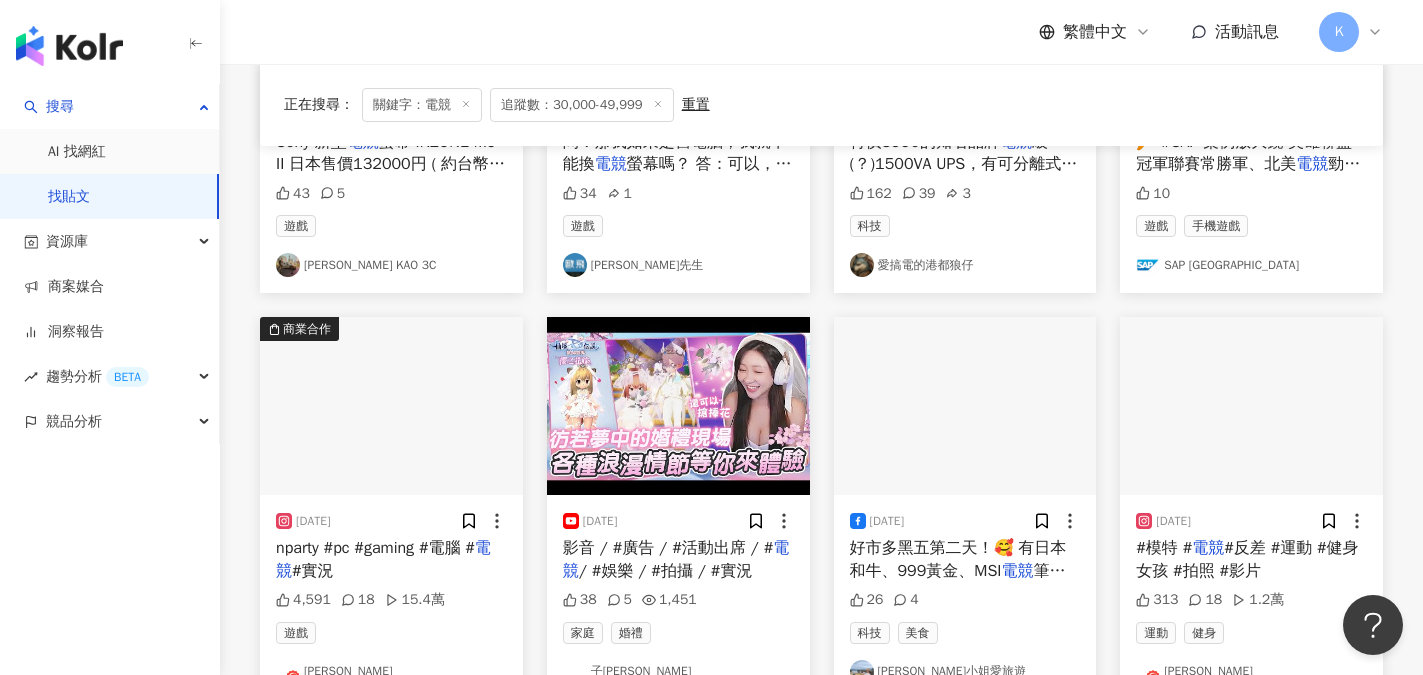 scroll, scrollTop: 6193, scrollLeft: 0, axis: vertical 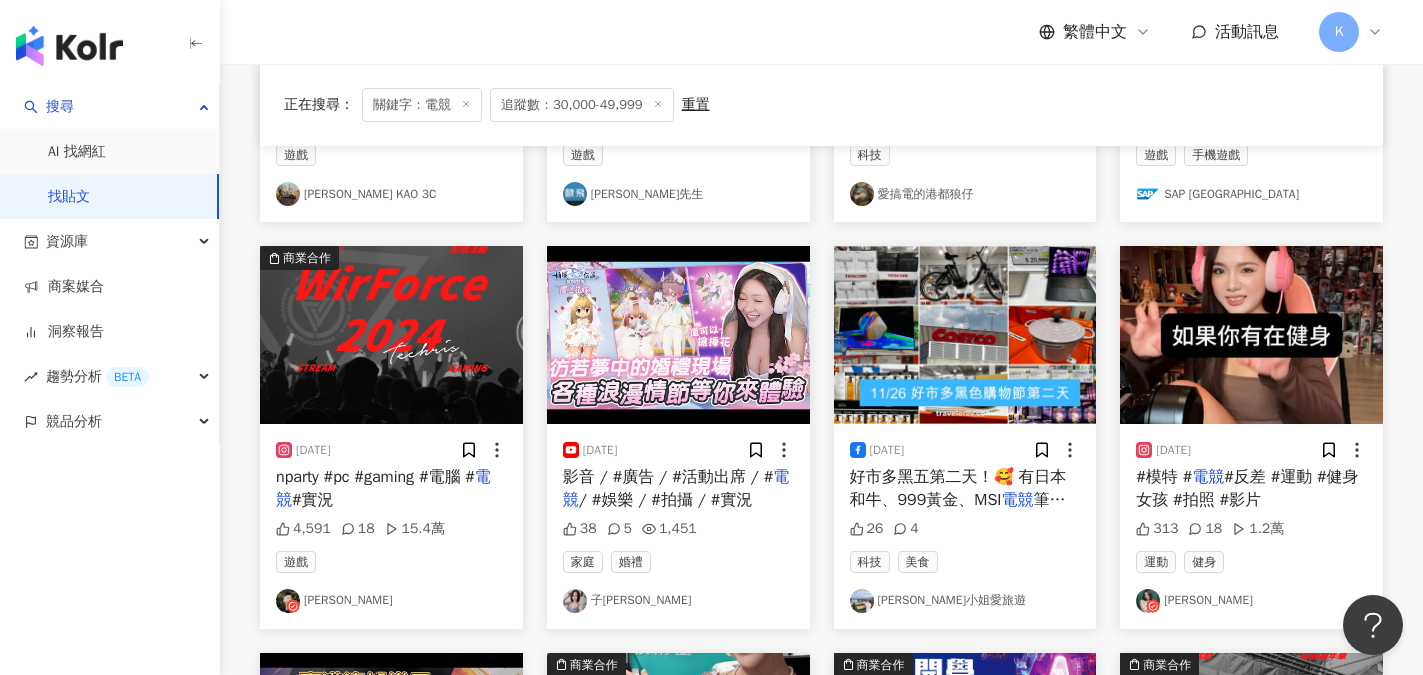 click on "宜峯 Chris" at bounding box center (391, 601) 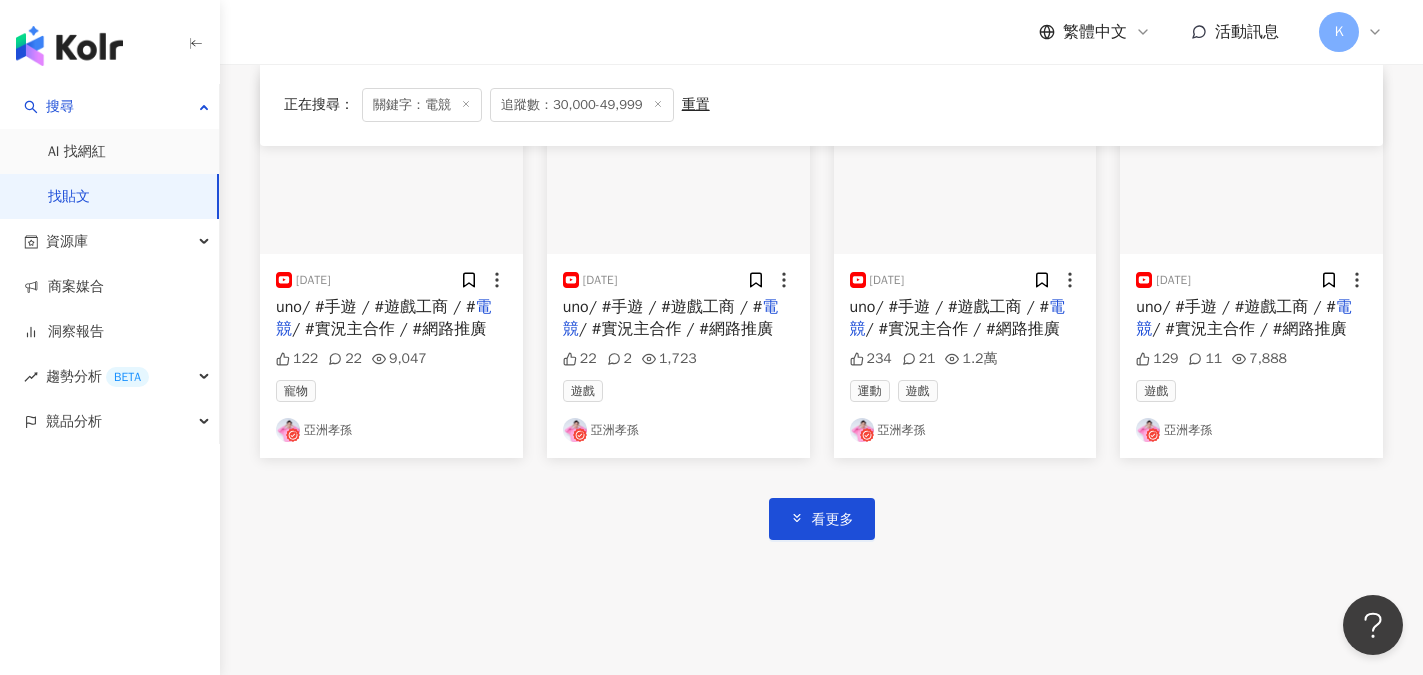 scroll, scrollTop: 7193, scrollLeft: 0, axis: vertical 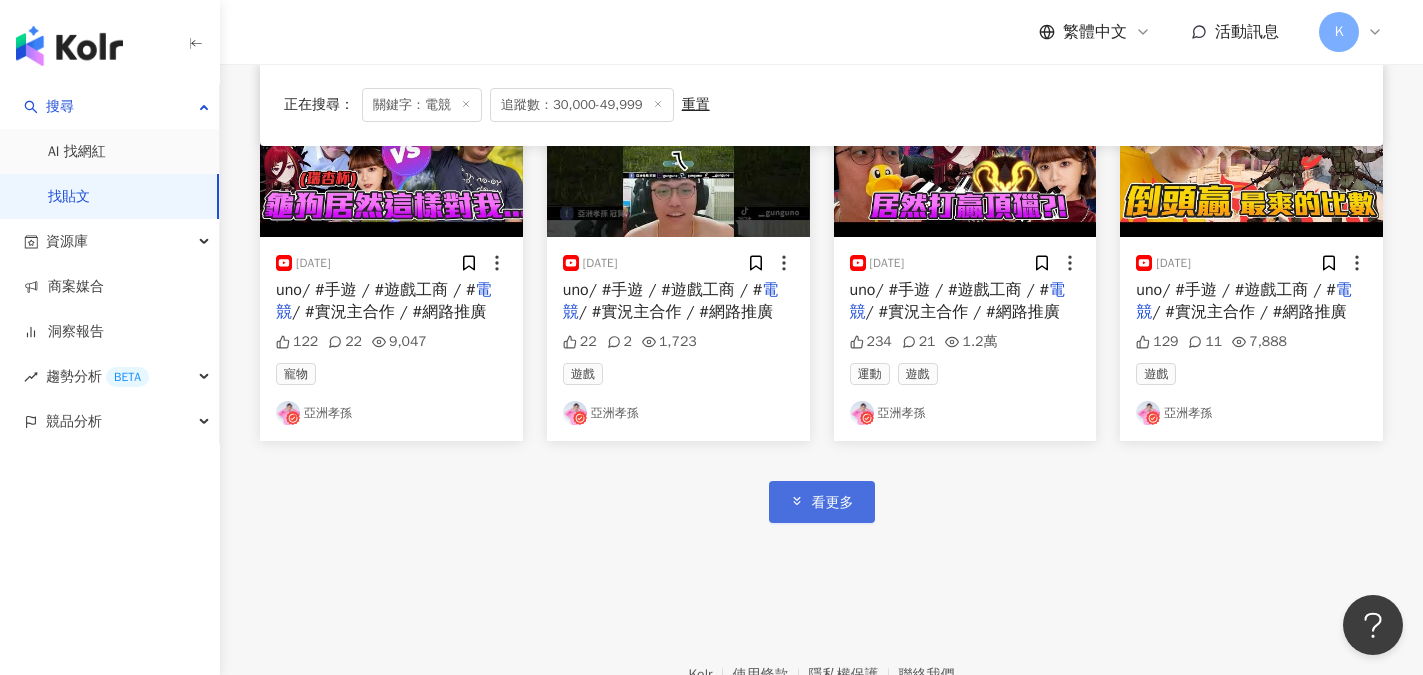 click on "看更多" at bounding box center (833, 503) 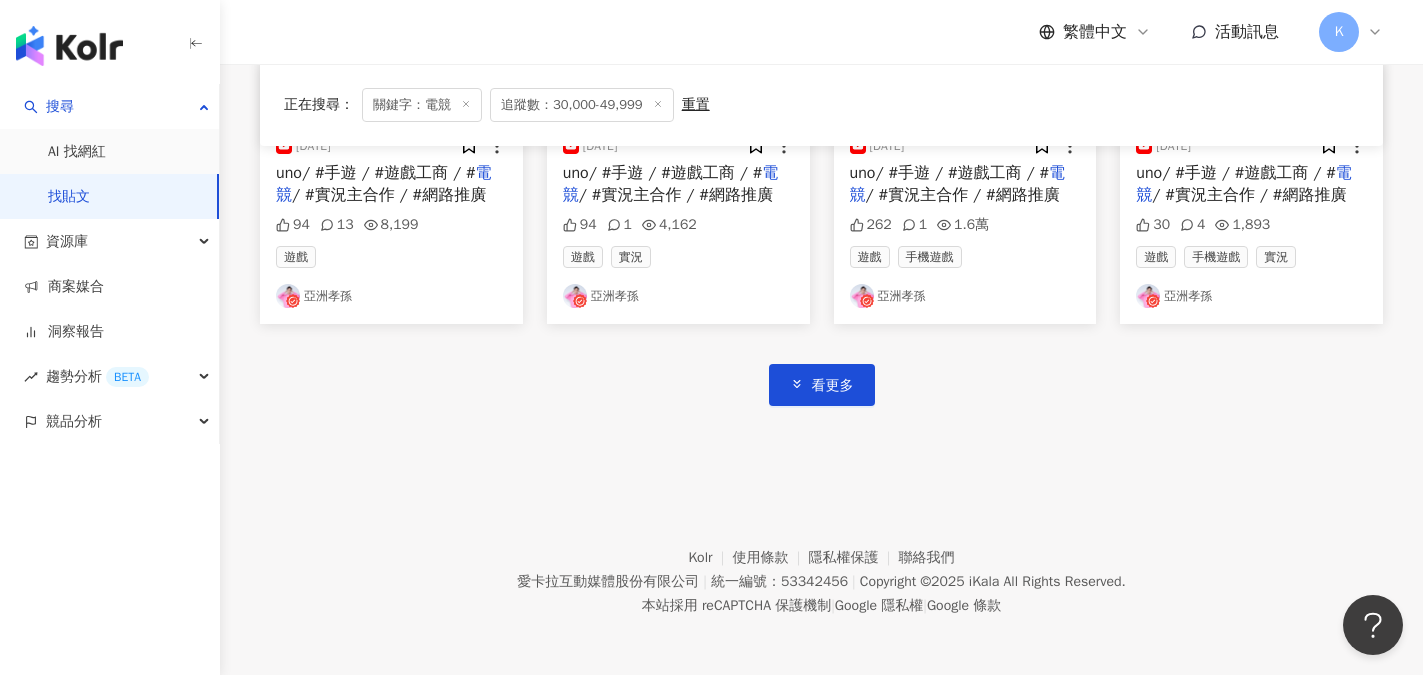 scroll, scrollTop: 8531, scrollLeft: 0, axis: vertical 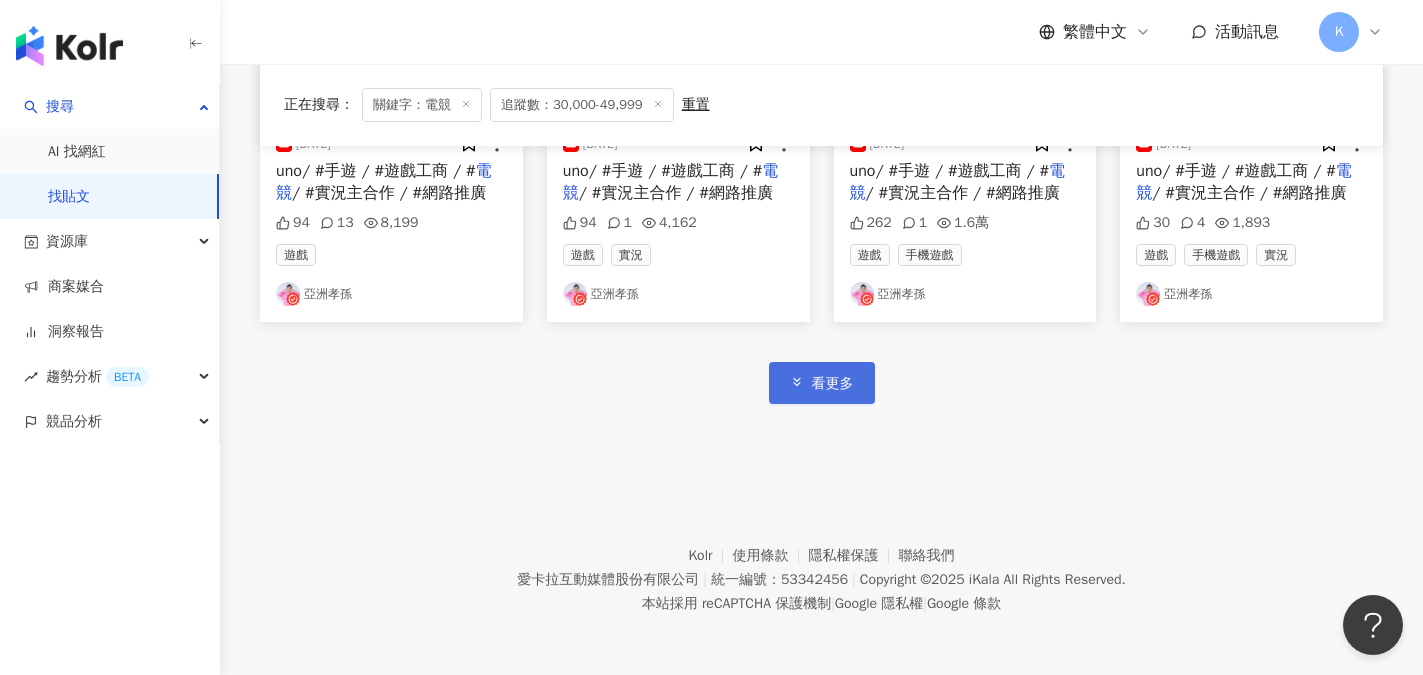 click on "看更多" at bounding box center (833, 384) 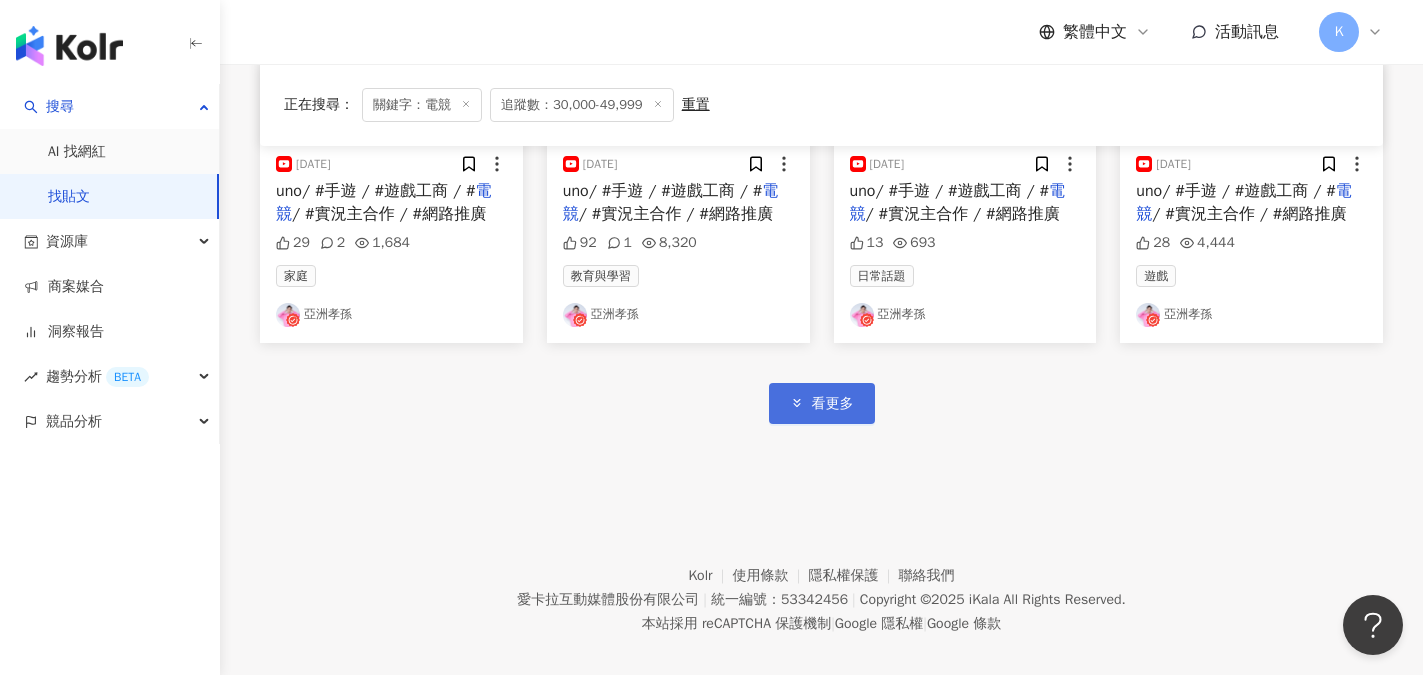 scroll, scrollTop: 9750, scrollLeft: 0, axis: vertical 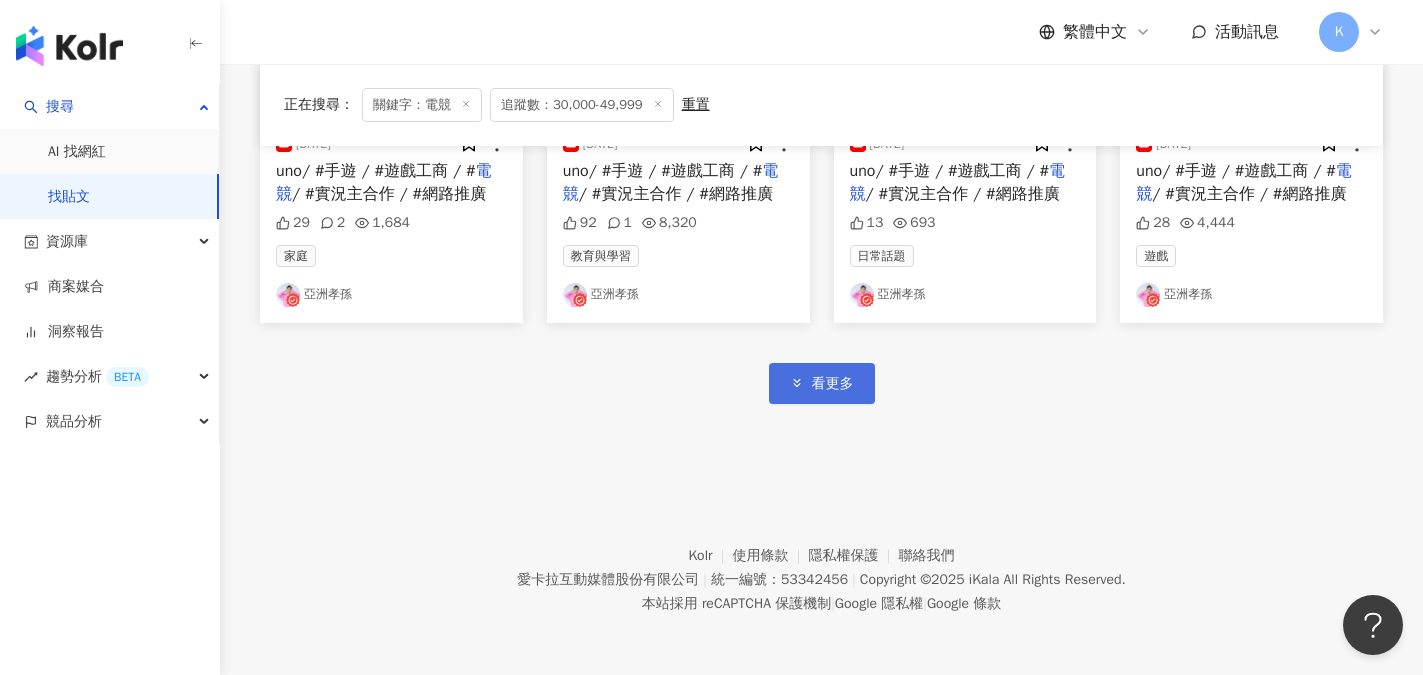 click on "看更多" at bounding box center [822, 383] 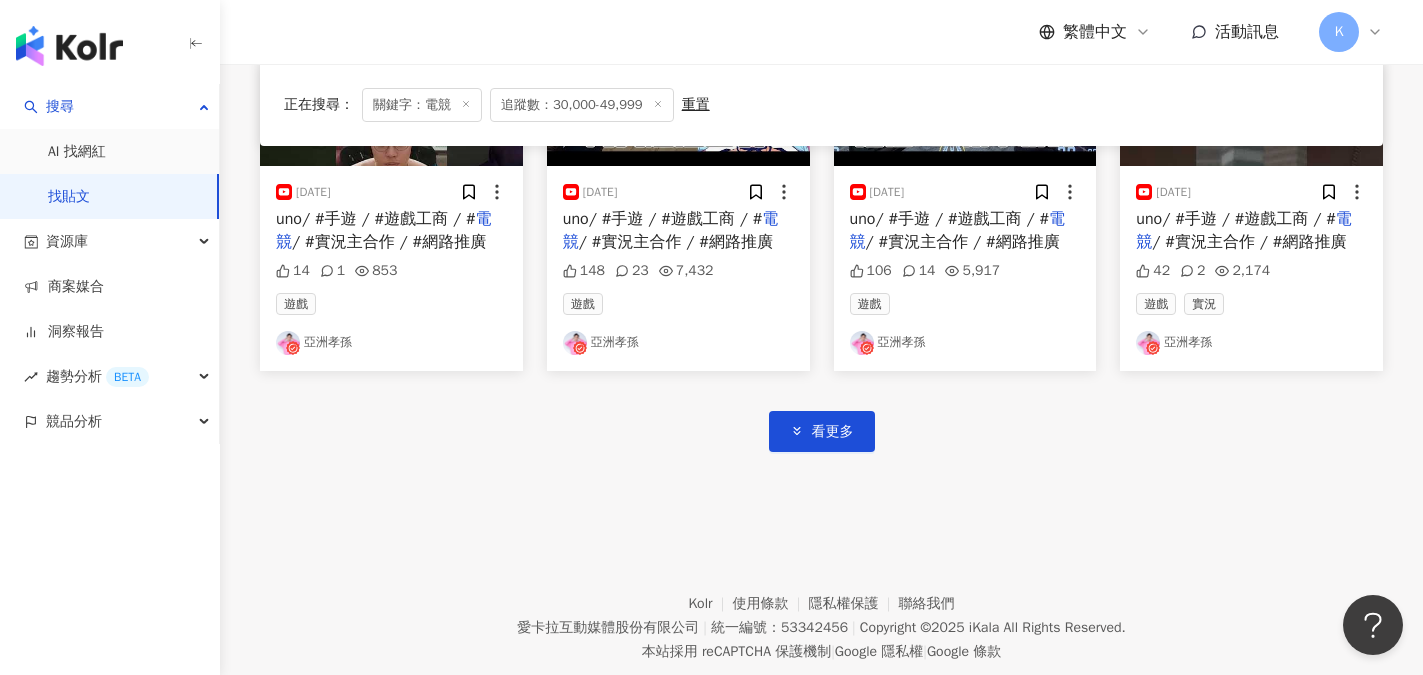 scroll, scrollTop: 10970, scrollLeft: 0, axis: vertical 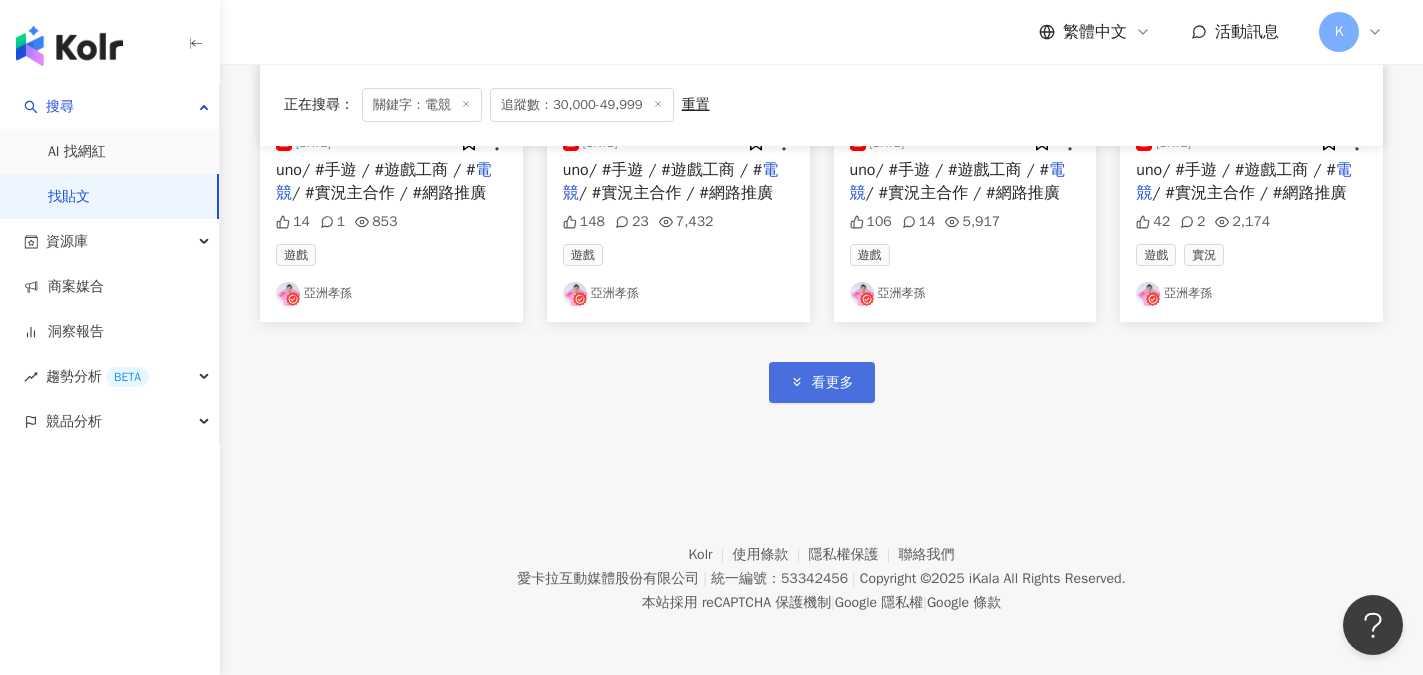 click on "看更多" at bounding box center (822, 382) 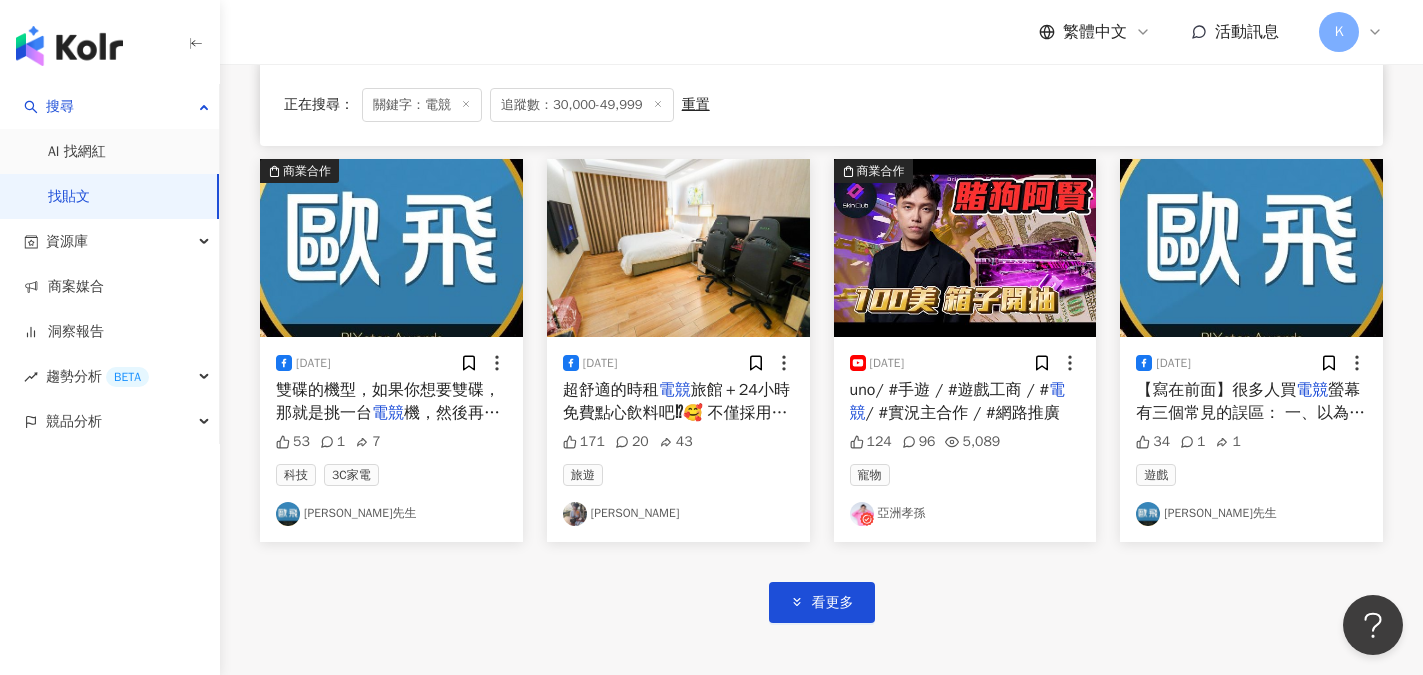 scroll, scrollTop: 11970, scrollLeft: 0, axis: vertical 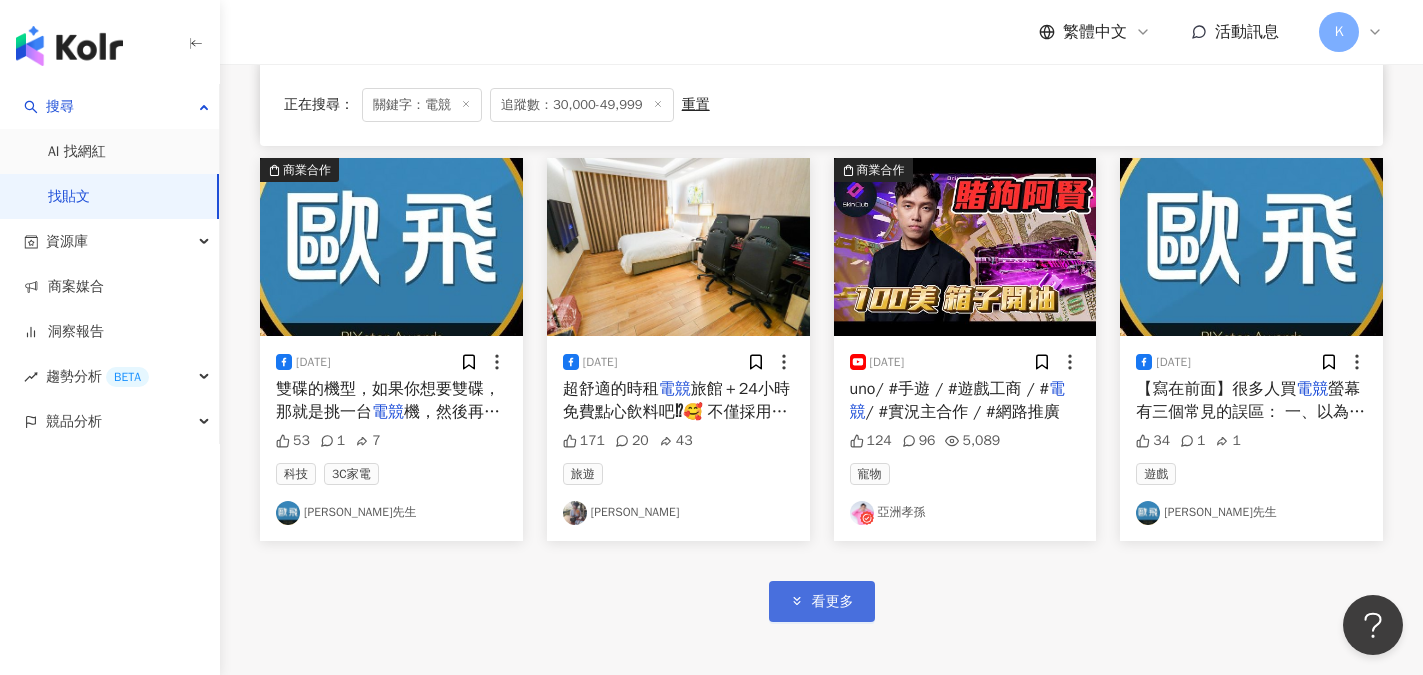 click on "看更多" at bounding box center (833, 602) 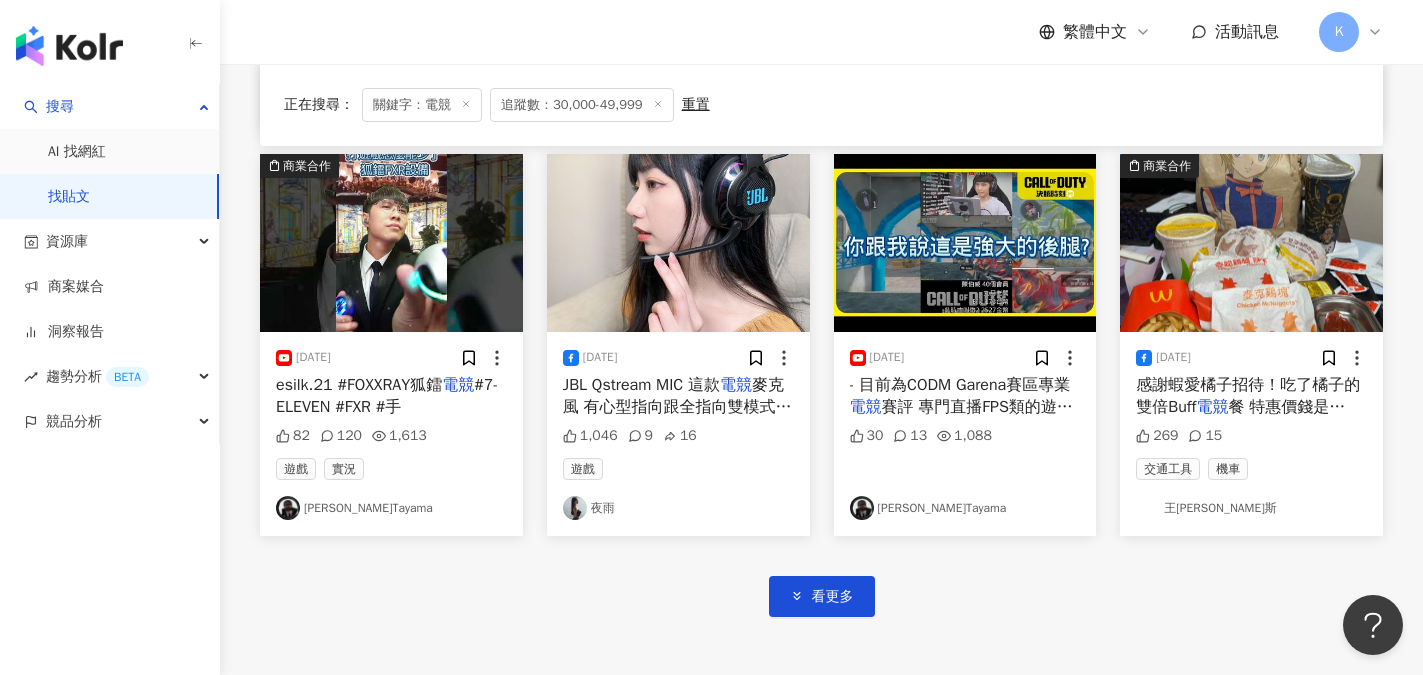 scroll, scrollTop: 13270, scrollLeft: 0, axis: vertical 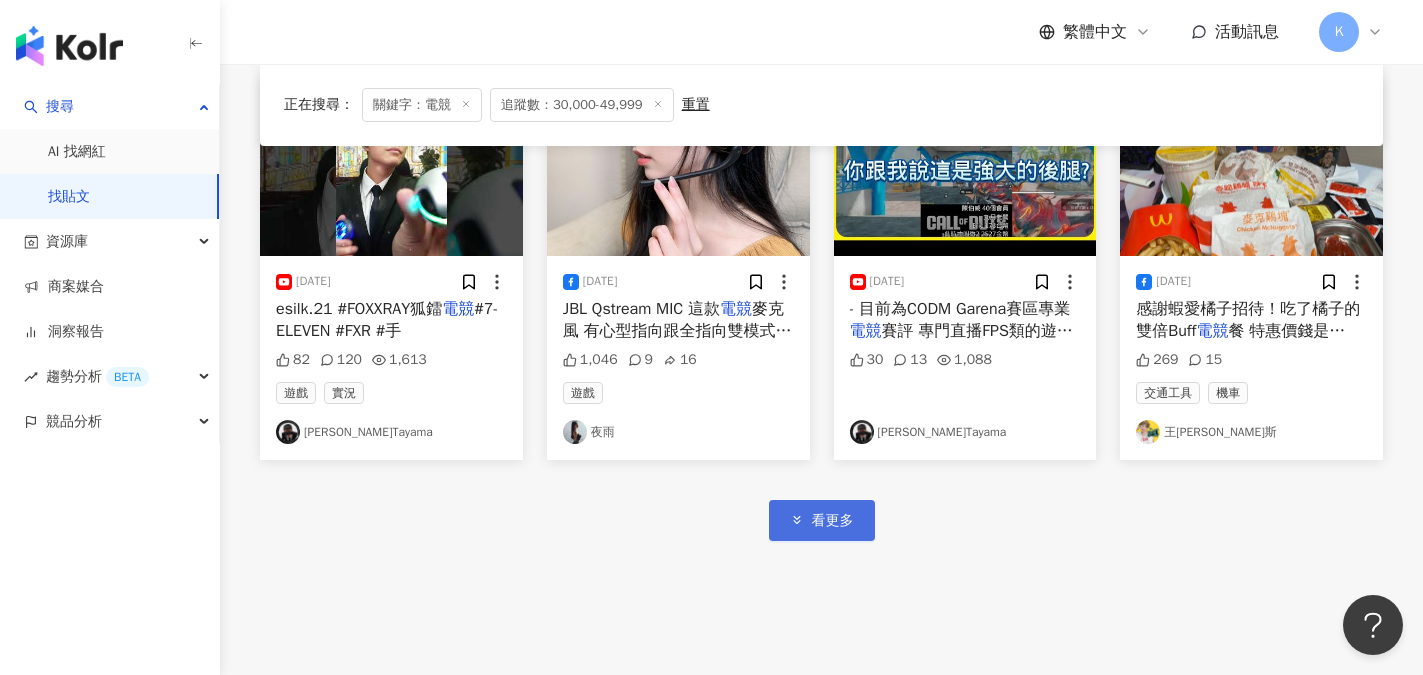 click on "看更多" at bounding box center [822, 520] 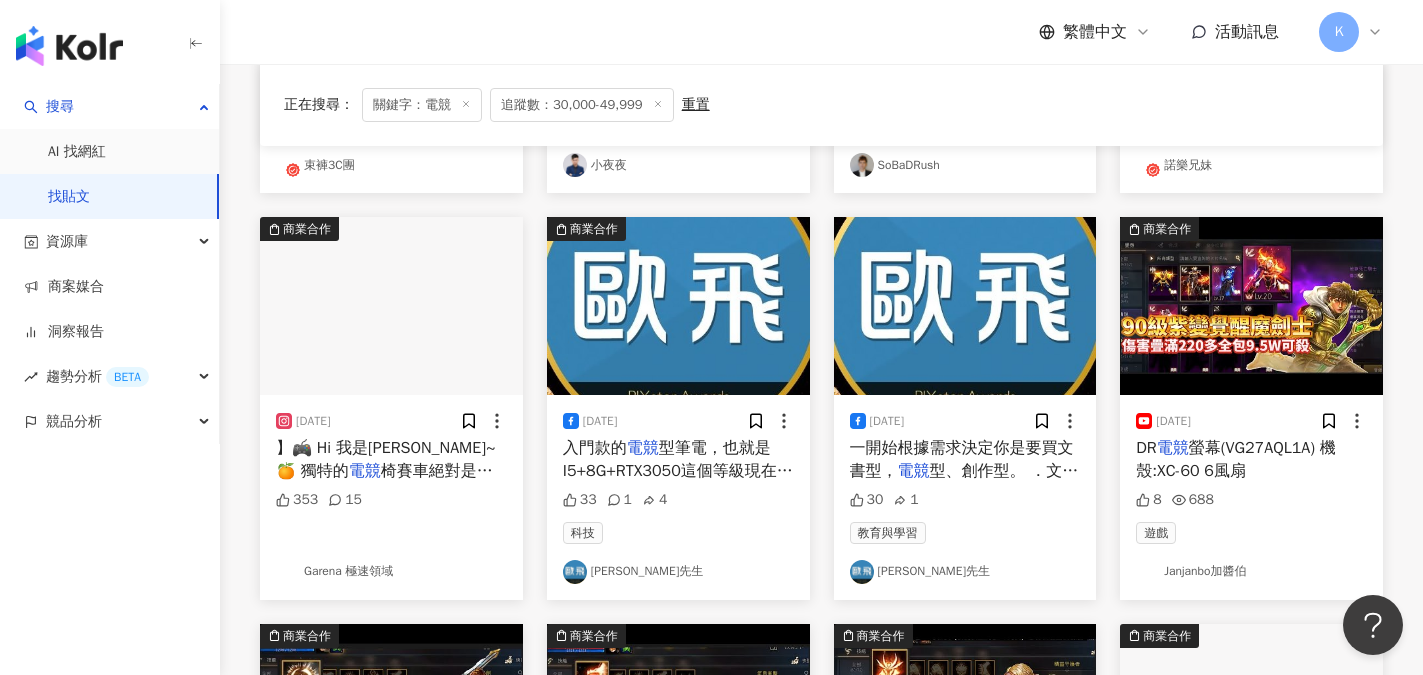 scroll, scrollTop: 13970, scrollLeft: 0, axis: vertical 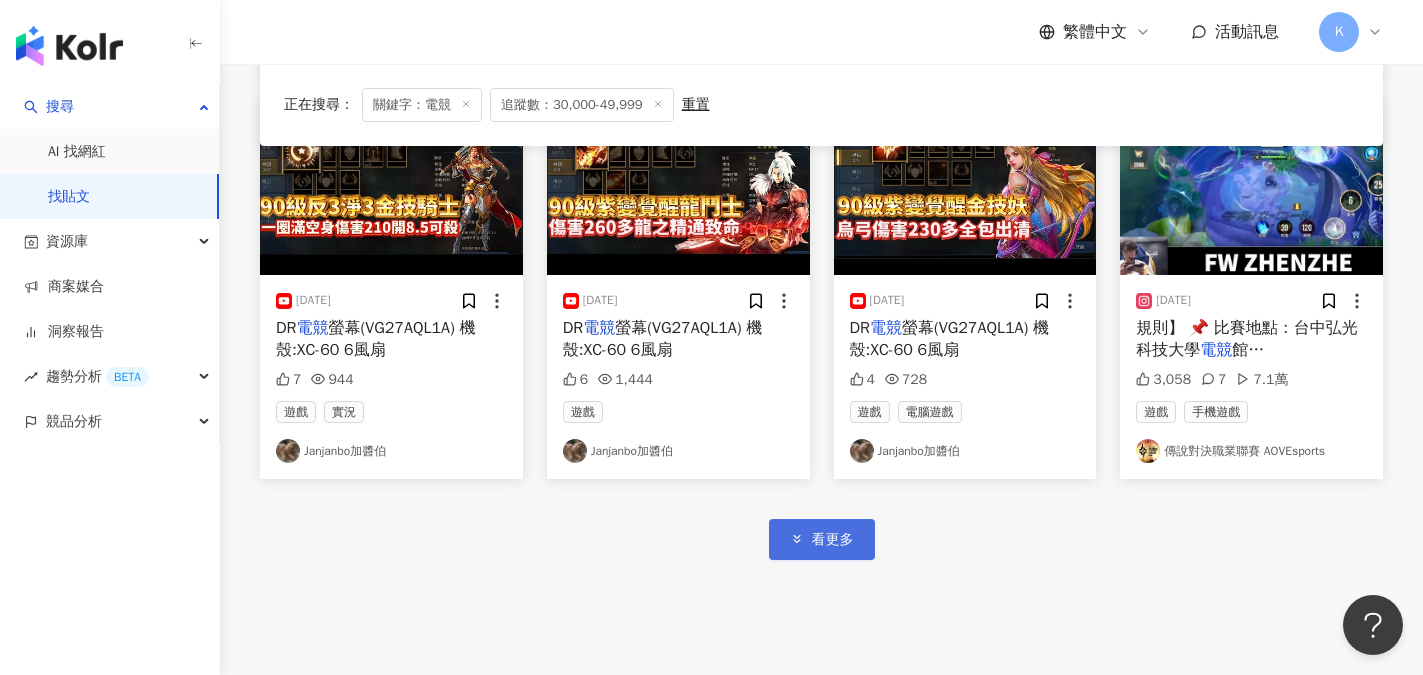 click on "看更多" at bounding box center (822, 539) 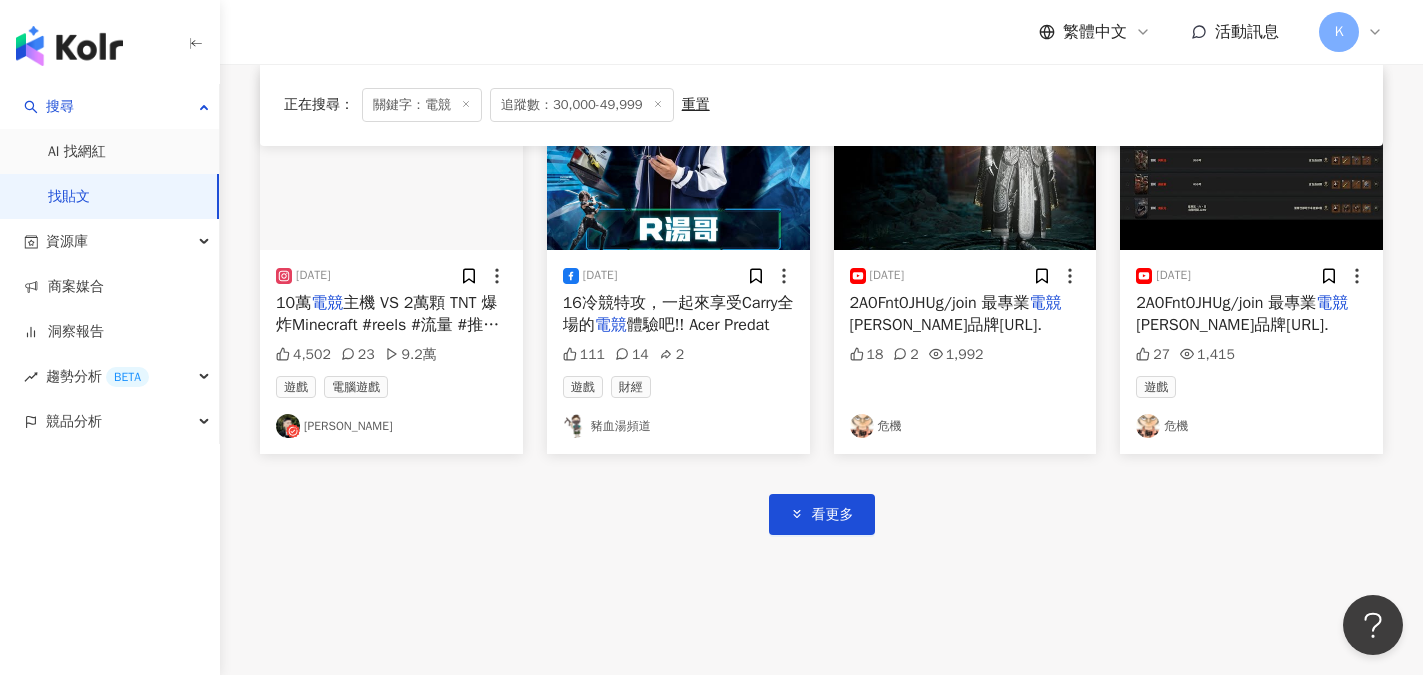 scroll, scrollTop: 15770, scrollLeft: 0, axis: vertical 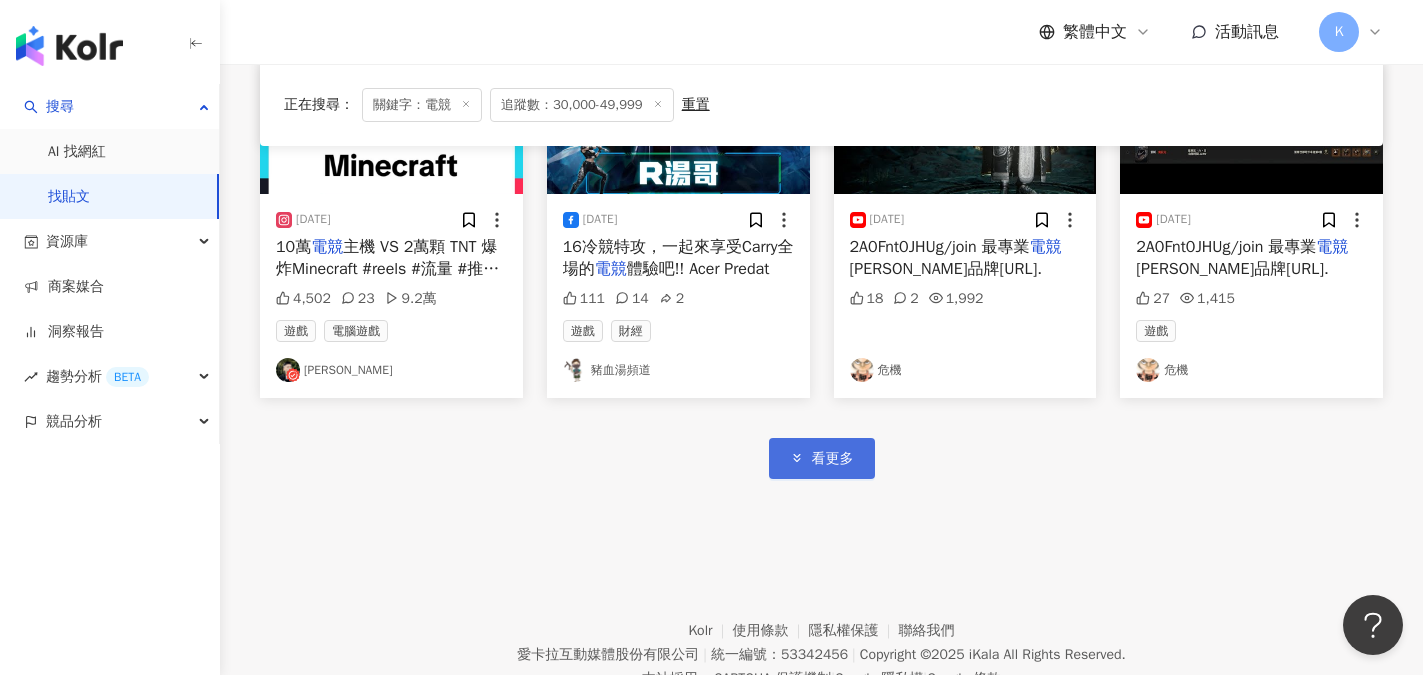 click on "看更多" at bounding box center [833, 459] 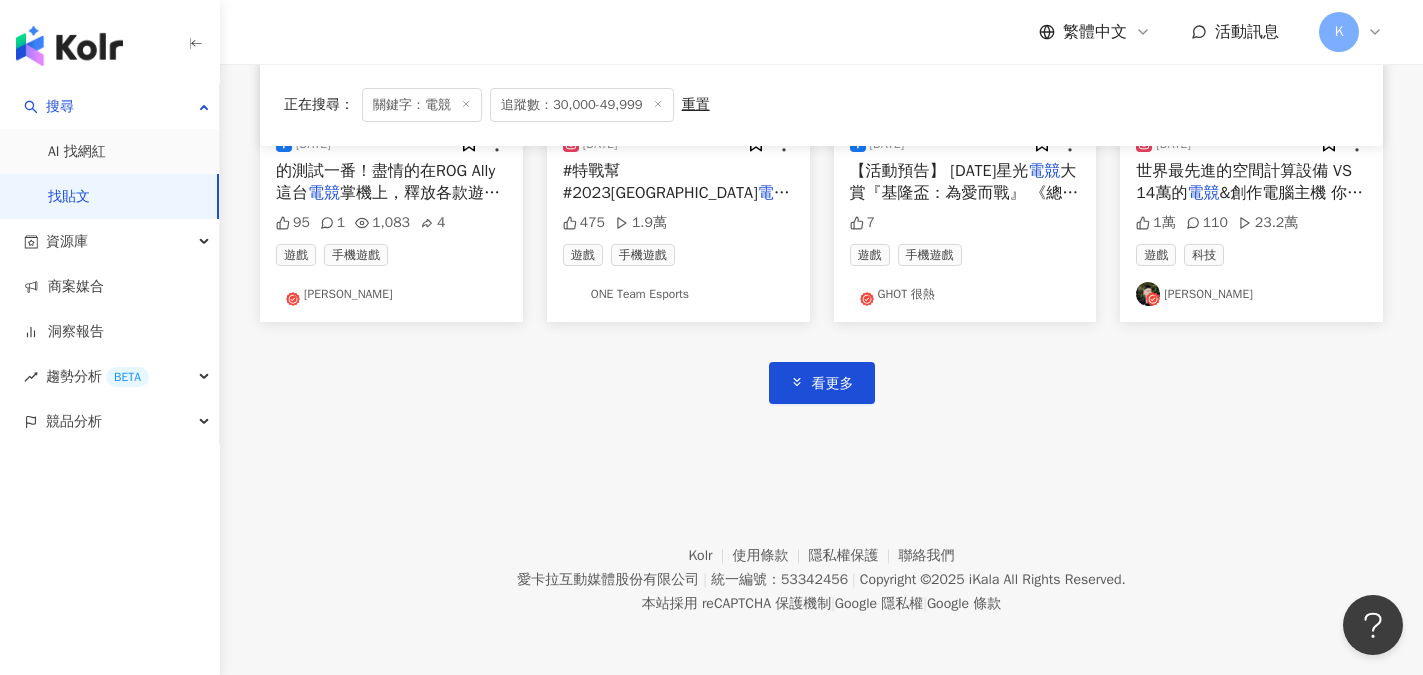 scroll, scrollTop: 17066, scrollLeft: 0, axis: vertical 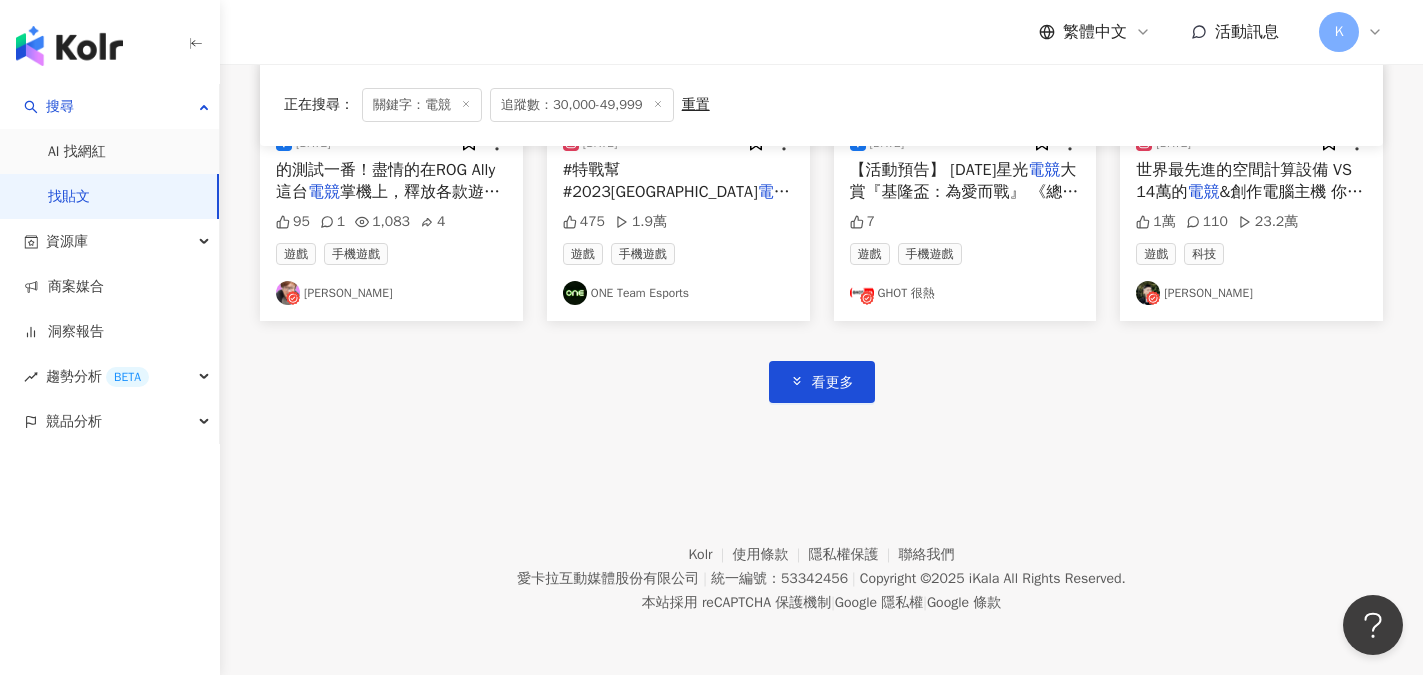 click on "商業合作 2024/8/19 入門 電競 筆電跑 黑神話:悟空 會有什麼樣的表現？Intel Core Ultra 7 155H搭RTX4050繼昨天測試完三台 電競 掌機後
今天拿了我手邊一台初階的 電競 筆電
硬體規格有Intel Core Ultra 7 155H
16GB RAM、RTX4050獨顯晶片
開DLSS、開幀生成、開光追...看看它的表現
#黑神話悟空 #RTX40系列 #DLSS3 69 1 3,055 1 科技 羅卡Rocca 2024/8/18 黑神話:悟空
用各家 電競 掌機玩
會有什麼表現？ 65 5 2 遊戲 手機遊戲 羅卡Rocca 2024/8/29 每天都開開心心當個 電競 小廢物
要不要跟我一起玩 1,312 6 遊戲 手機遊戲 CC小檸檬 林孟 商業合作 2024/9/25 Sony 新型 電競 螢幕 INZONE M10S 日本售價 174900円 ( 約台幣38900元)，預計2024年10月25日發貨。 28 遊戲 手機遊戲 MARCO KAO 3C 商業合作 2024/8/21 操控套組 ！！多了兩顆實體「肩鍵」，結合 電競 保護貼，讓你快速瞄準，精準命中！@r 236 32 6,282 遊戲 田山先生Tayama 商業合作 5" at bounding box center [821, -8135] 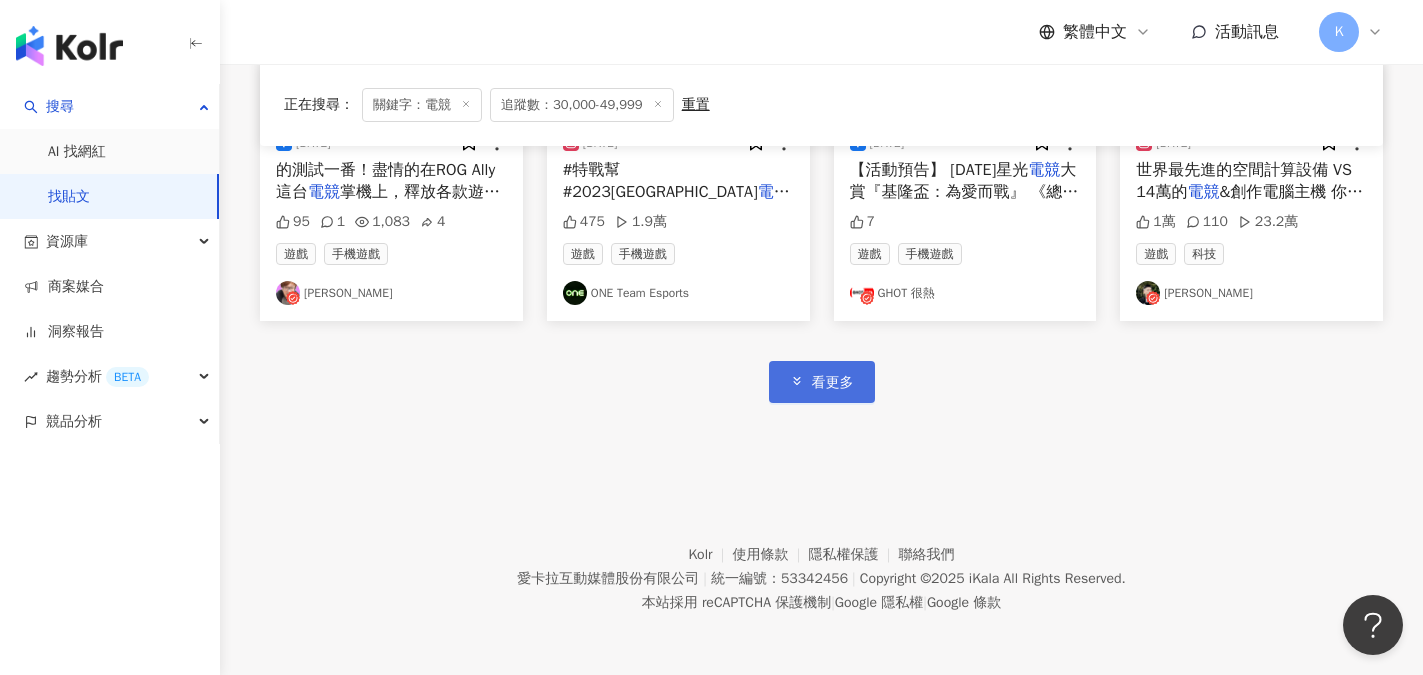 click on "看更多" at bounding box center [833, 383] 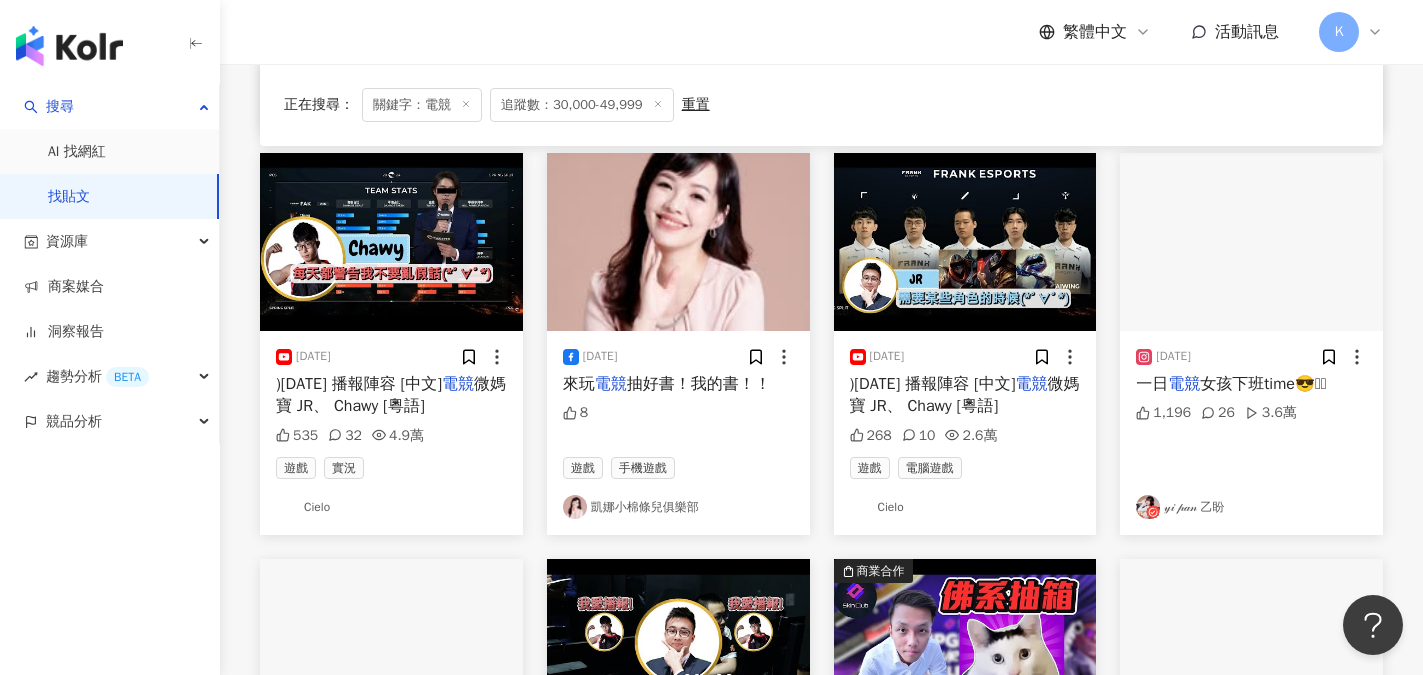 scroll, scrollTop: 17666, scrollLeft: 0, axis: vertical 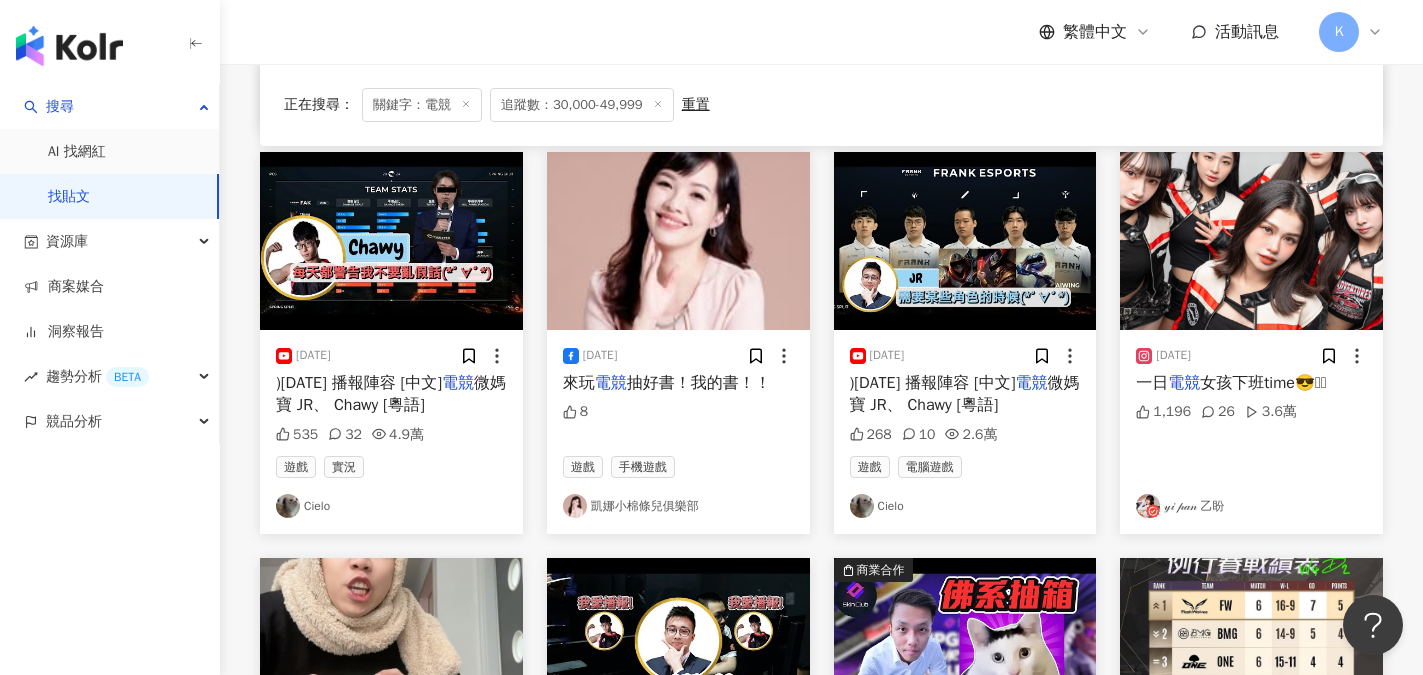 click on "𝓎𝒾 𝓅𝒶𝓃  乙盼" at bounding box center [1251, 506] 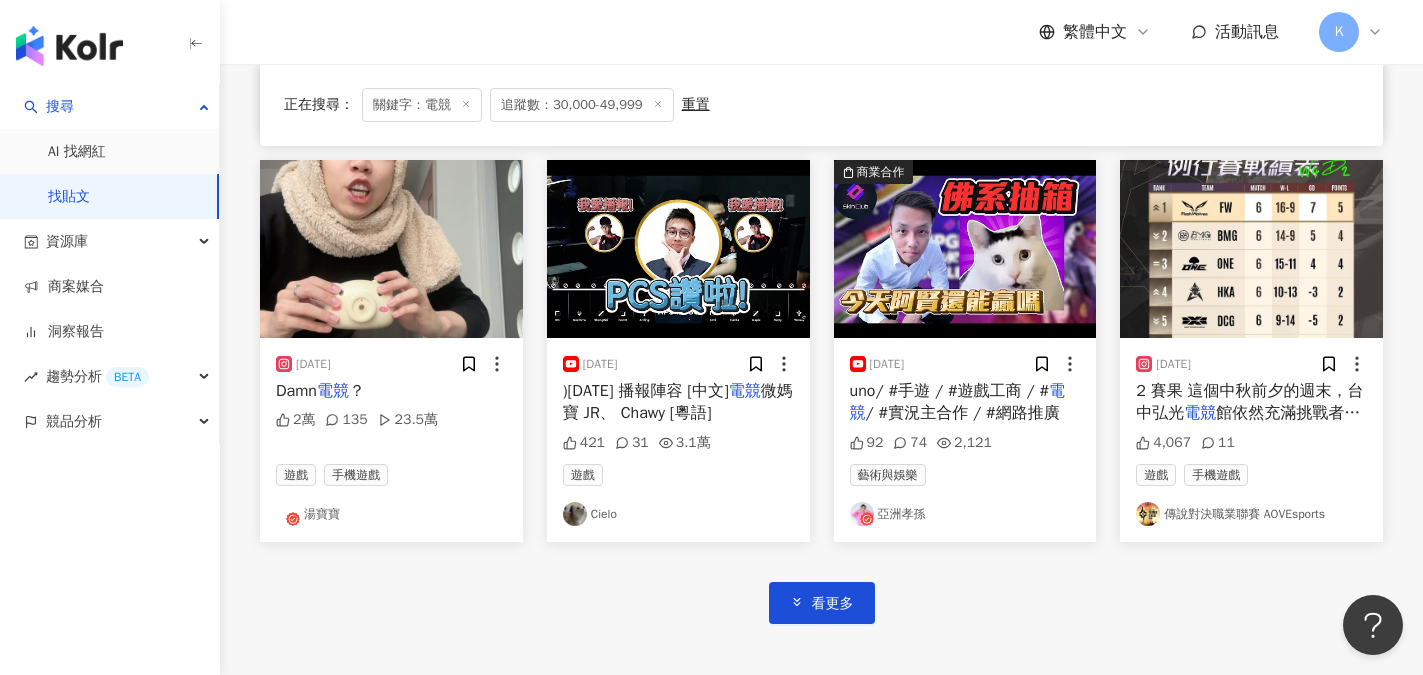 scroll, scrollTop: 18066, scrollLeft: 0, axis: vertical 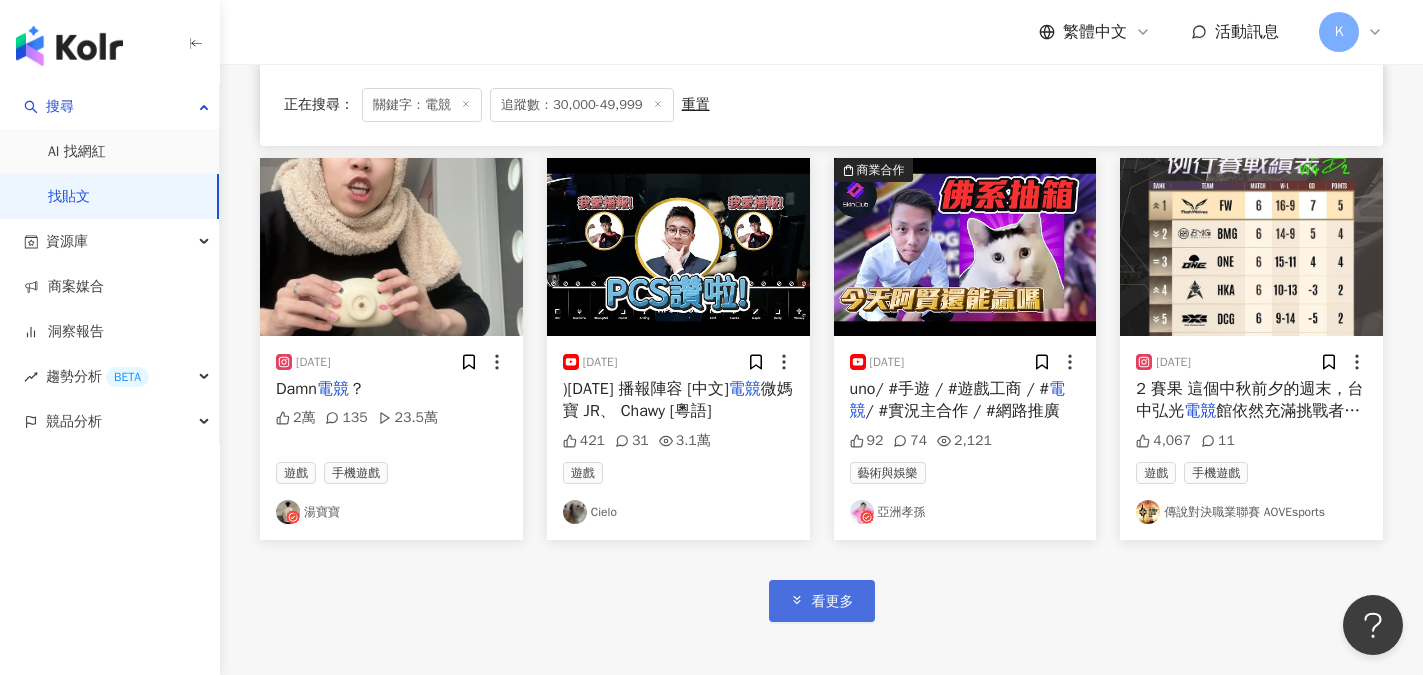 click on "看更多" at bounding box center (833, 602) 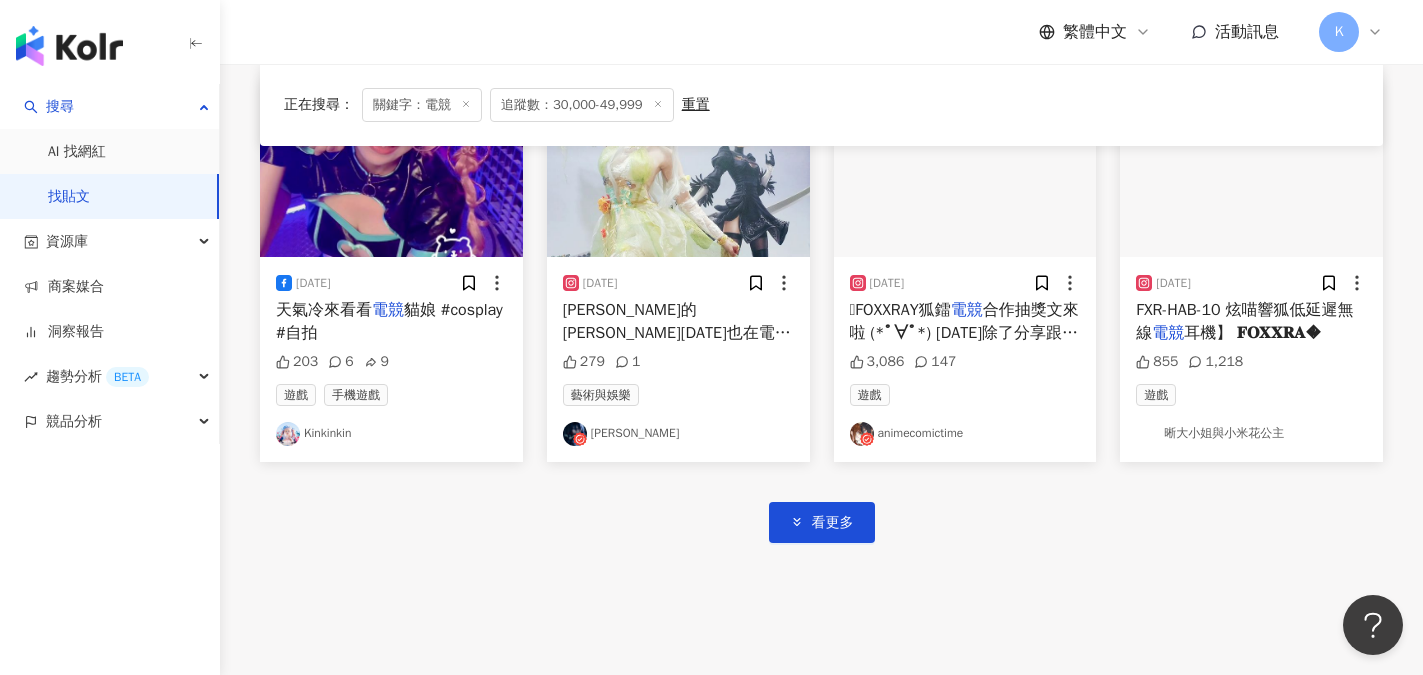 scroll, scrollTop: 19366, scrollLeft: 0, axis: vertical 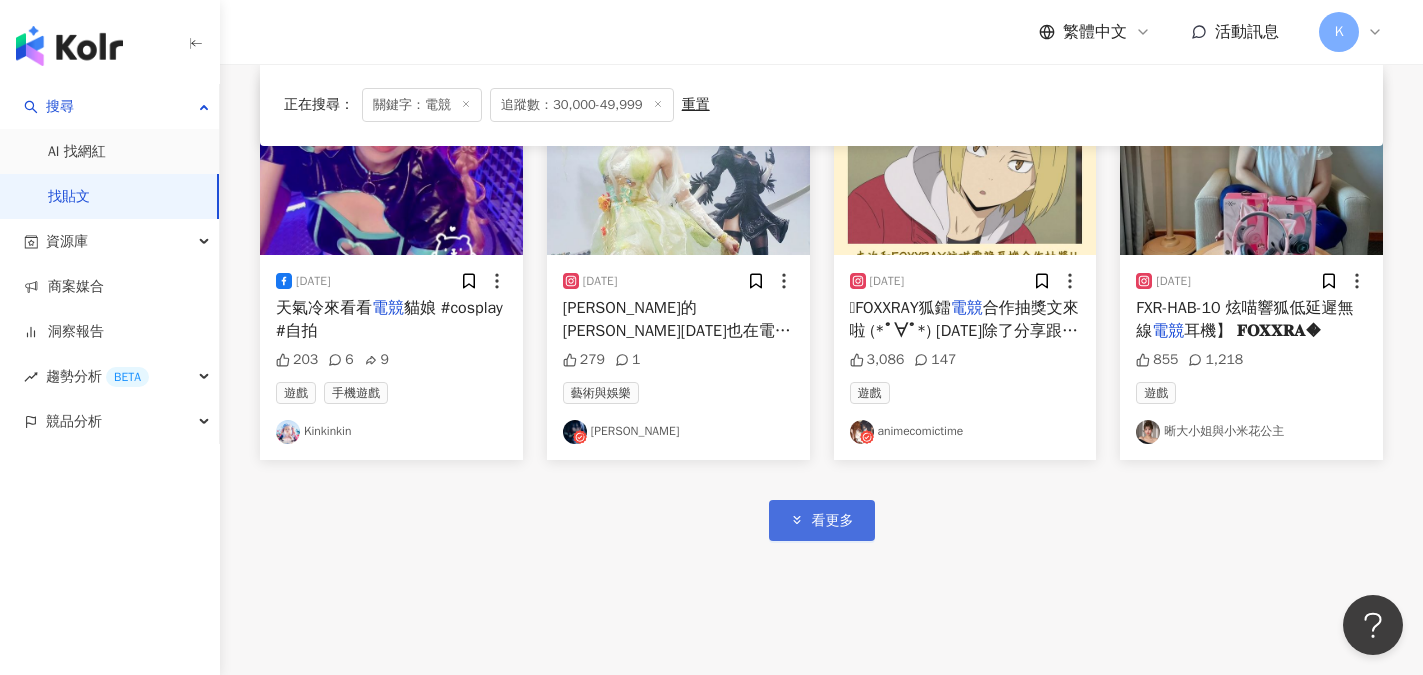 click on "看更多" at bounding box center [822, 520] 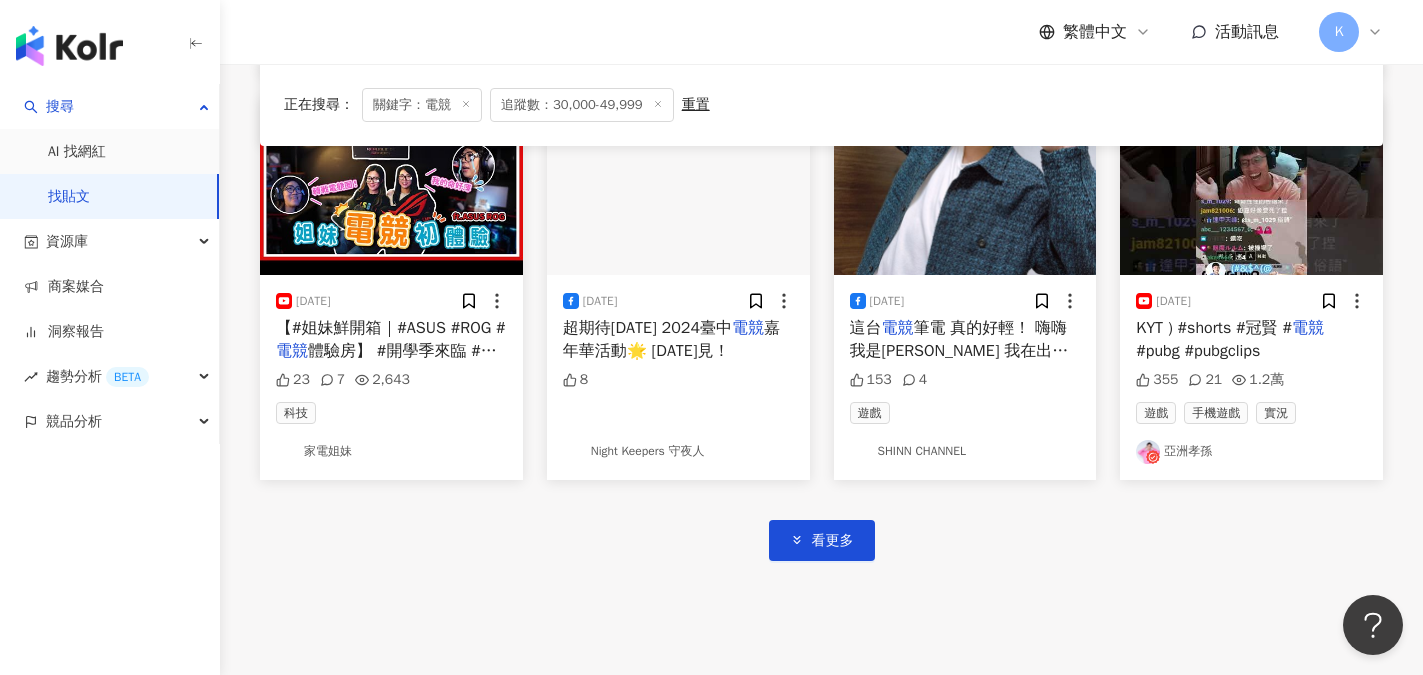 scroll, scrollTop: 20566, scrollLeft: 0, axis: vertical 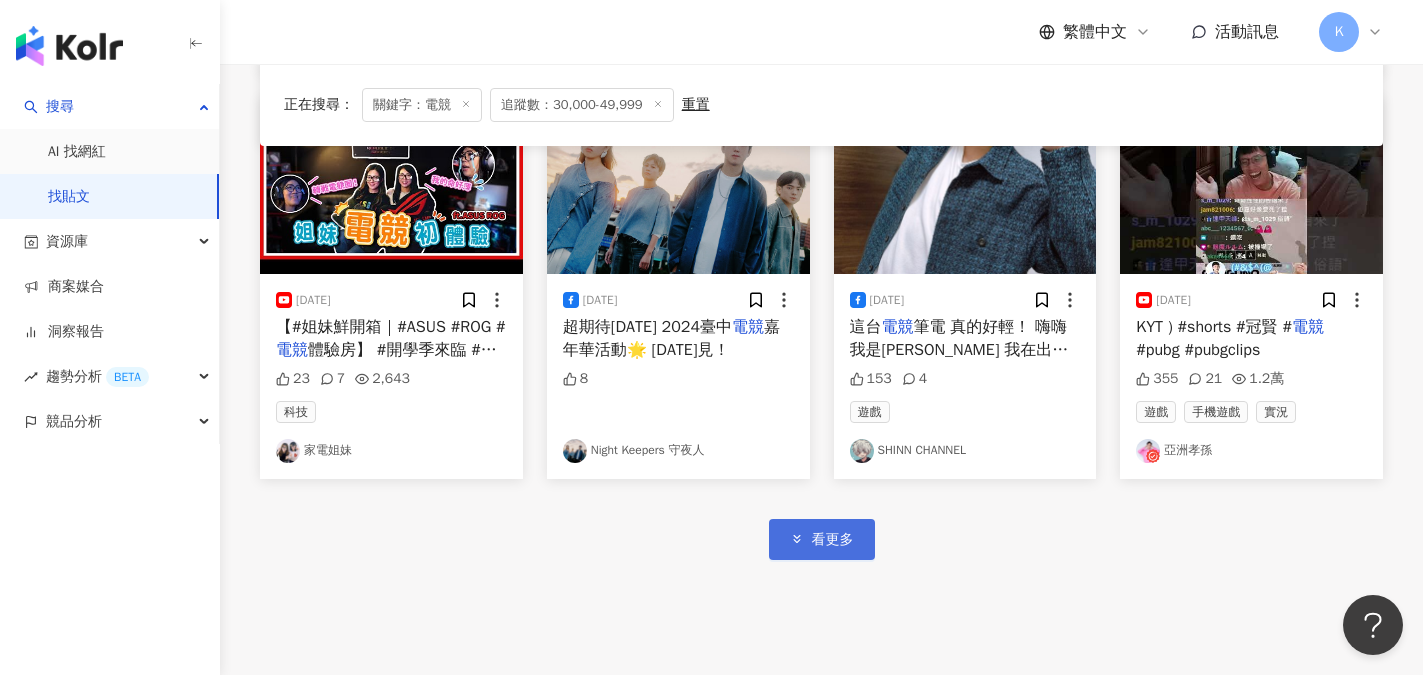 click on "看更多" at bounding box center (822, 539) 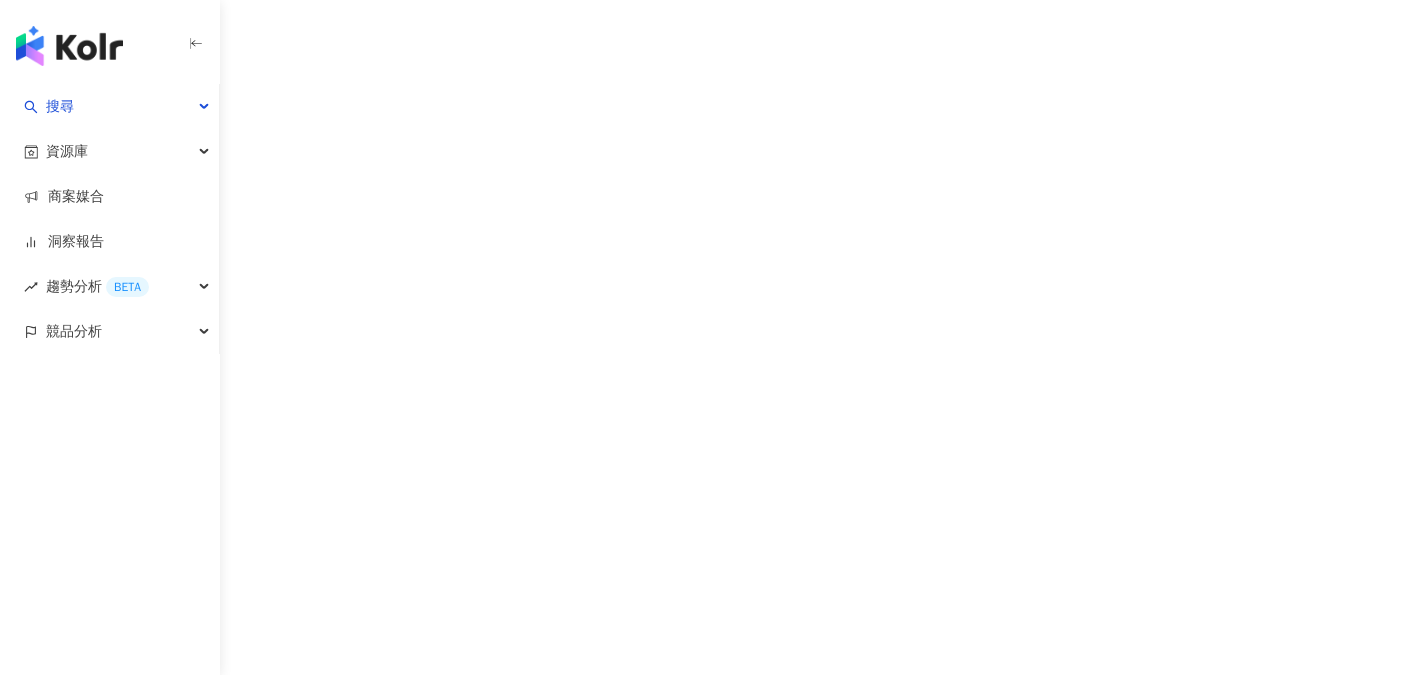 scroll, scrollTop: 0, scrollLeft: 0, axis: both 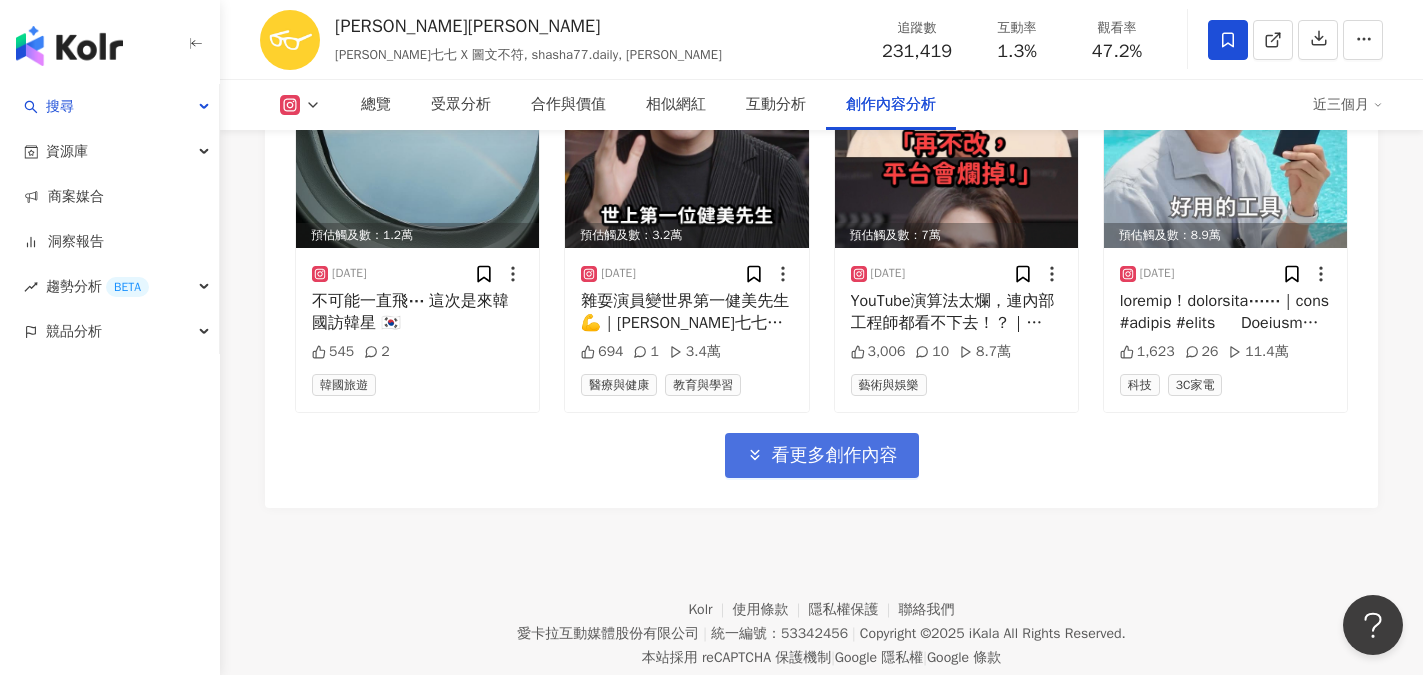 click on "看更多創作內容" at bounding box center (835, 456) 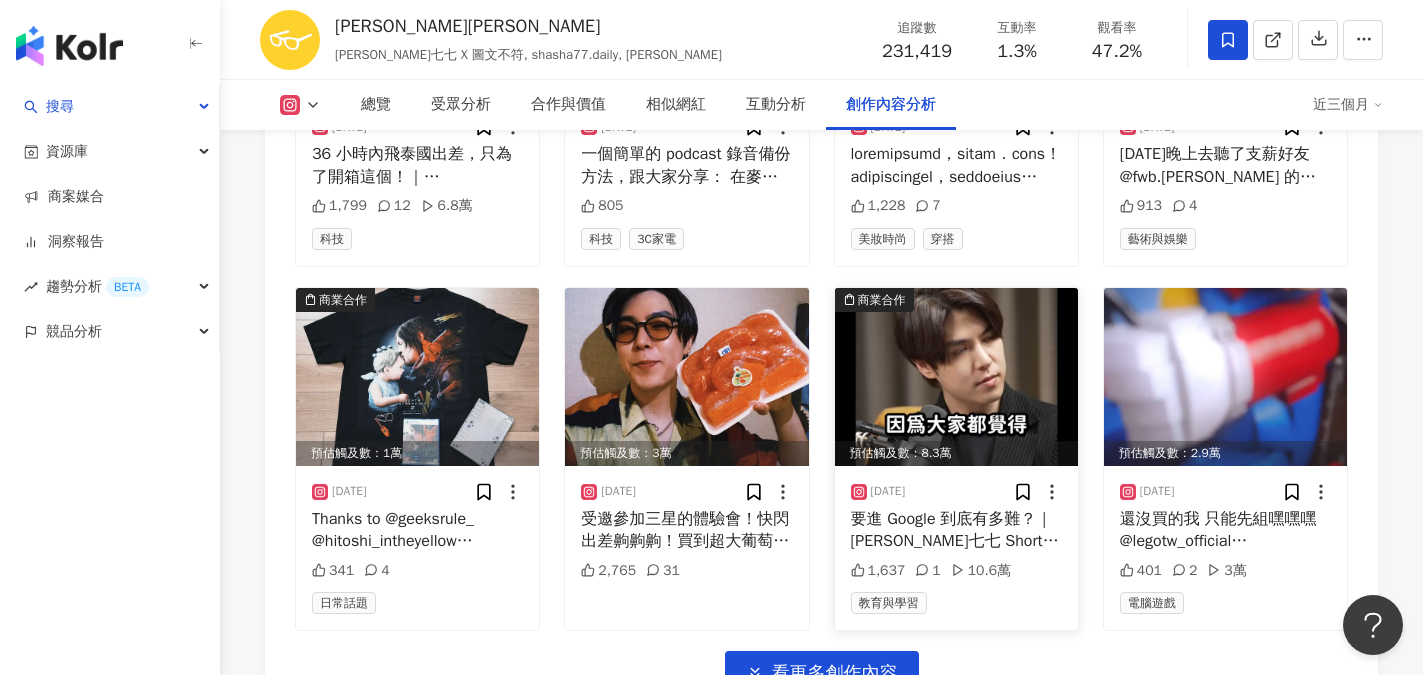 scroll, scrollTop: 8000, scrollLeft: 0, axis: vertical 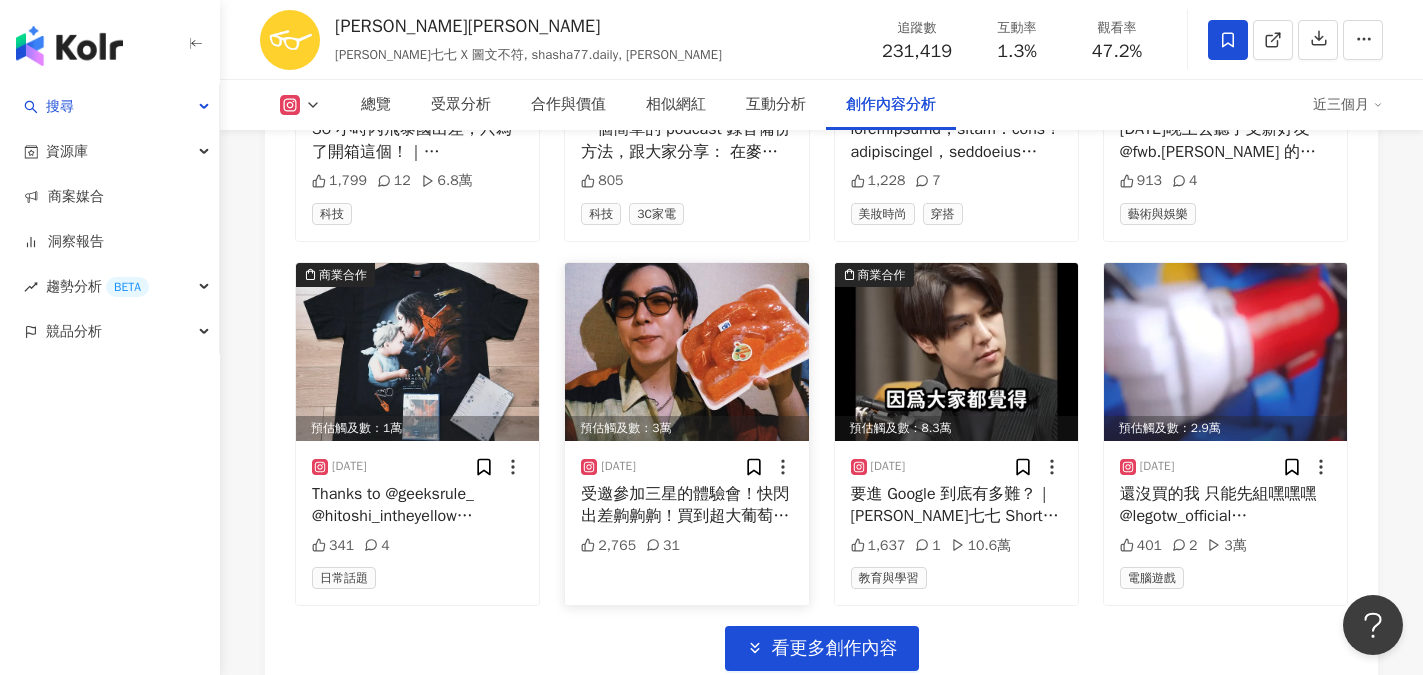 click on "受邀參加三星的體驗會！快閃出差齁齁齁！買到超大葡萄柚！不可能那麼幸福吧喔齁齁！我超愛葡萄柚！猜猜我在哪嘿嘿嘿
（有點累但看到超大葡萄柚瞬間回神" at bounding box center [686, 505] 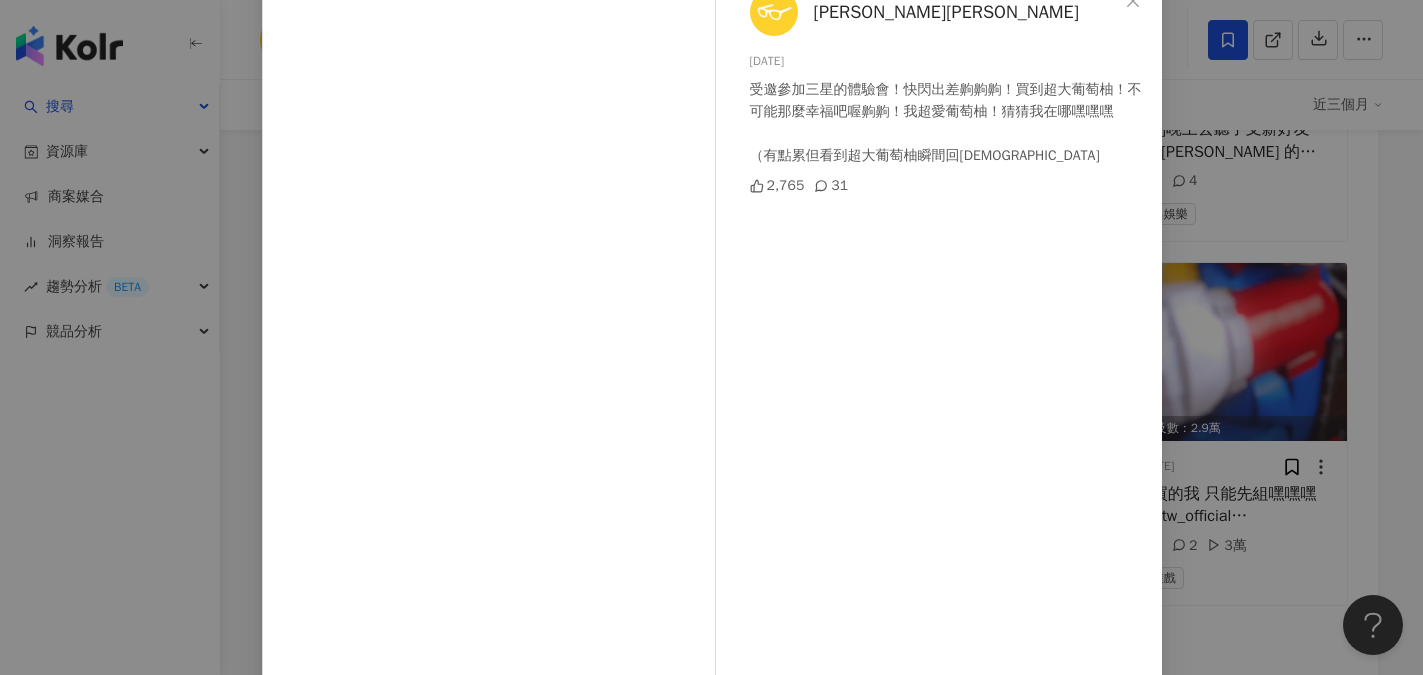 scroll, scrollTop: 0, scrollLeft: 0, axis: both 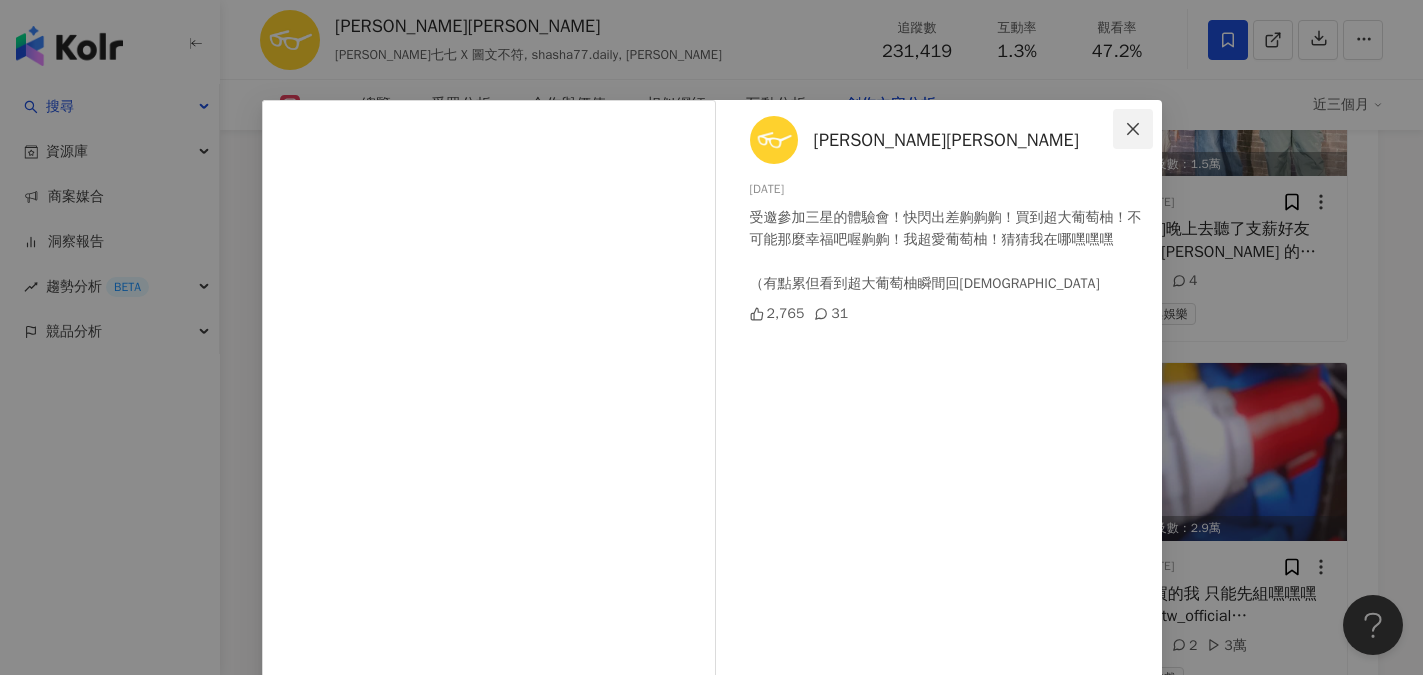 click 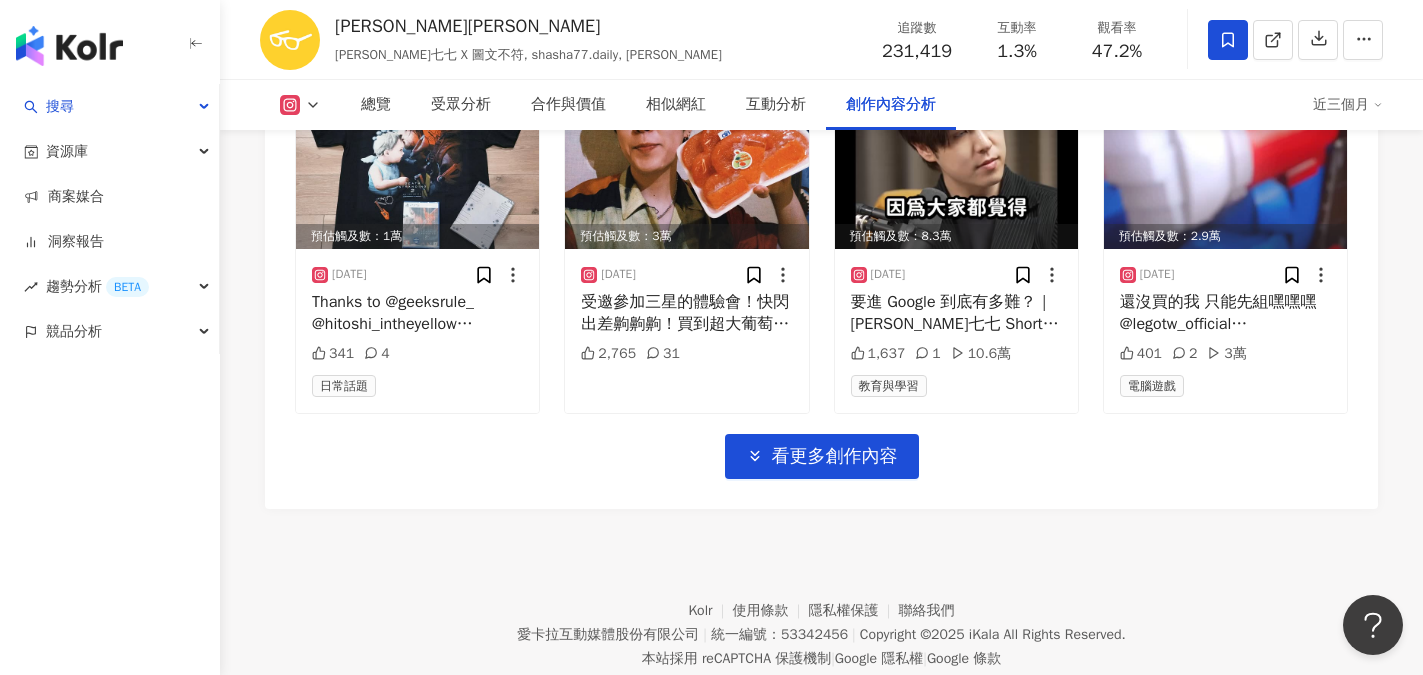 scroll, scrollTop: 8200, scrollLeft: 0, axis: vertical 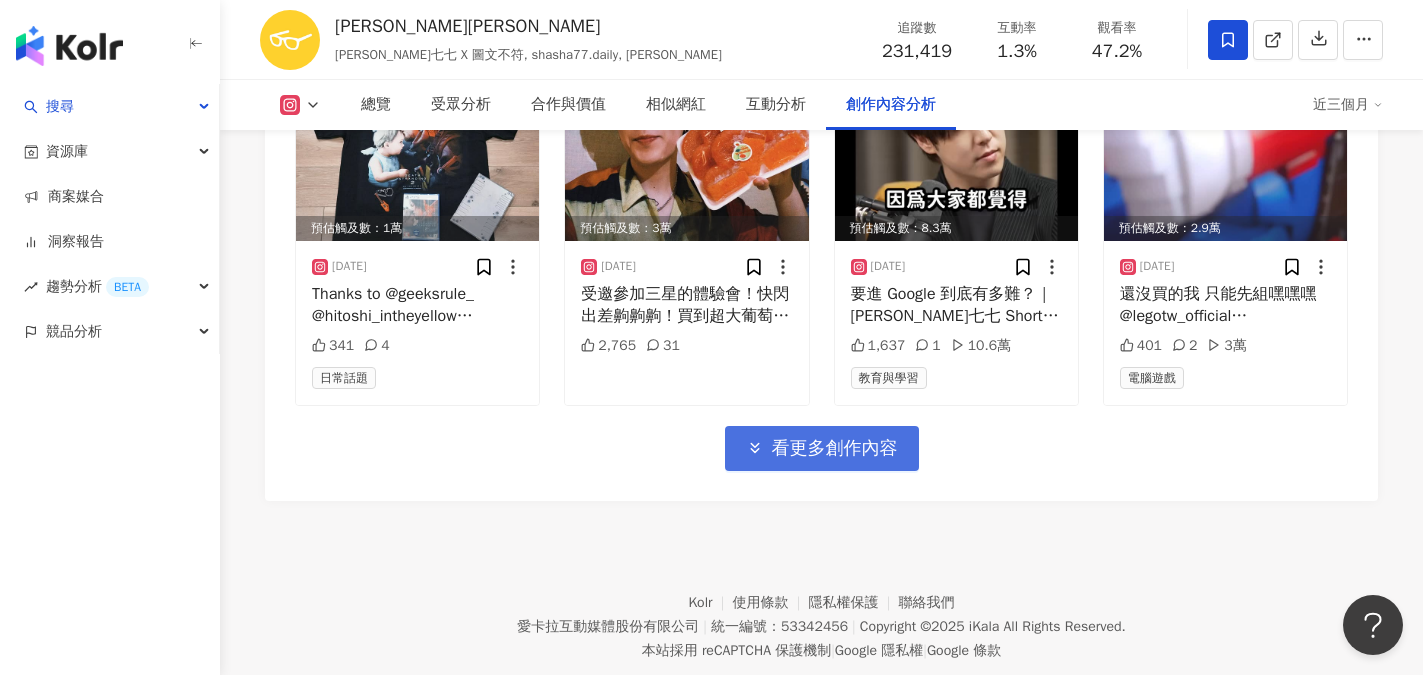 click on "看更多創作內容" at bounding box center [835, 449] 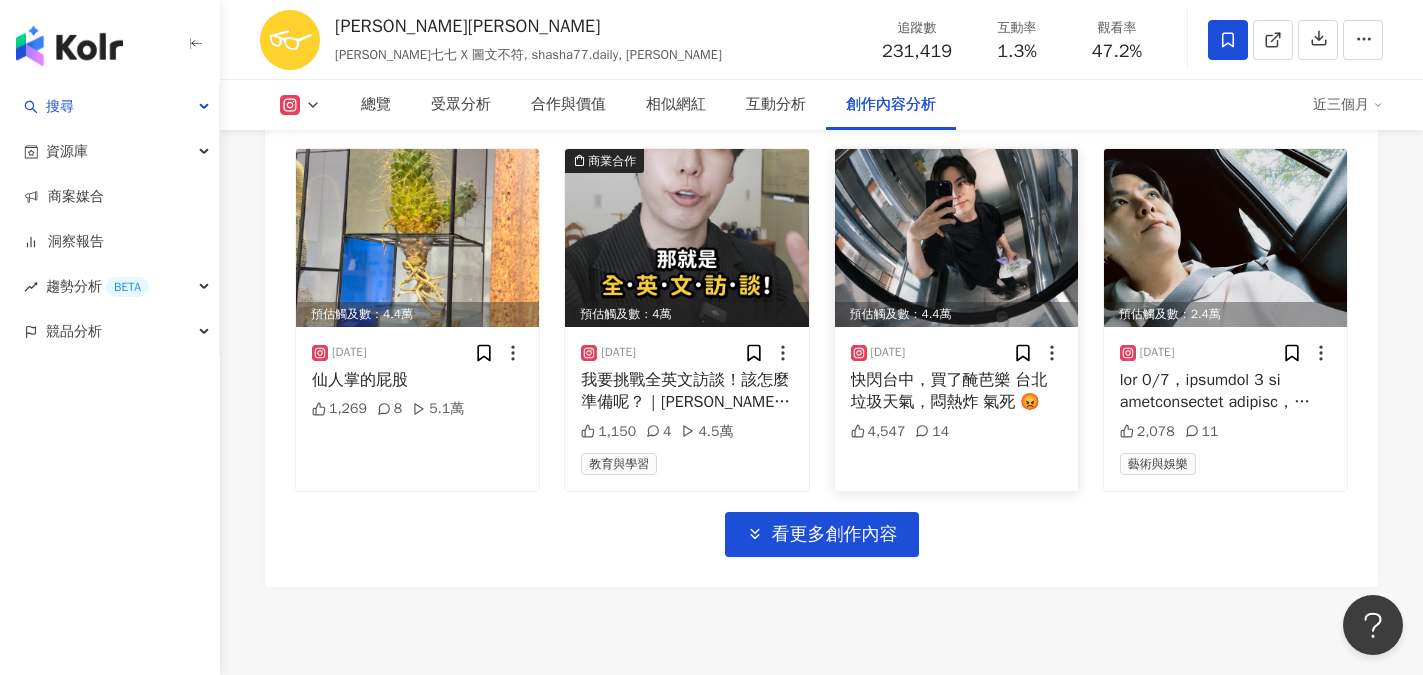 scroll, scrollTop: 9300, scrollLeft: 0, axis: vertical 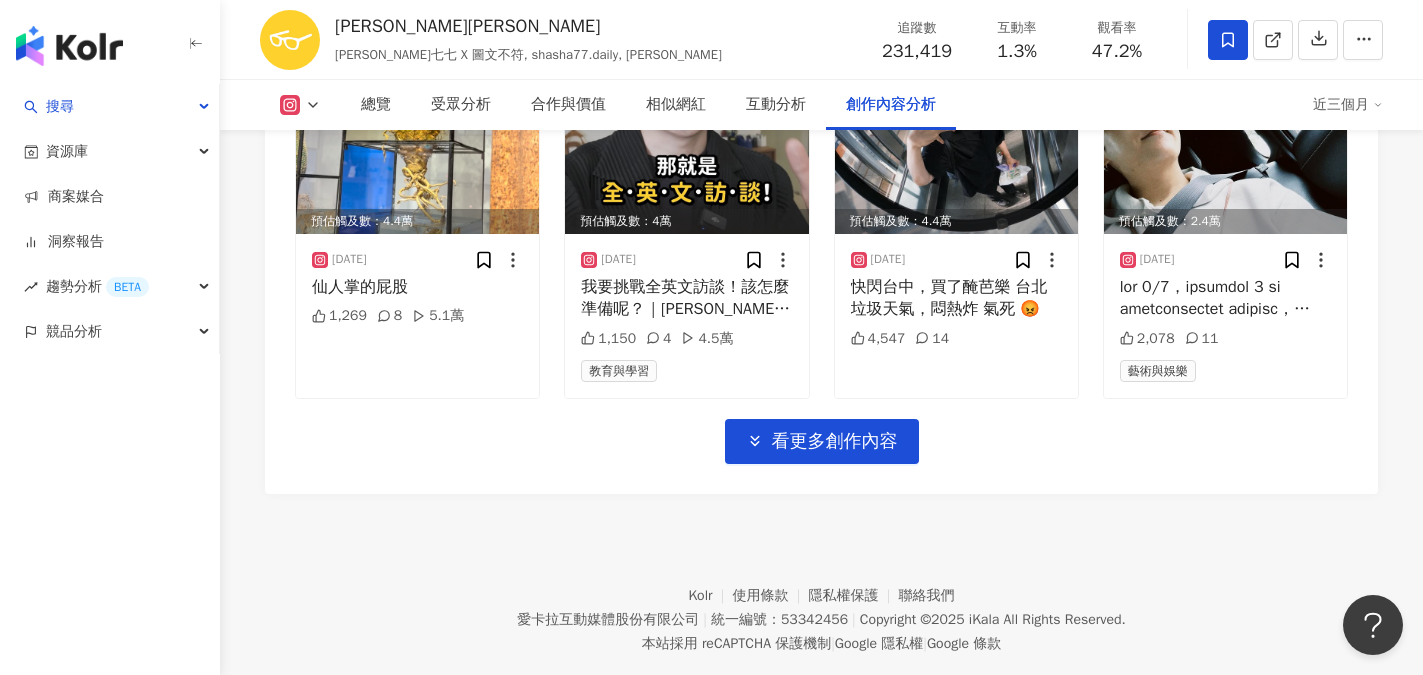 click on "Instagram 進階篩選 啟動 關閉 AI 篩選商業合作內容 排序：發布時間 共 267 筆 ，   條件： 預估觸及數：1.9萬 2025/7/20 穿了 acne 的條紋西裝，還有金子的銀色眼鏡，可愛可愛！ 1,381 6 美妝時尚 穿搭 商業合作 預估觸及數：3.5萬 2025/7/20 小島秀夫遊戲製作幕後大公開！這個設計竟來自bug？｜志祺七七 Shorts #Highlight
🌟由傳奇遊戲製作人小島秀夫領軍打造——
🌟『DEATH STRANDING 2: ON THE BEACH』現已在 PS5 發售。
👉立即購買：https://siet2024.pse.is/7w93uv
🌐 從孤獨出發，走向連結——
📦 探索連結的意義，踏上一場穿越孤獨與希望的旅程。
#PS5 #DeathStranding2 #小島秀夫
本集節目與「PlayStation」合作播出 1,016 1 3.7萬 遊戲 商業合作 預估觸及數：3.3萬 2025/7/19 1,674 5 3.6萬 藝術與娛樂 遊戲 商業合作 預估觸及數：5.7萬 2025/7/18 2,364 9 6.9萬 商業合作 預估觸及數：11.2萬 2025/7/17 5,303 56 14.6萬 2,000" at bounding box center [821, -1238] 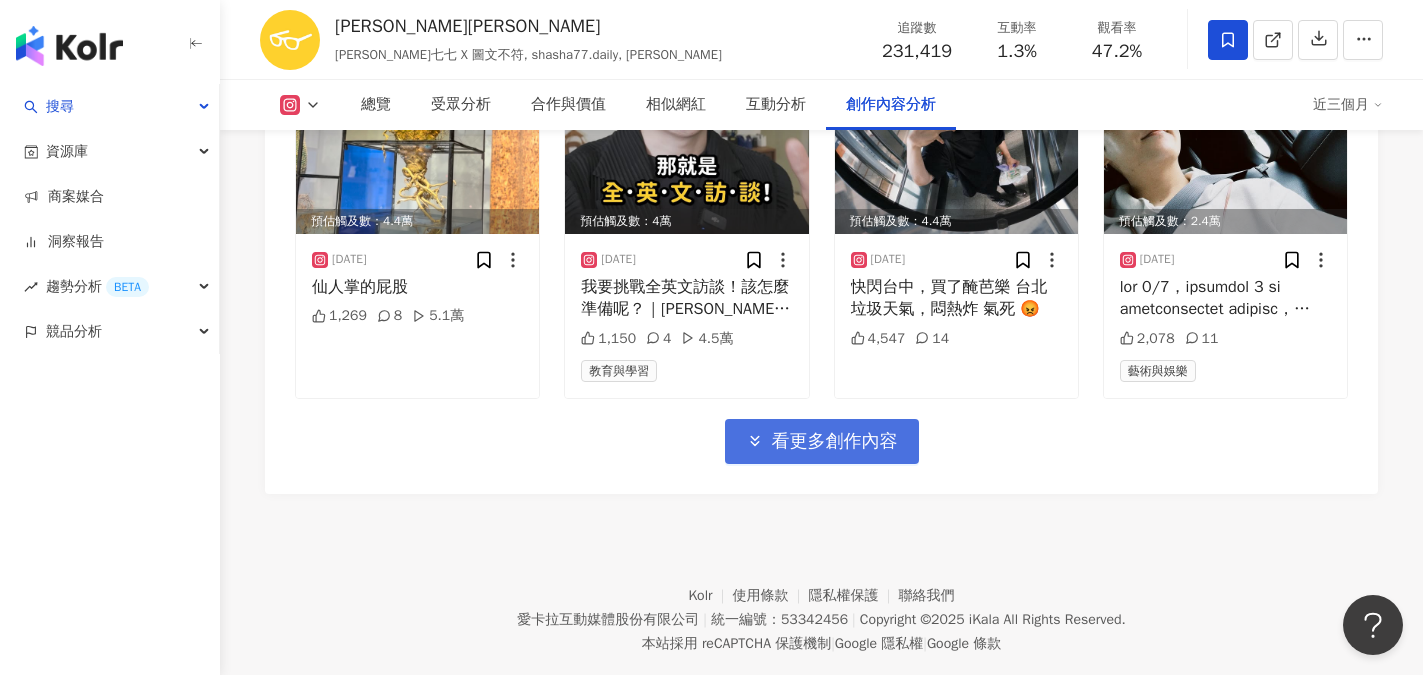 click on "看更多創作內容" at bounding box center (835, 442) 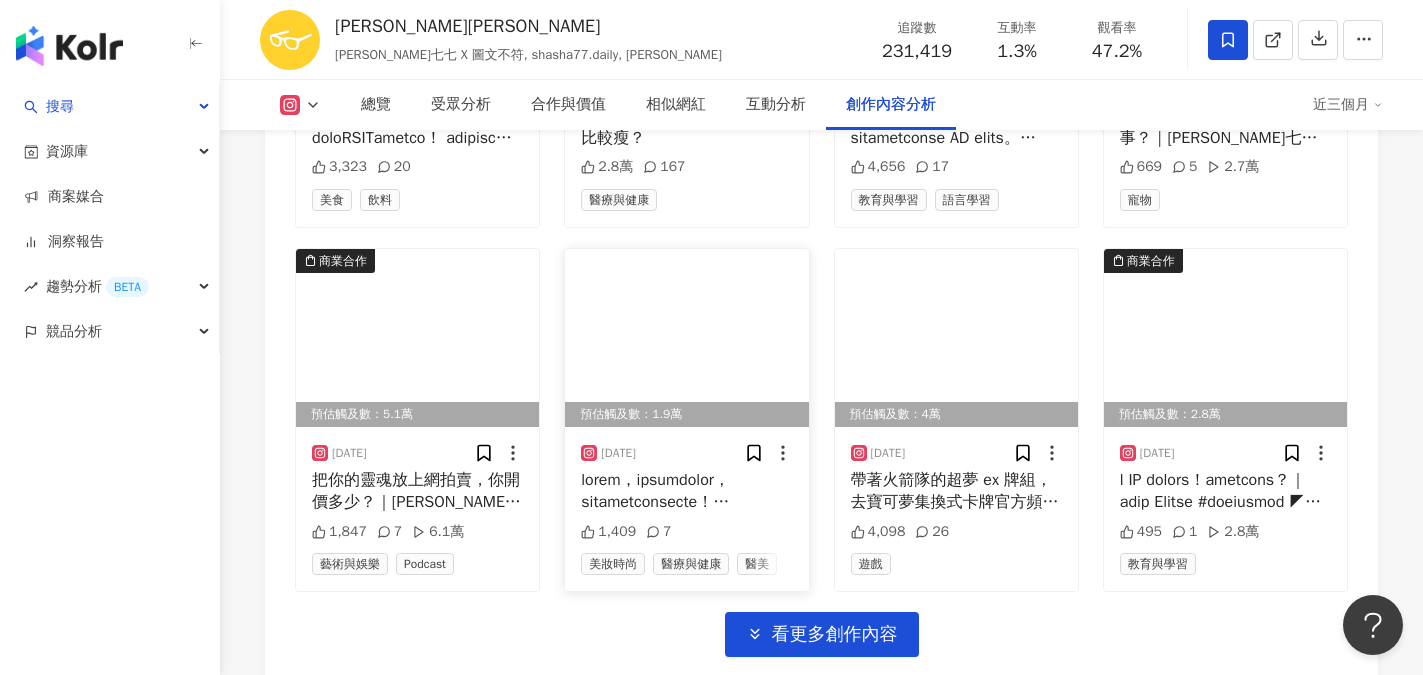 scroll, scrollTop: 10400, scrollLeft: 0, axis: vertical 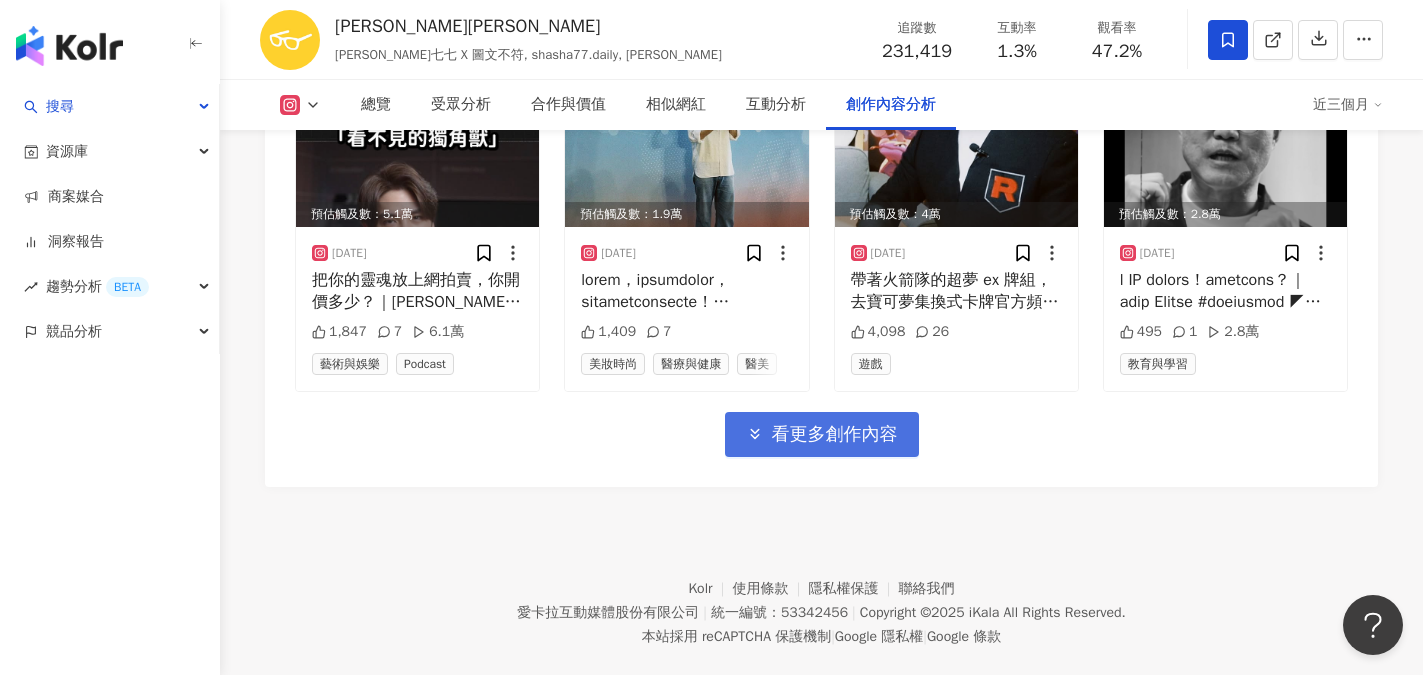 click on "看更多創作內容" at bounding box center [835, 435] 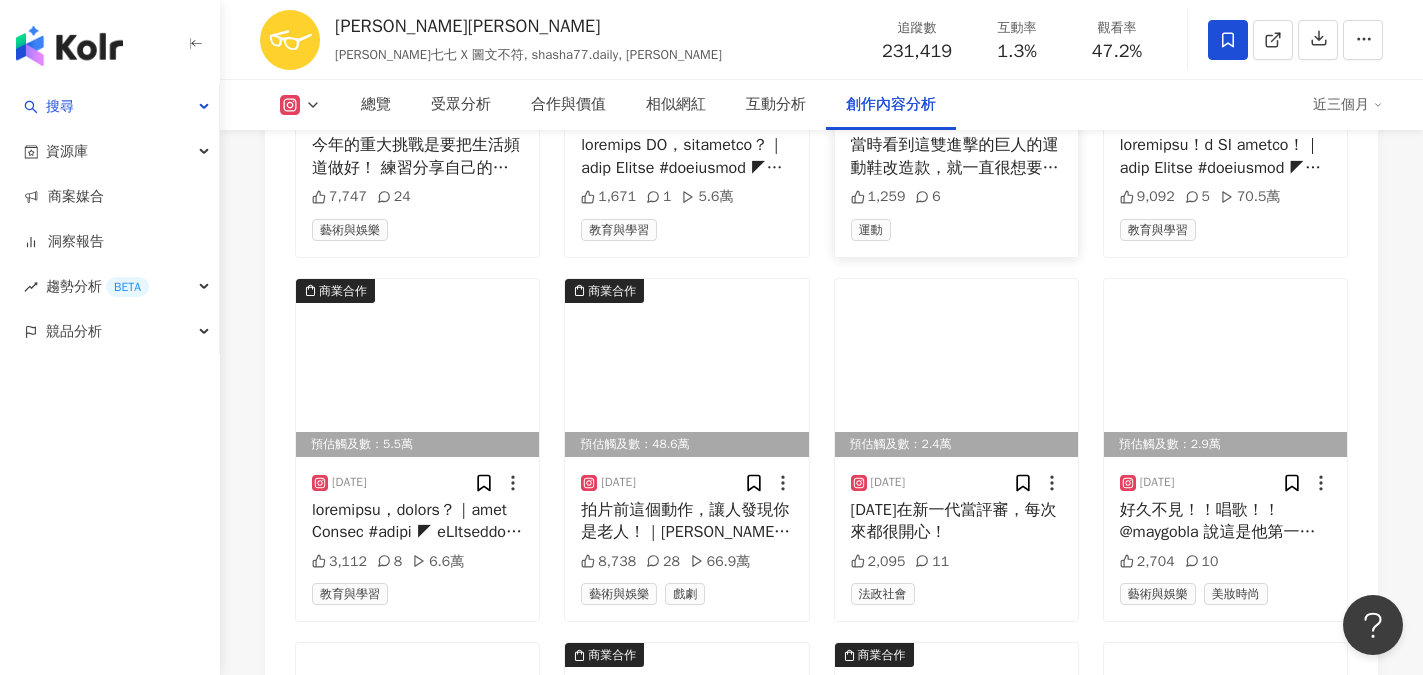 scroll, scrollTop: 10900, scrollLeft: 0, axis: vertical 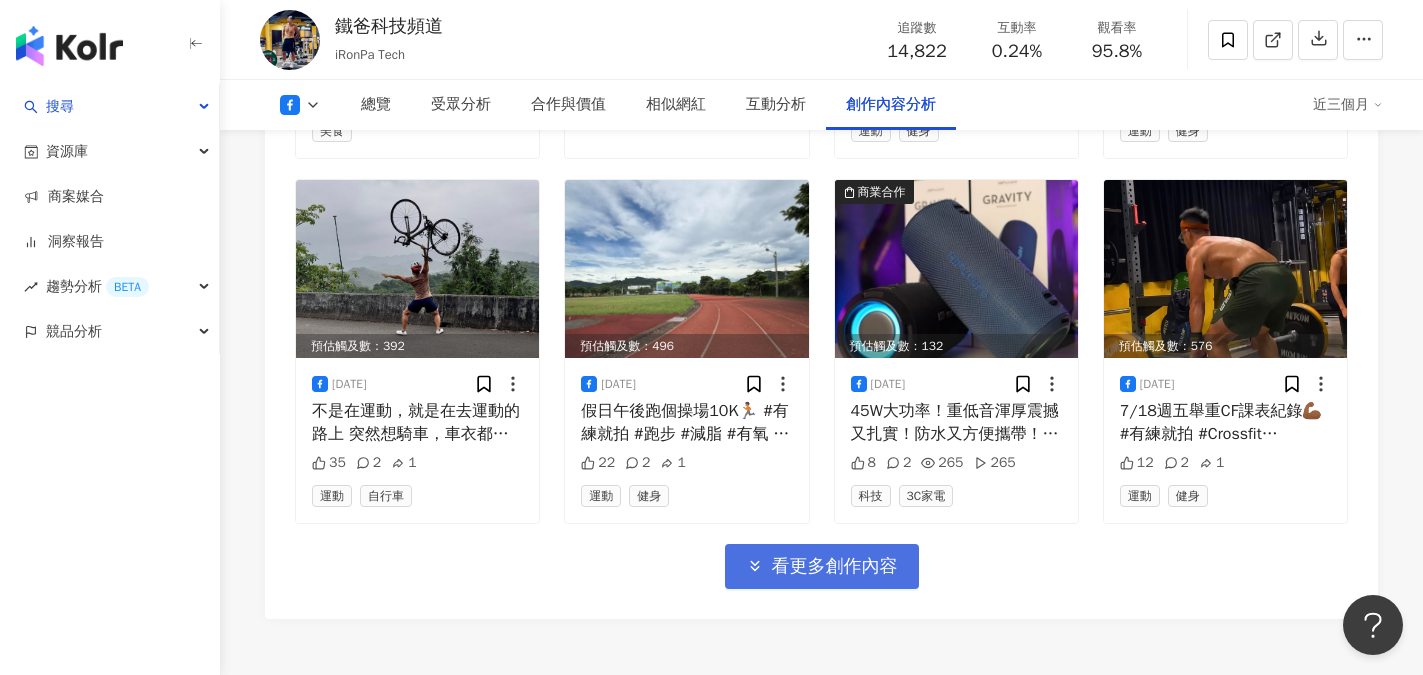 click on "看更多創作內容" at bounding box center (835, 567) 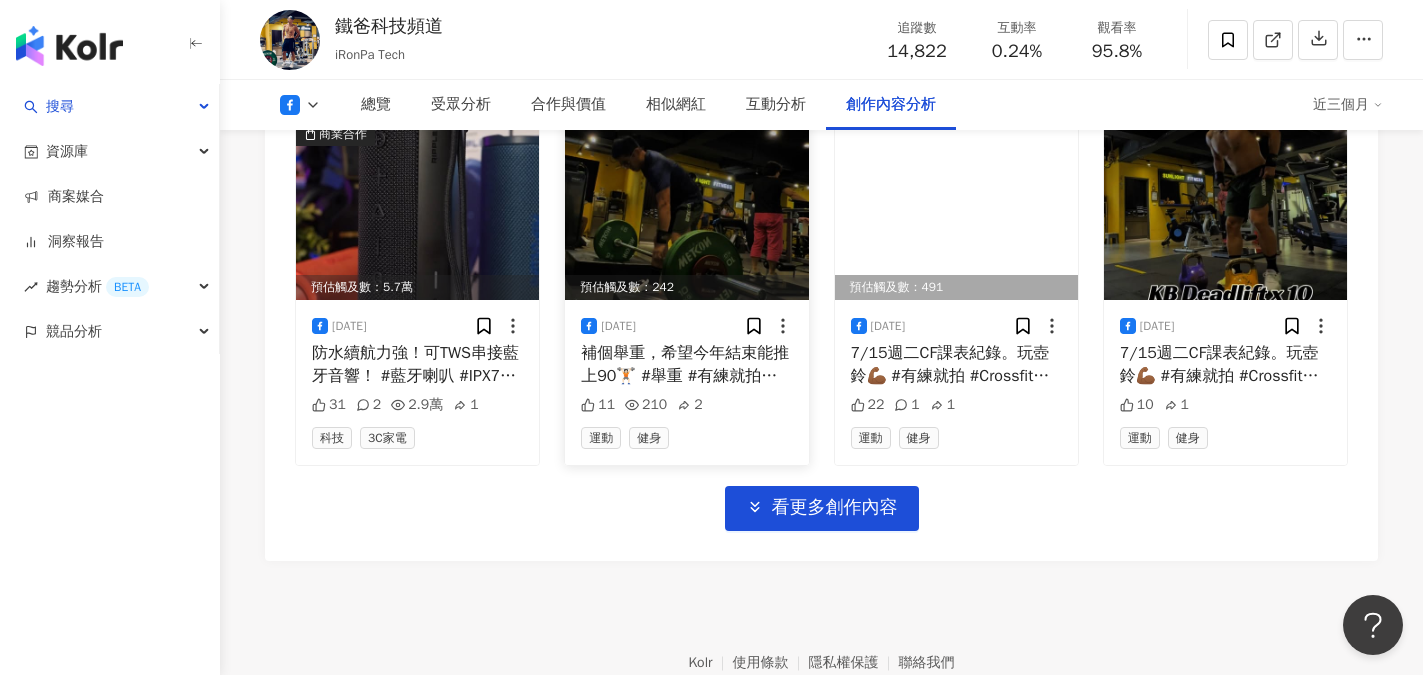 scroll, scrollTop: 7531, scrollLeft: 0, axis: vertical 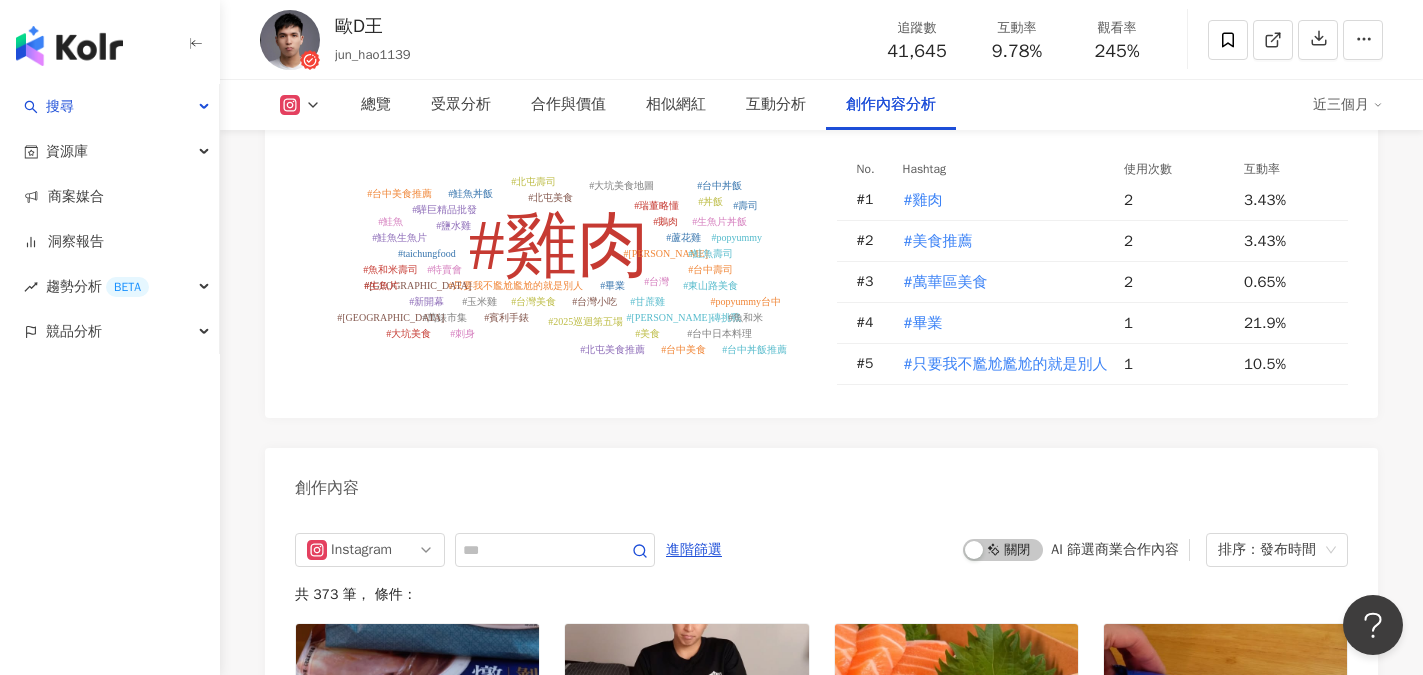 click on "#雞肉 #畢業 #只要我不尷尬尷尬的就是別人 #甘蔗雞 #台灣小吃 #台灣美食 #玉米雞 #台灣 #鹽水雞 #鵝肉 #蘆花雞 #麥香 #麥香冰磚挑戰 #賓利手錶 #2025巡迴第五場 #萬錶市集 #特賣會 #驊巨精品批發 #瑞董略懂 #taichungfood #台中壽司 #東山路美食 #北屯美食 #丼飯 #台中日本料理 #生魚片丼飯 #新開幕 #大坑美食 #鮭魚丼飯 #台中美食推薦 #鮭魚壽司 #北屯 #美食 #大坑美食地圖 #刺身 #鮭魚生魚片 #魚和米壽司 #台中丼飯 #popyummy台中 #台中丼飯推薦 #東山路 #北屯壽司 #魚和米 #鮭魚 #北屯美食推薦 #生魚片 #壽司 #台中美食 #popyummy No. Hashtag 使用次數 互動率 # 1 #雞肉 2 3.43% # 2 #美食推薦 2 3.43% # 3 #萬華區美食 2 0.65% # 4 #畢業 1 21.9% # 5 #只要我不尷尬尷尬的就是別人 1 10.5%" at bounding box center (821, 276) 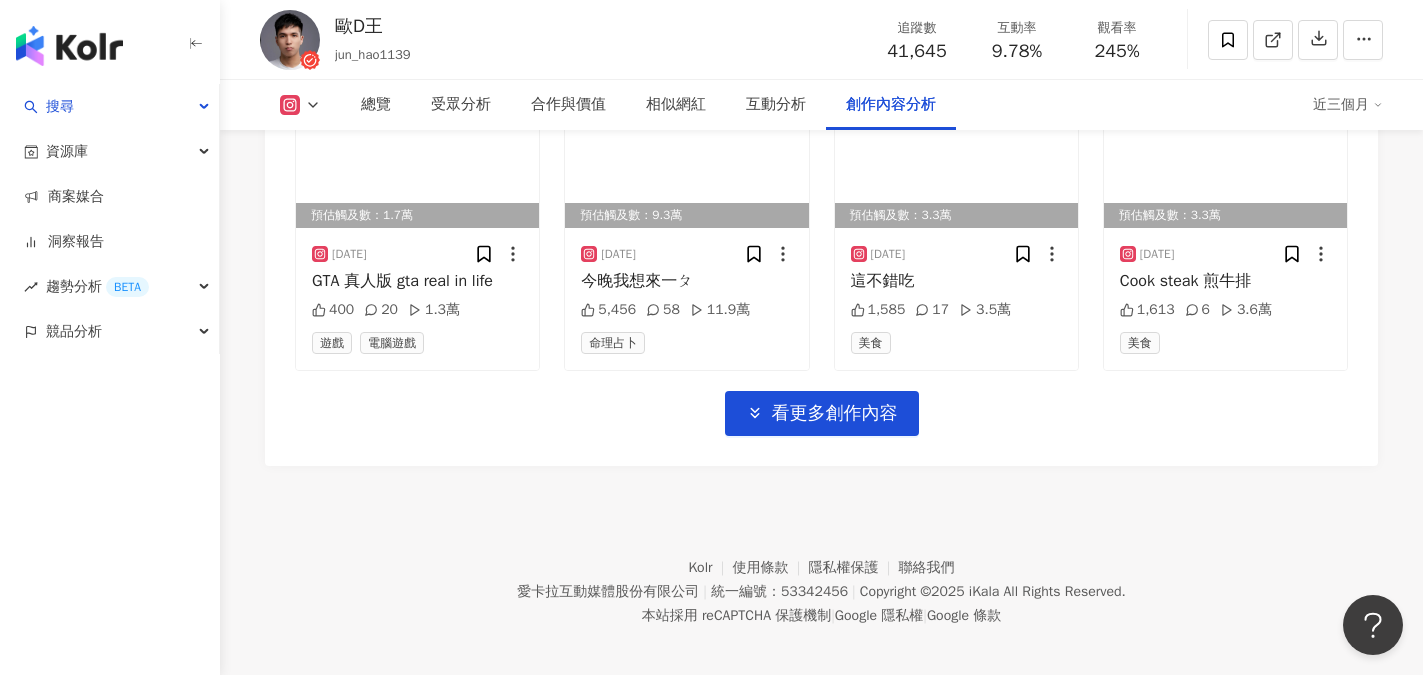 scroll, scrollTop: 7088, scrollLeft: 0, axis: vertical 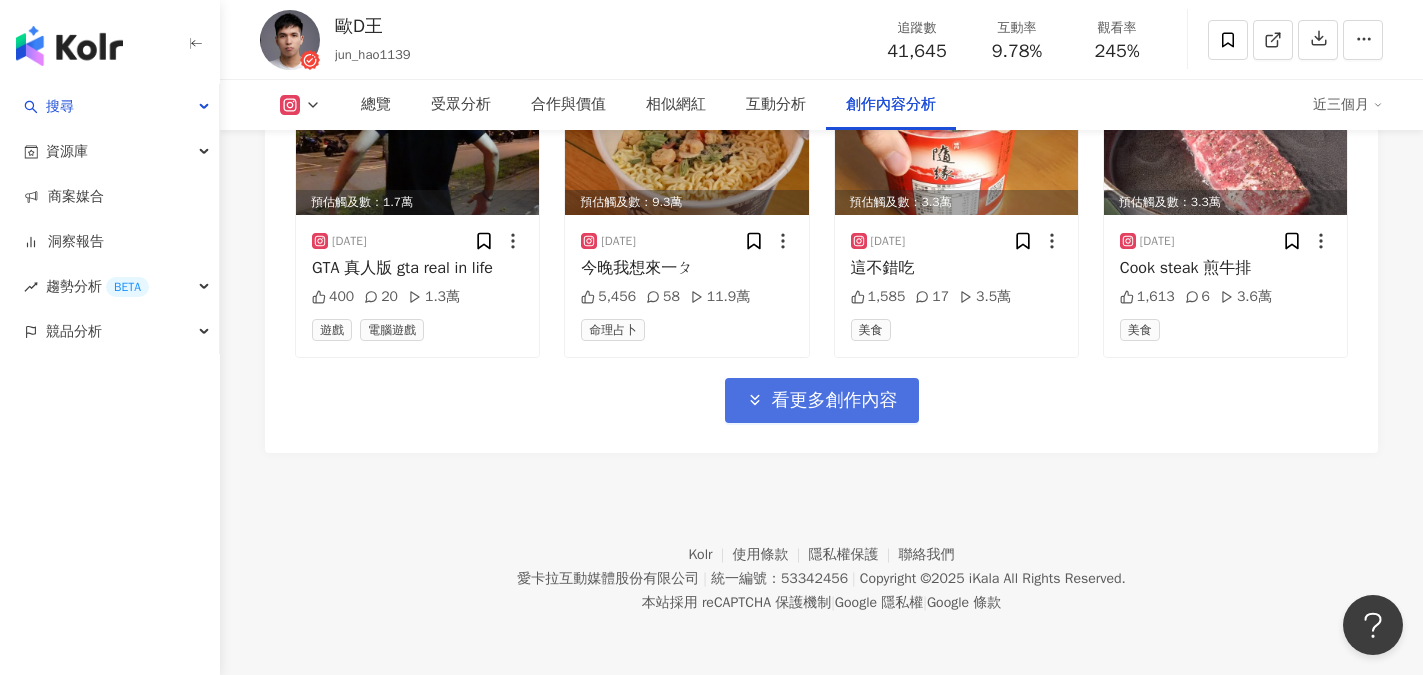 click on "看更多創作內容" at bounding box center (835, 401) 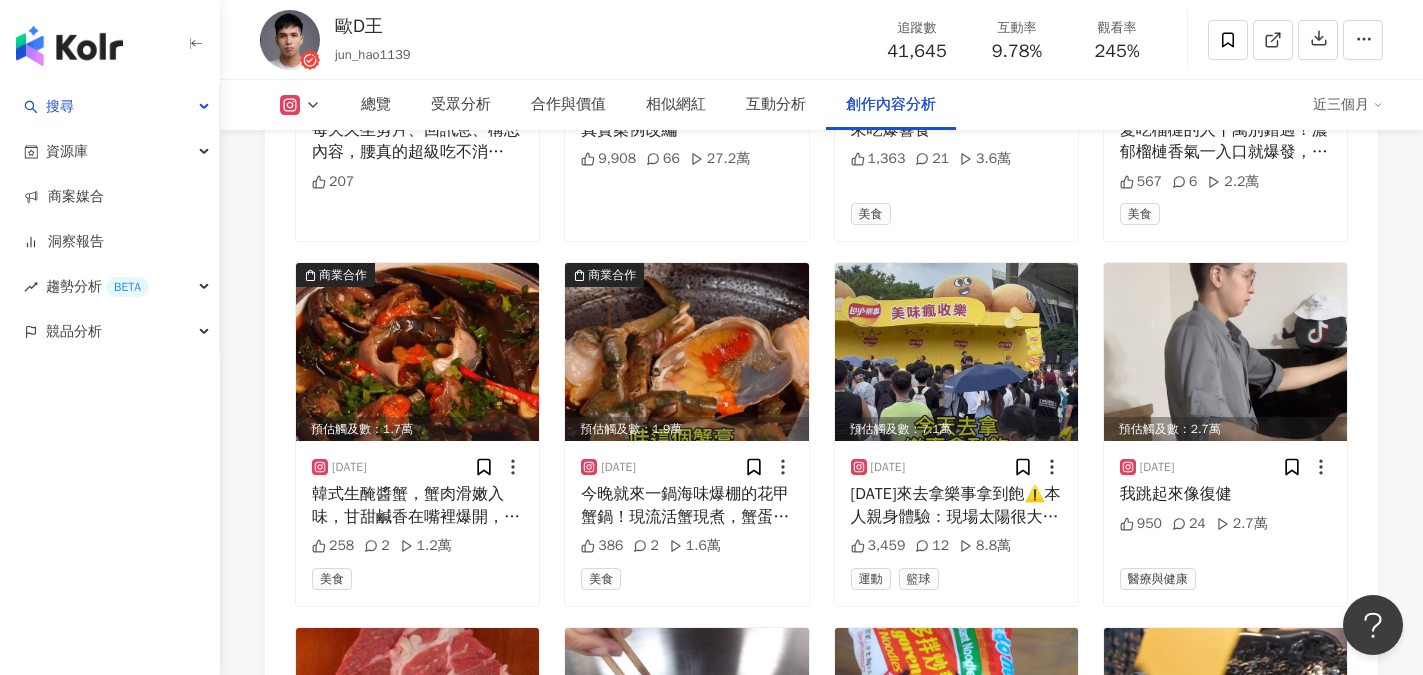 scroll, scrollTop: 7588, scrollLeft: 0, axis: vertical 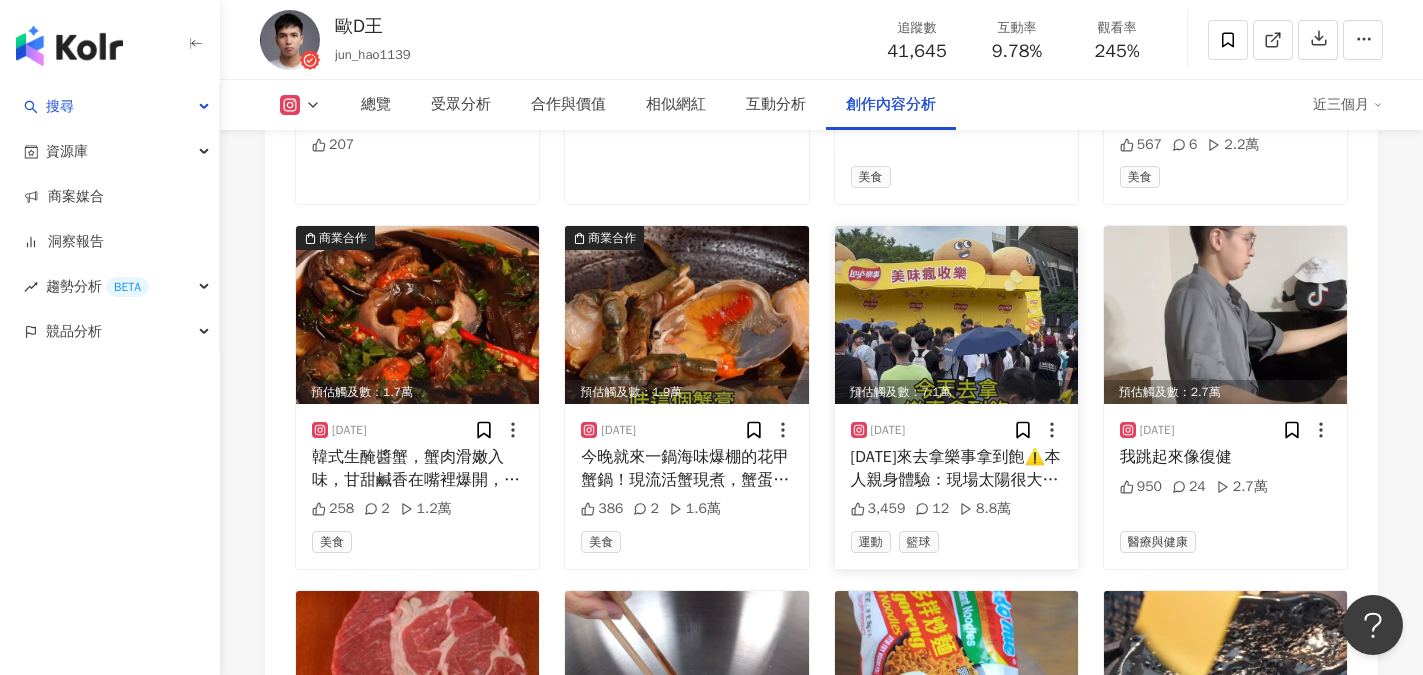 click at bounding box center (956, 315) 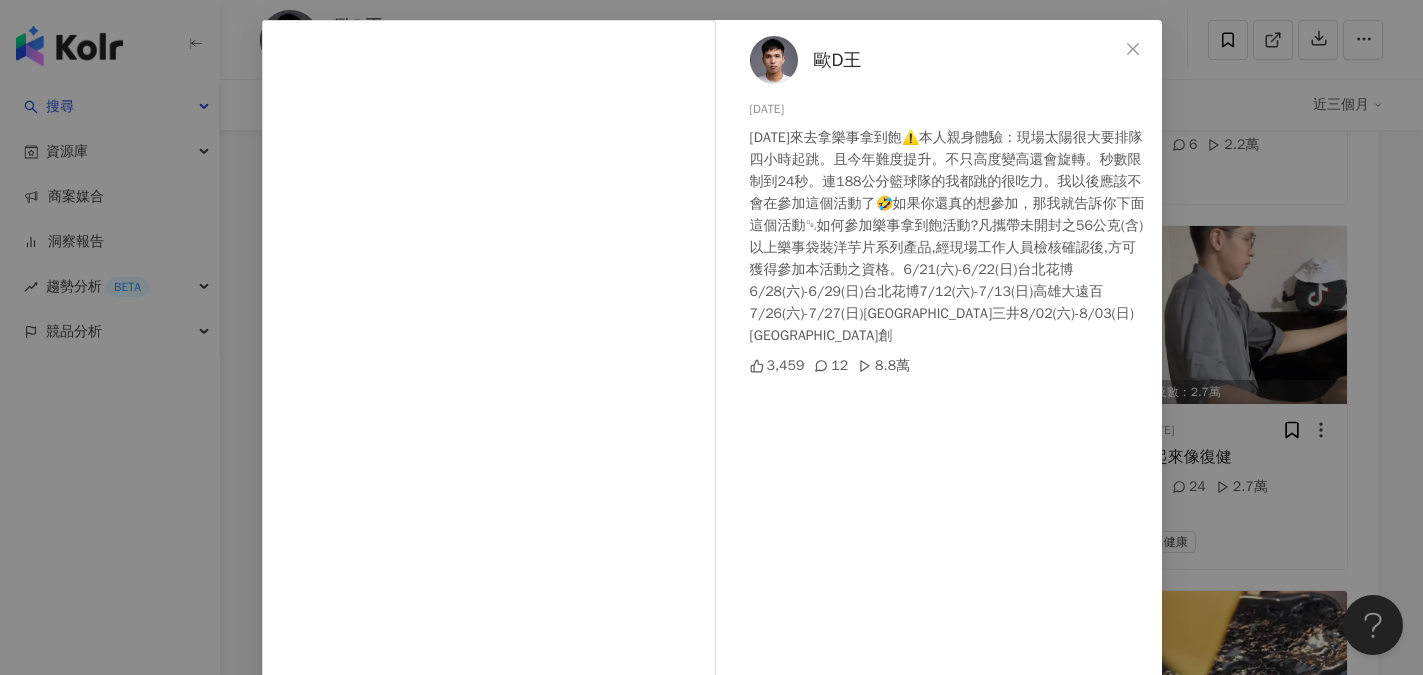 scroll, scrollTop: 0, scrollLeft: 0, axis: both 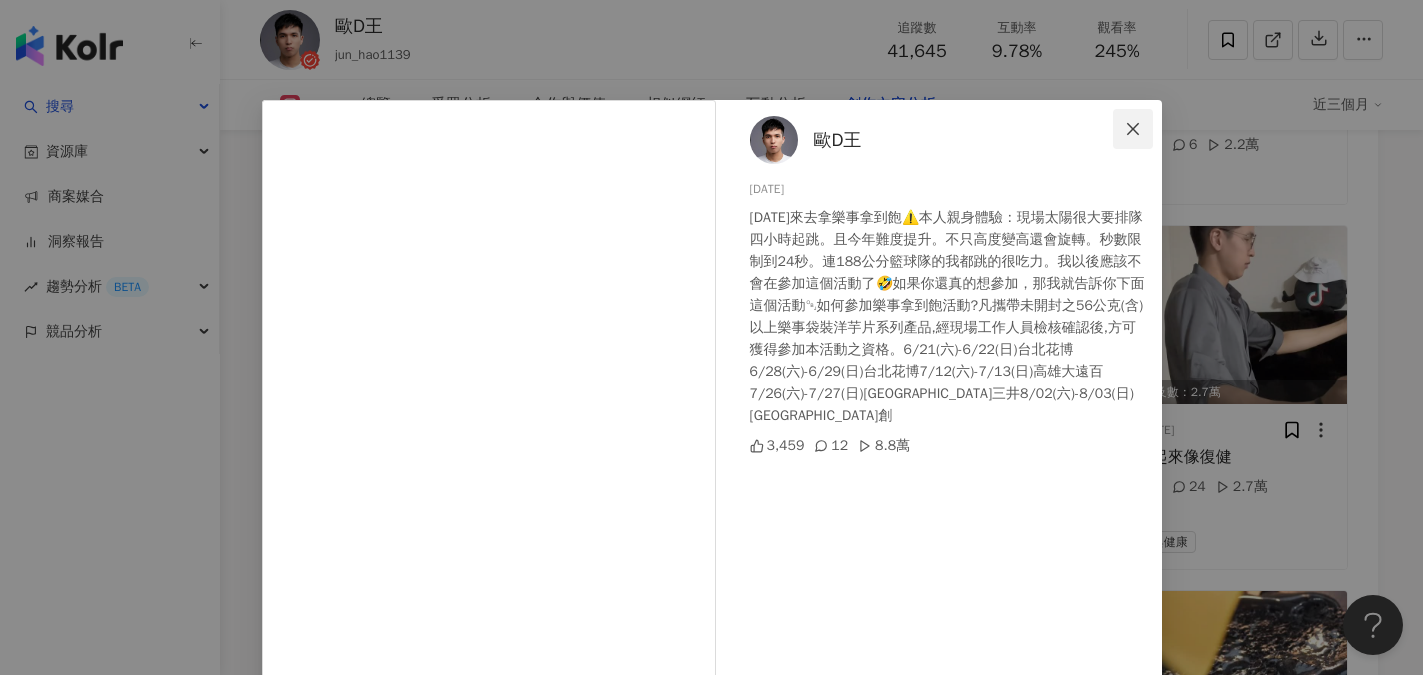 click 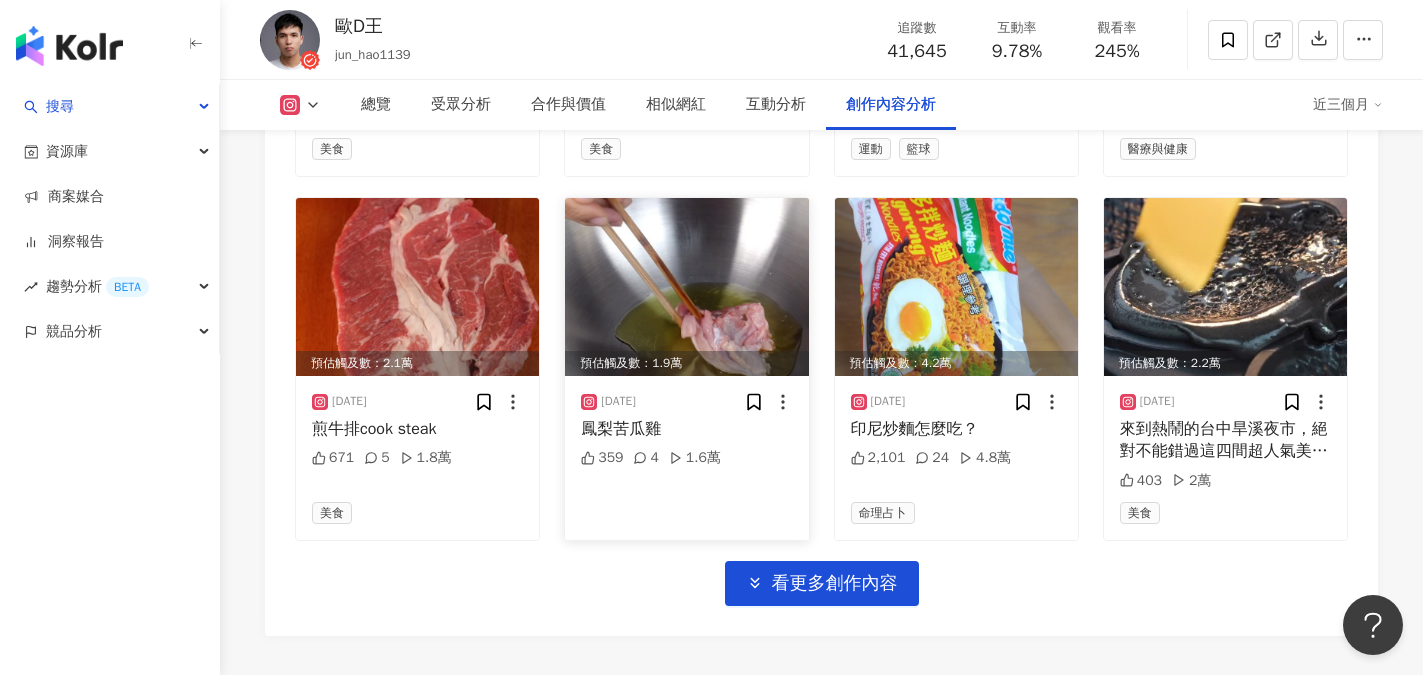 scroll, scrollTop: 7988, scrollLeft: 0, axis: vertical 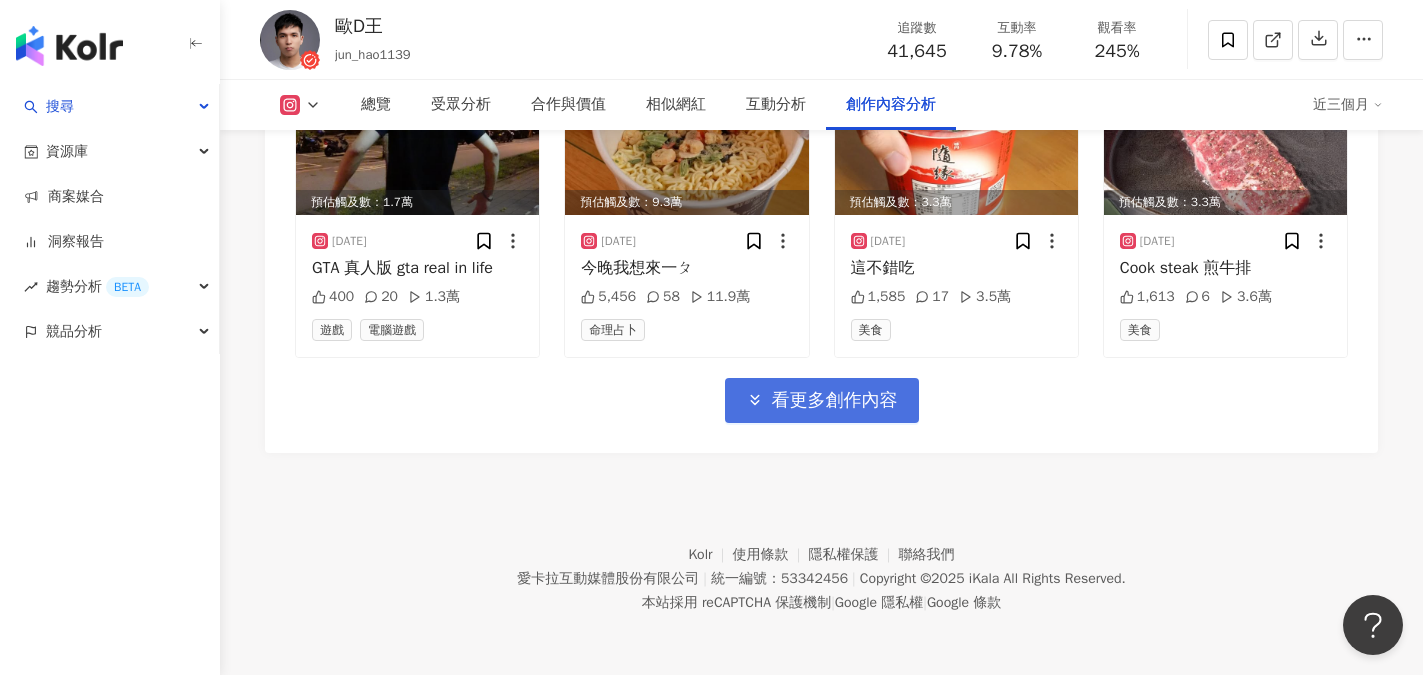 click on "看更多創作內容" at bounding box center (822, 400) 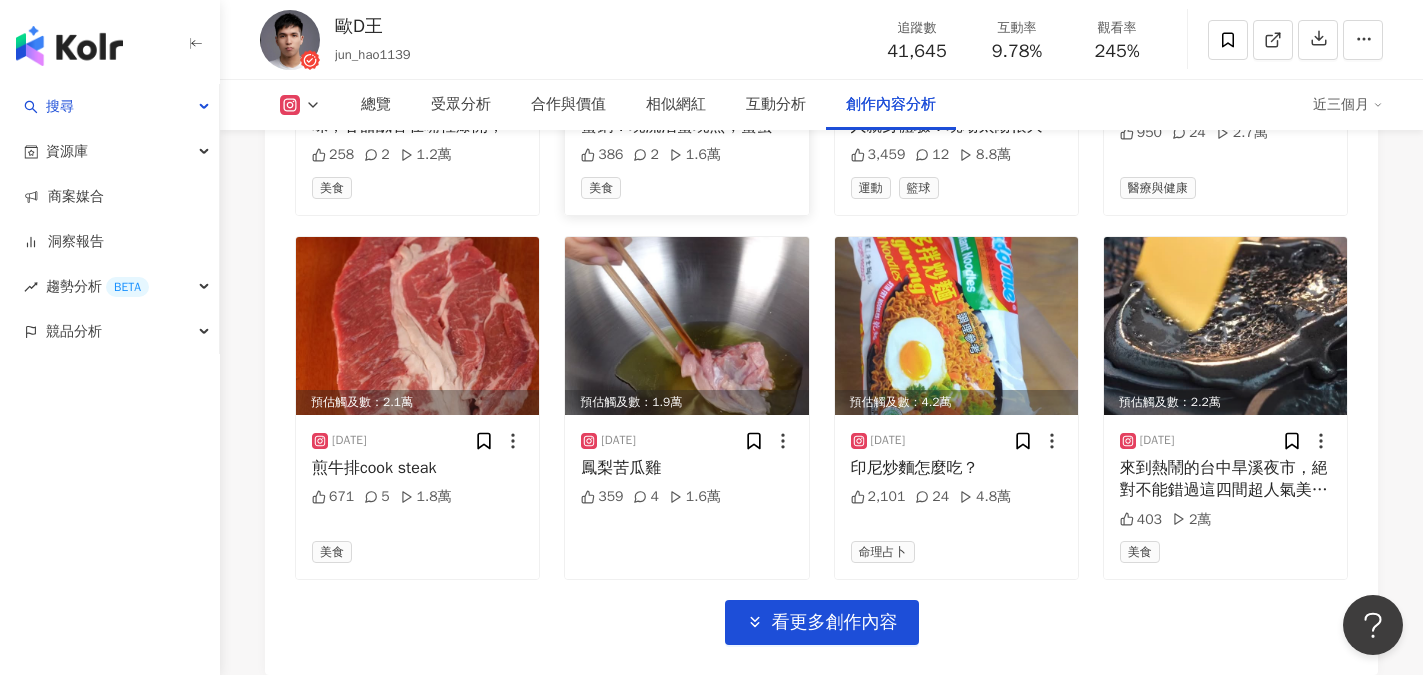 scroll, scrollTop: 7988, scrollLeft: 0, axis: vertical 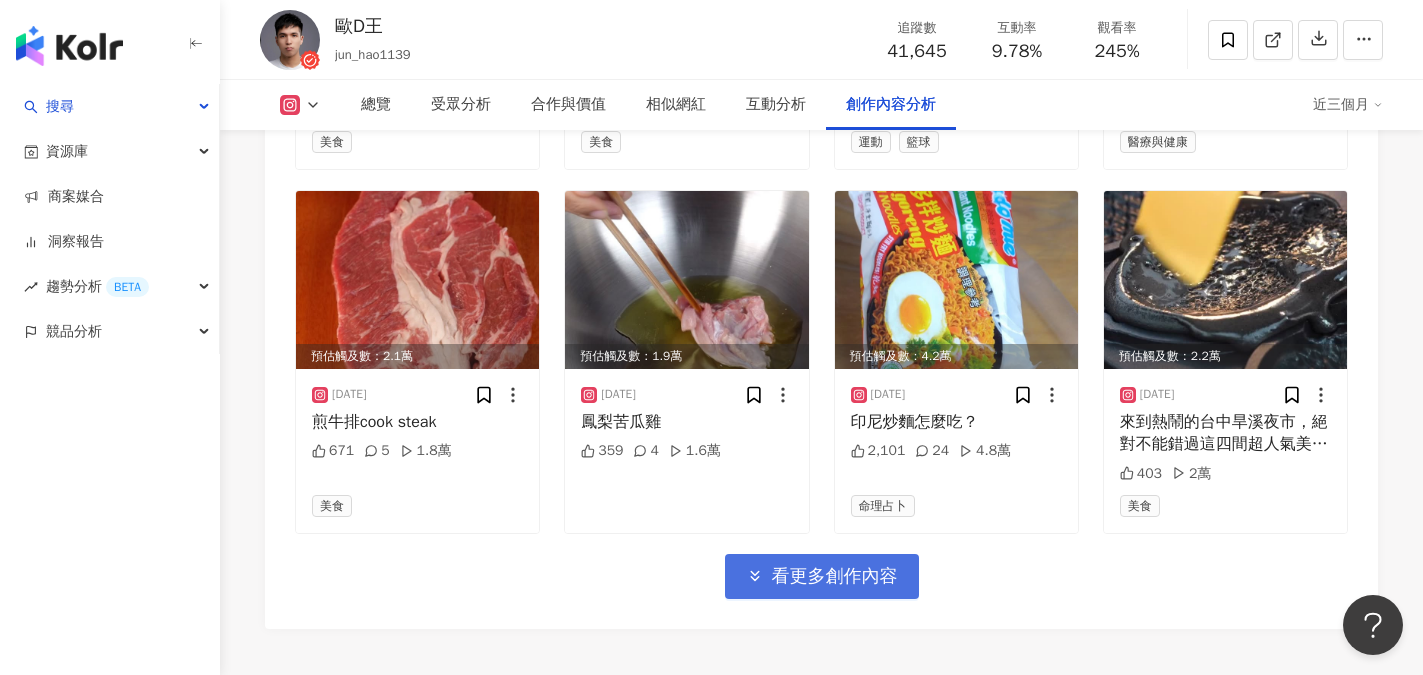 click on "看更多創作內容" at bounding box center [835, 577] 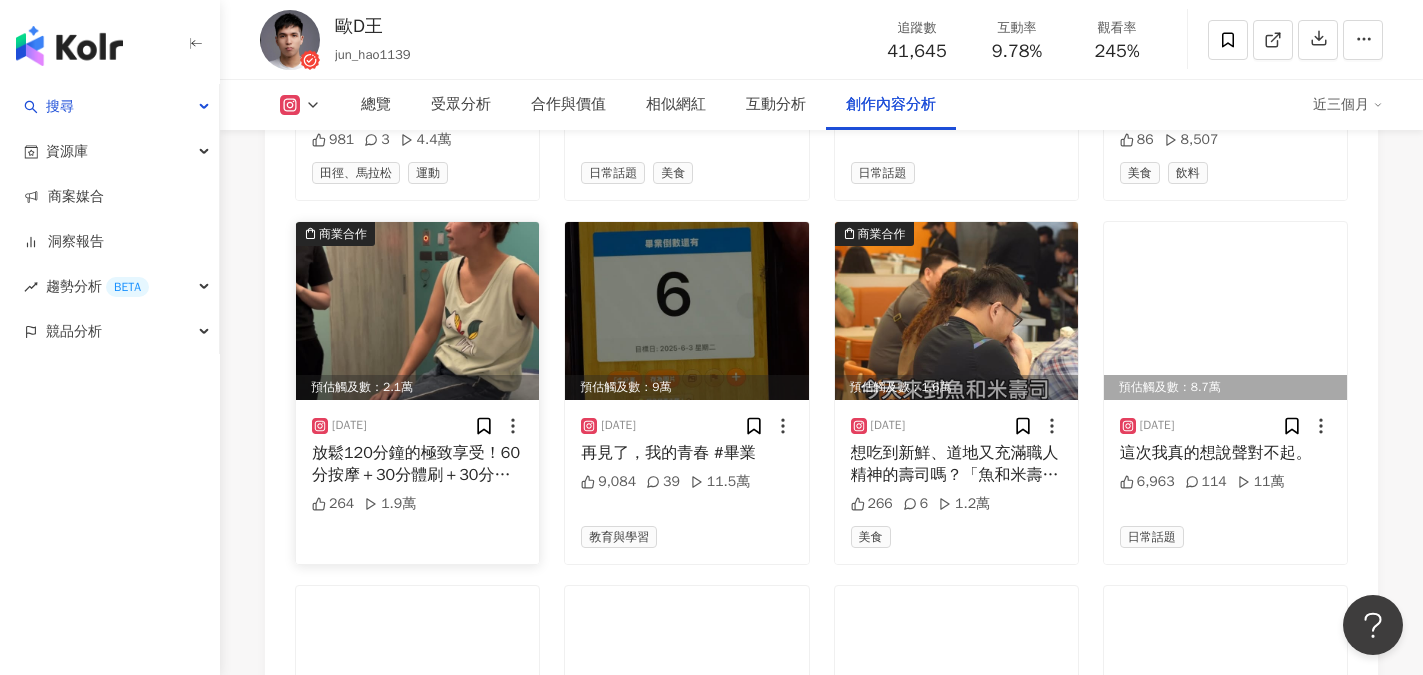 scroll, scrollTop: 8688, scrollLeft: 0, axis: vertical 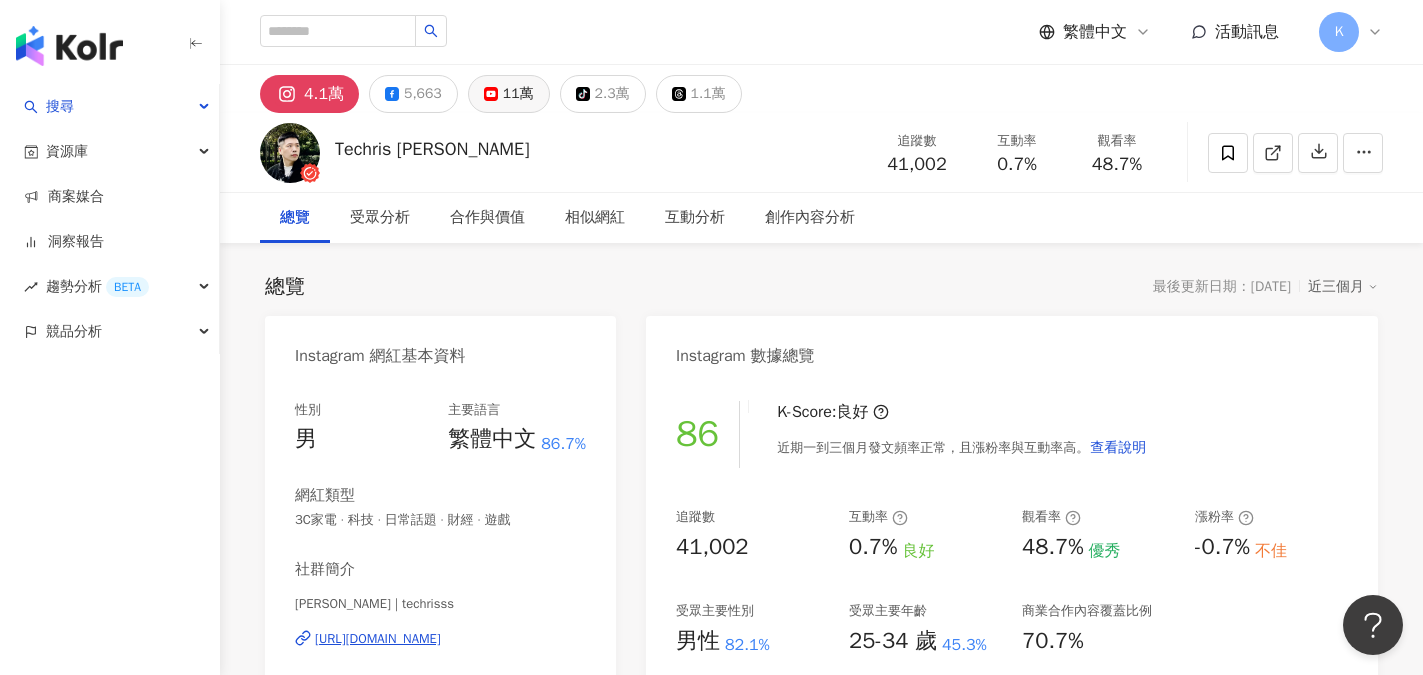click on "11萬" at bounding box center [518, 94] 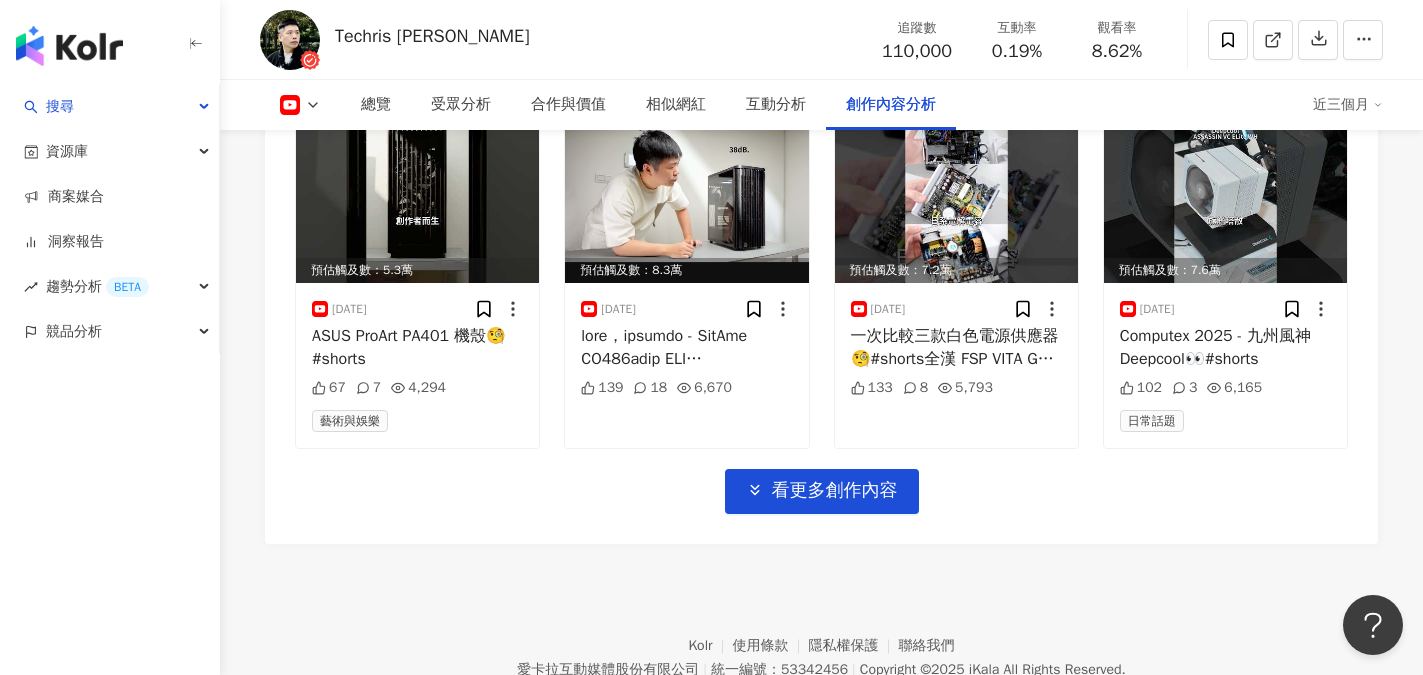 scroll, scrollTop: 6400, scrollLeft: 0, axis: vertical 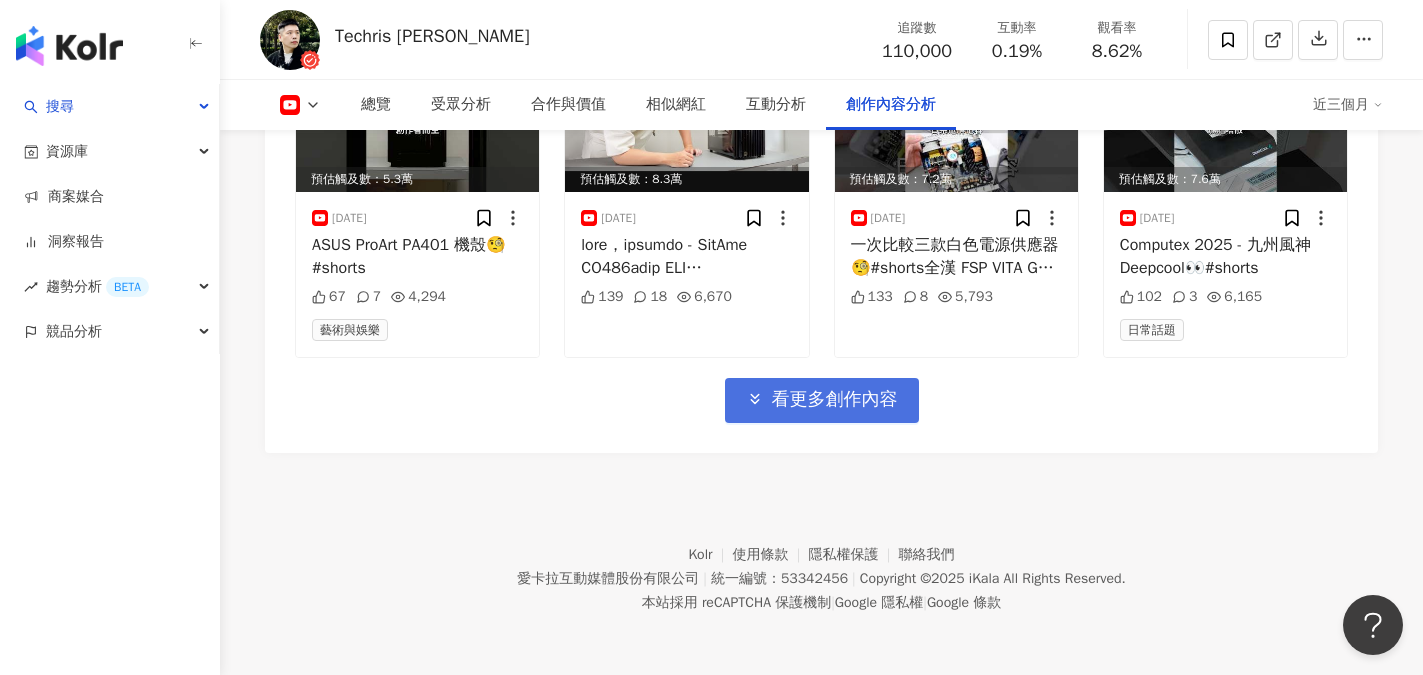 click on "看更多創作內容" at bounding box center [835, 400] 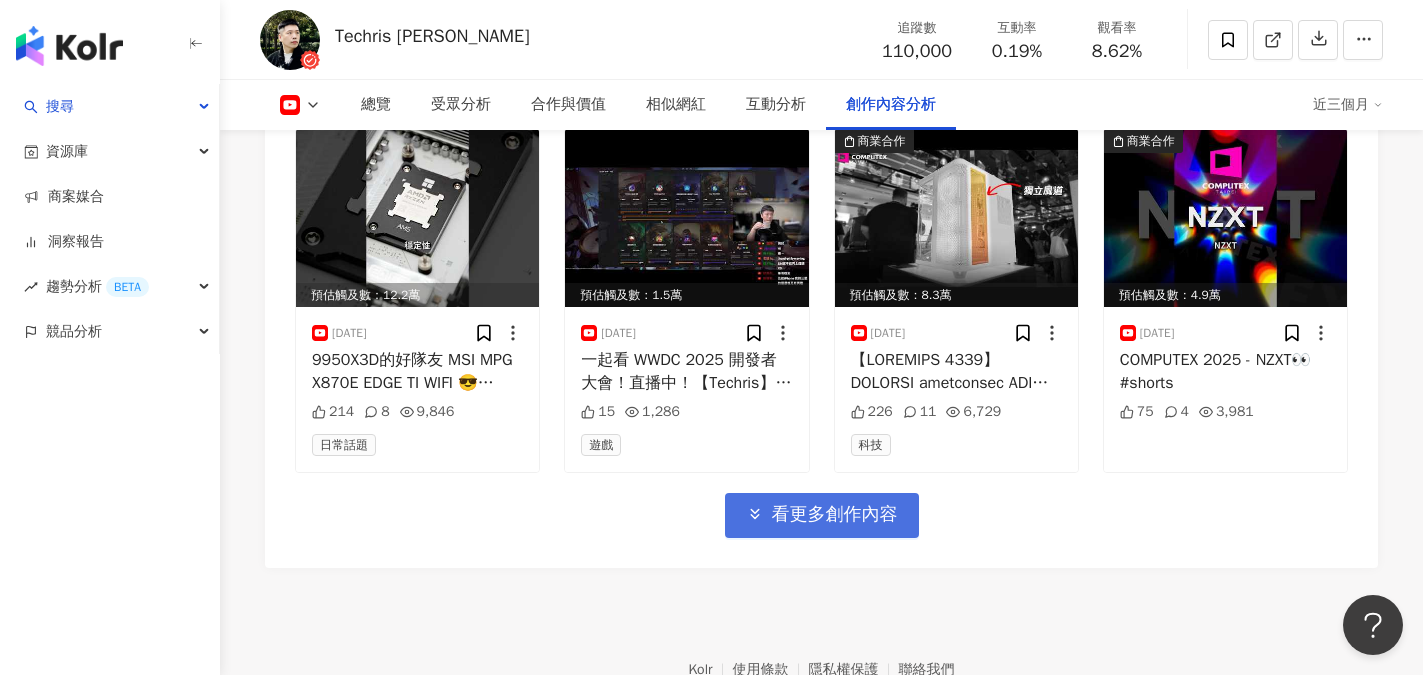 scroll, scrollTop: 7400, scrollLeft: 0, axis: vertical 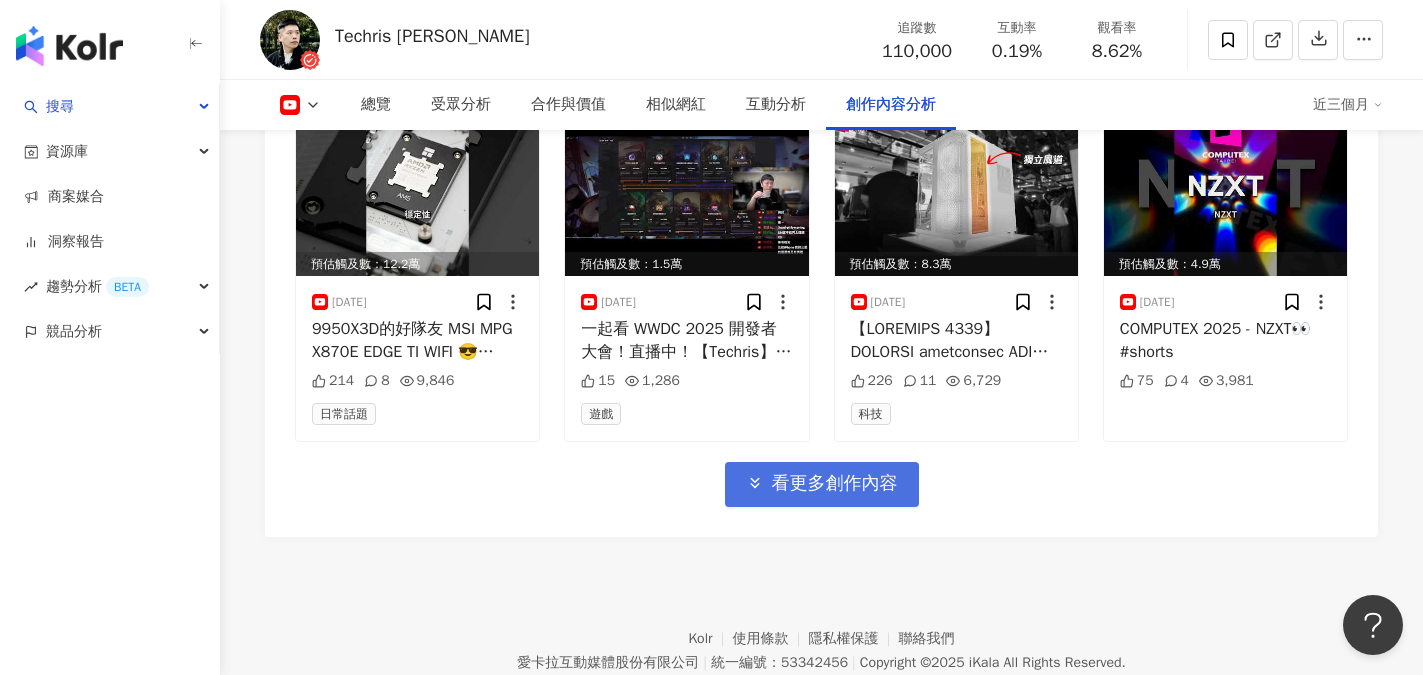 click on "看更多創作內容" at bounding box center (835, 484) 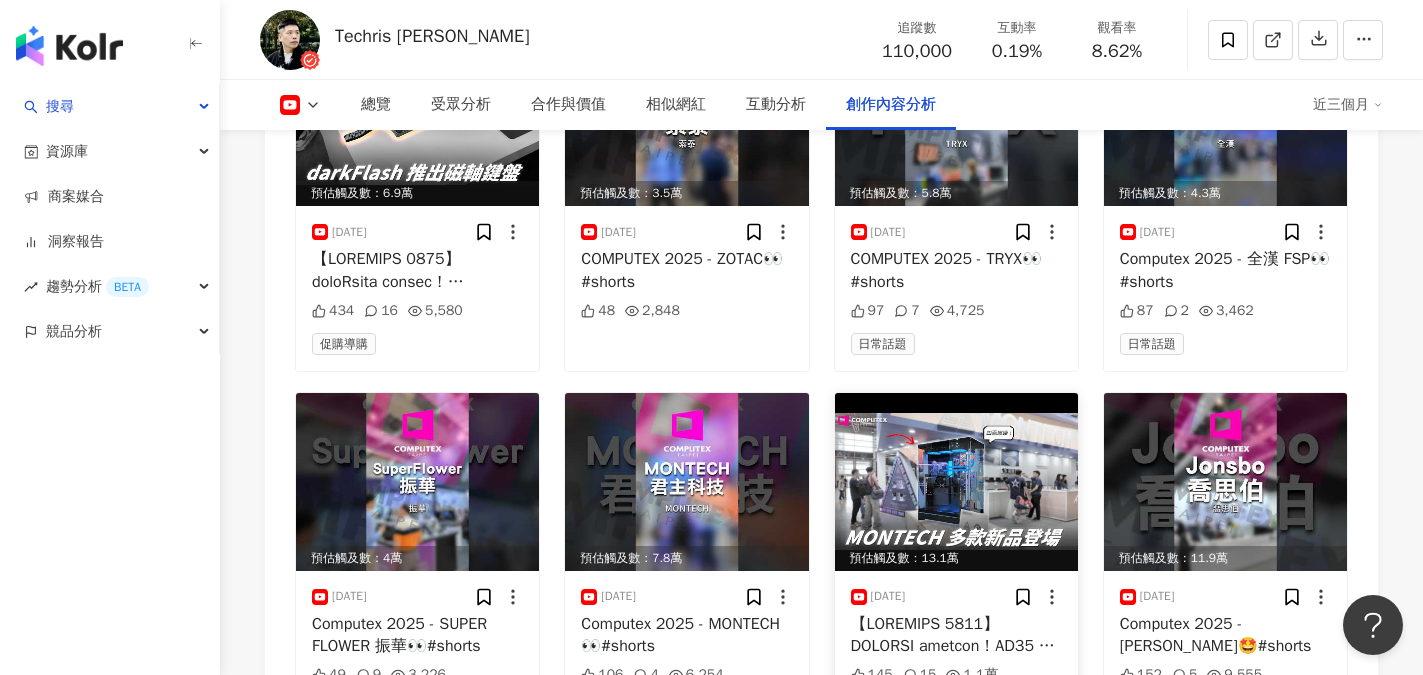 scroll, scrollTop: 8200, scrollLeft: 0, axis: vertical 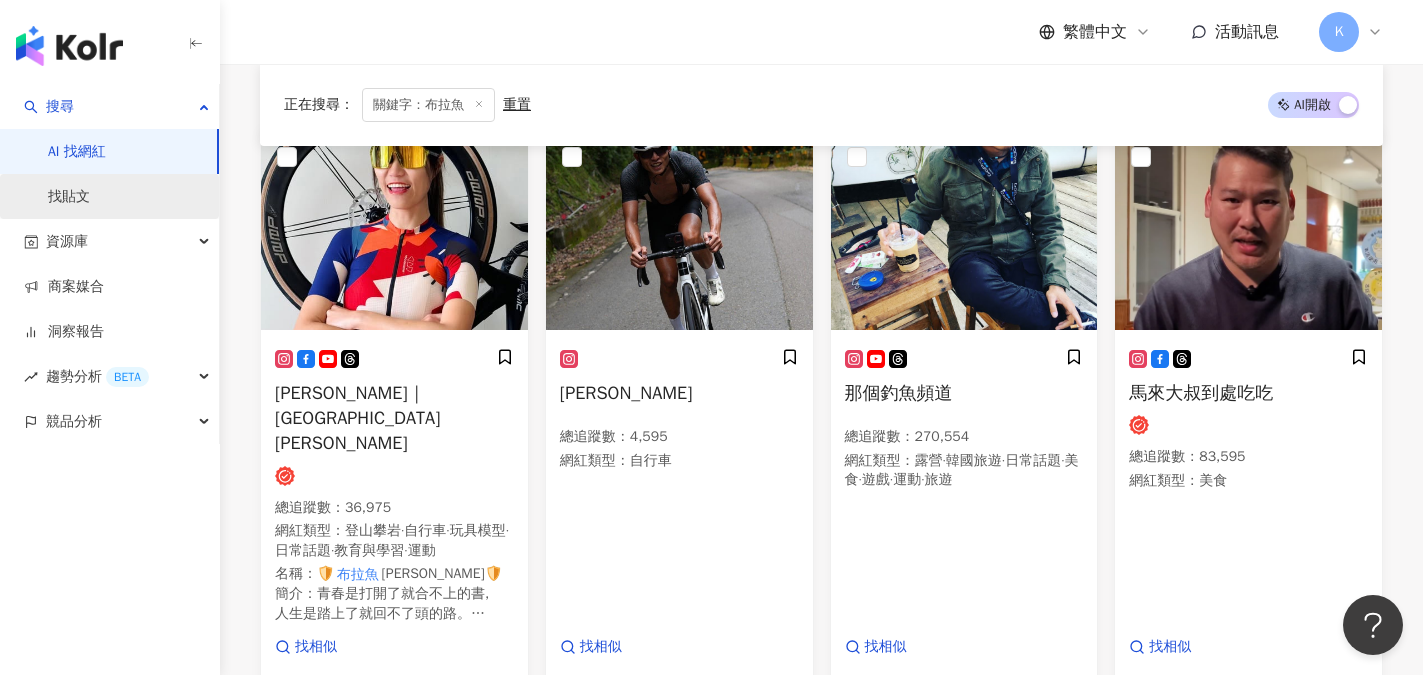 click on "找貼文" at bounding box center [69, 197] 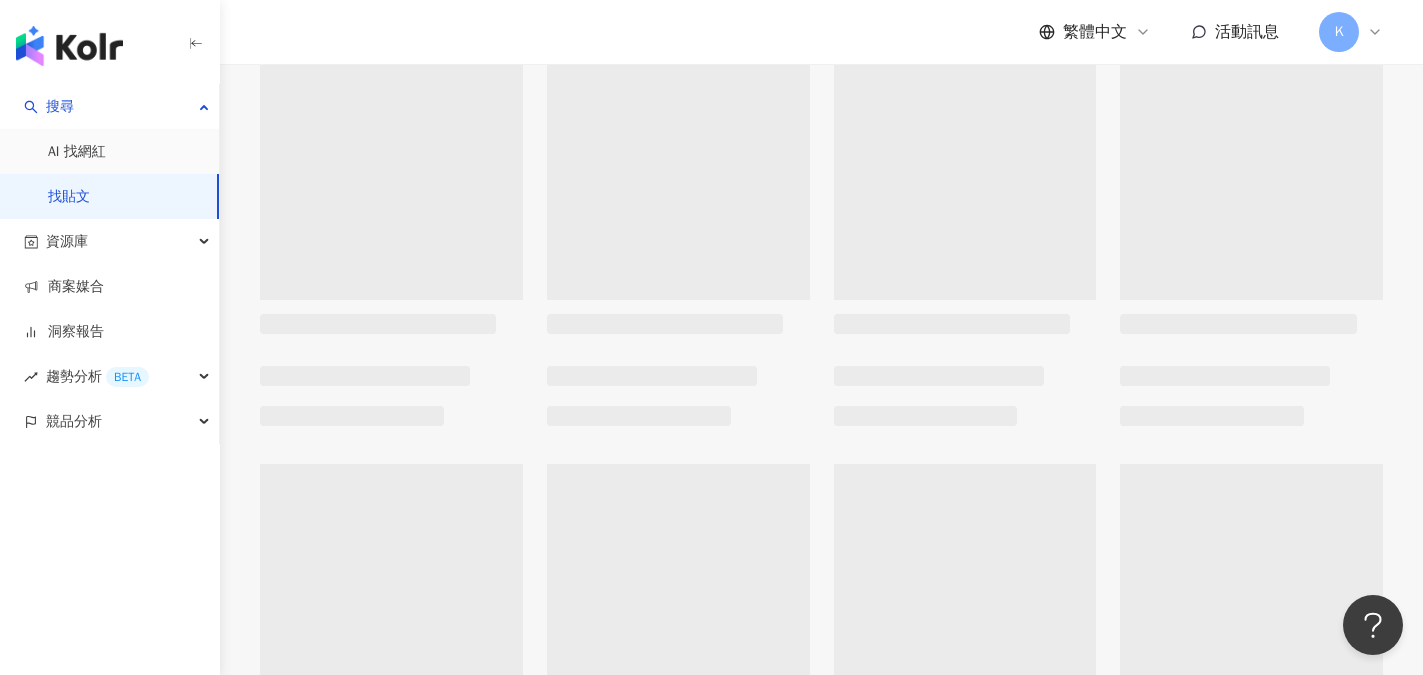 scroll, scrollTop: 0, scrollLeft: 0, axis: both 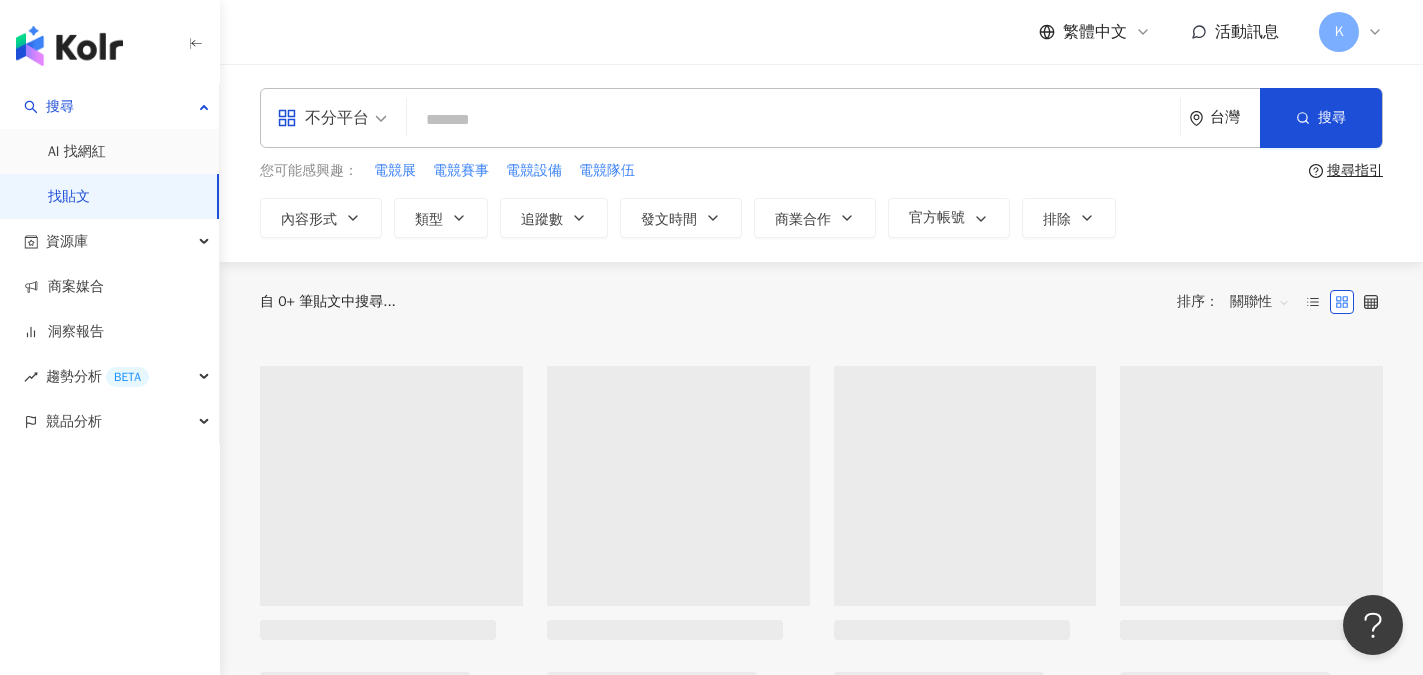 click at bounding box center [793, 119] 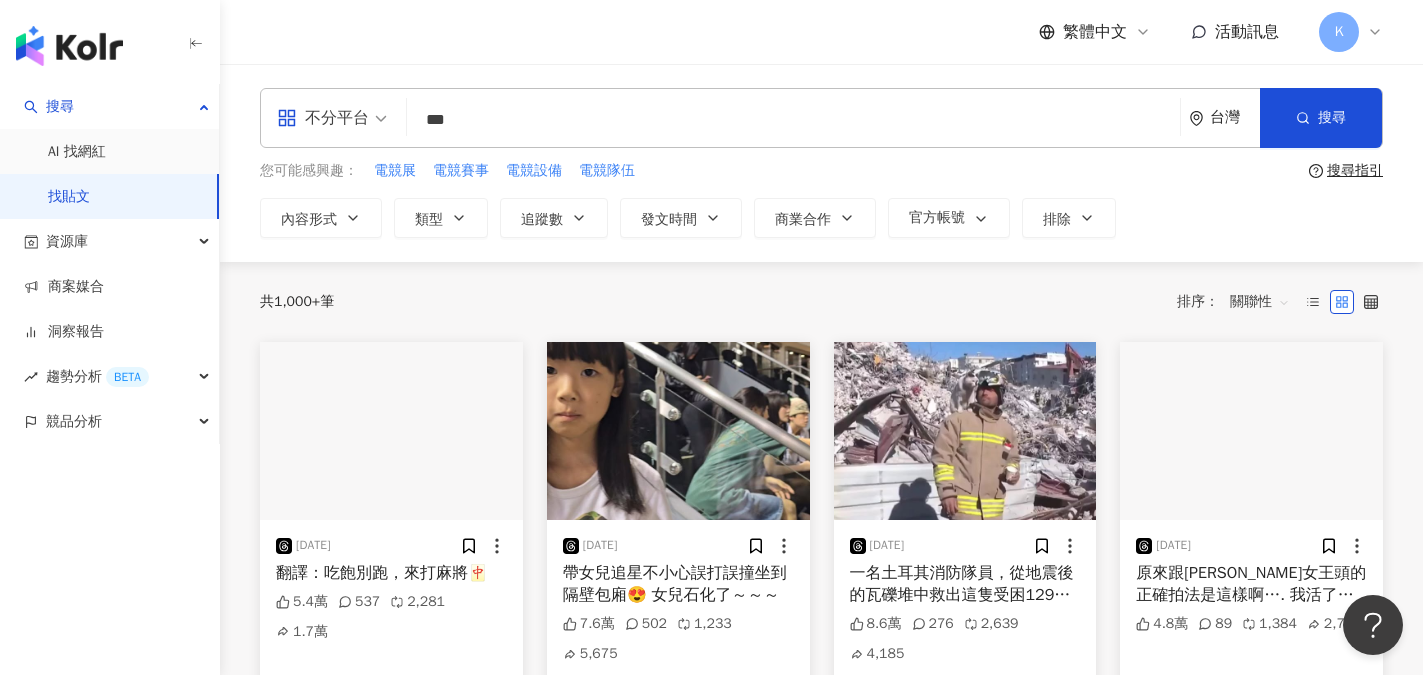 type on "*" 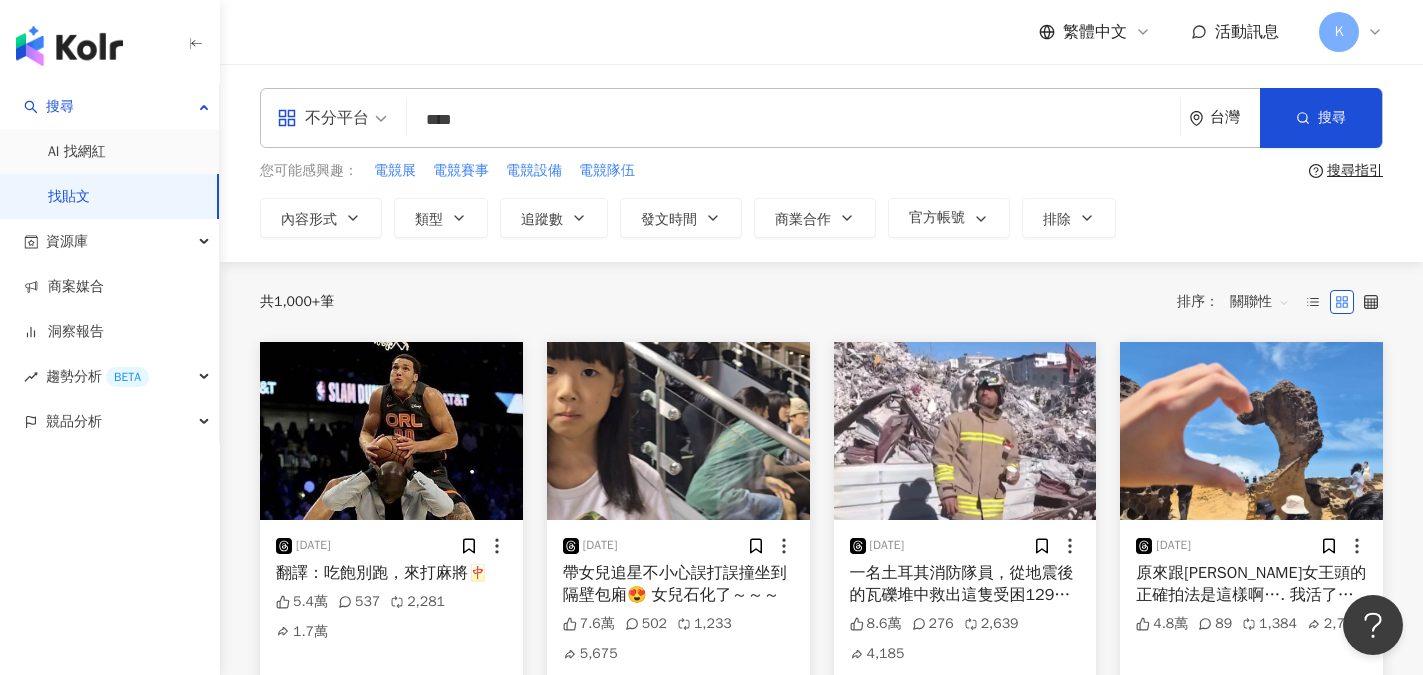 type on "****" 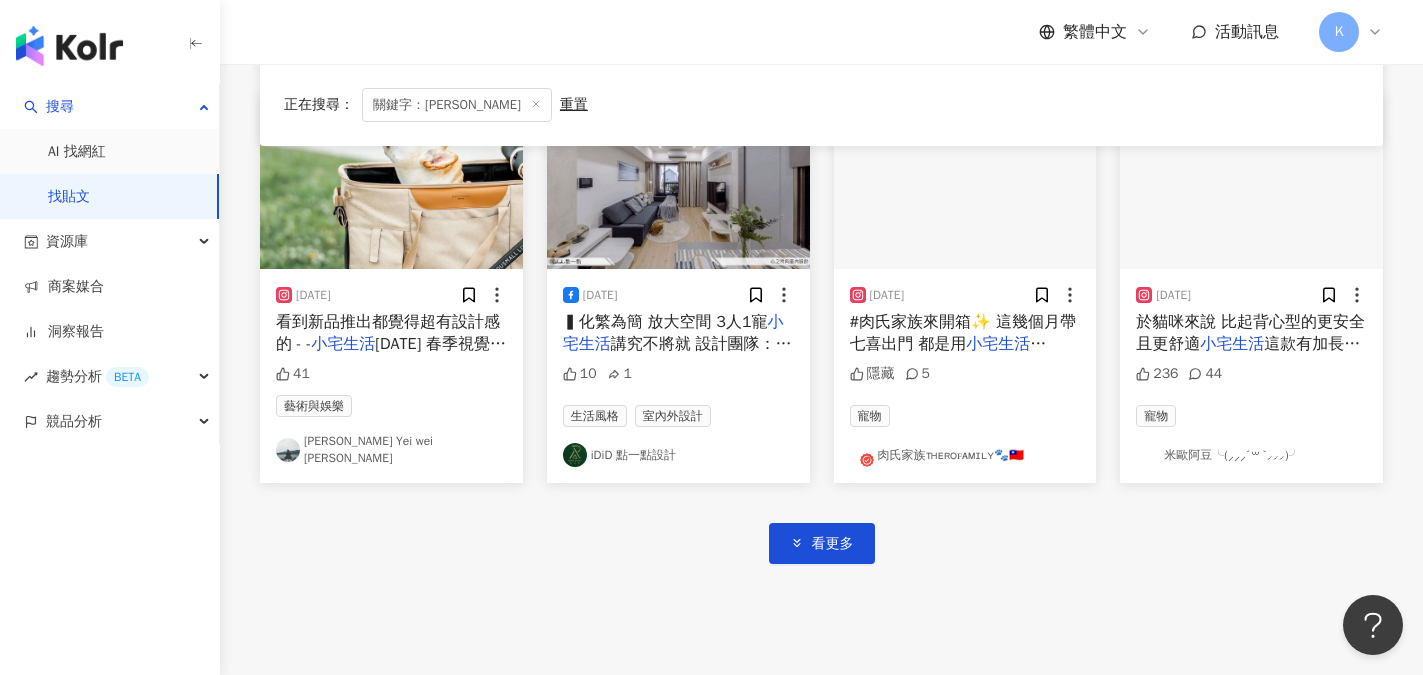 scroll, scrollTop: 1100, scrollLeft: 0, axis: vertical 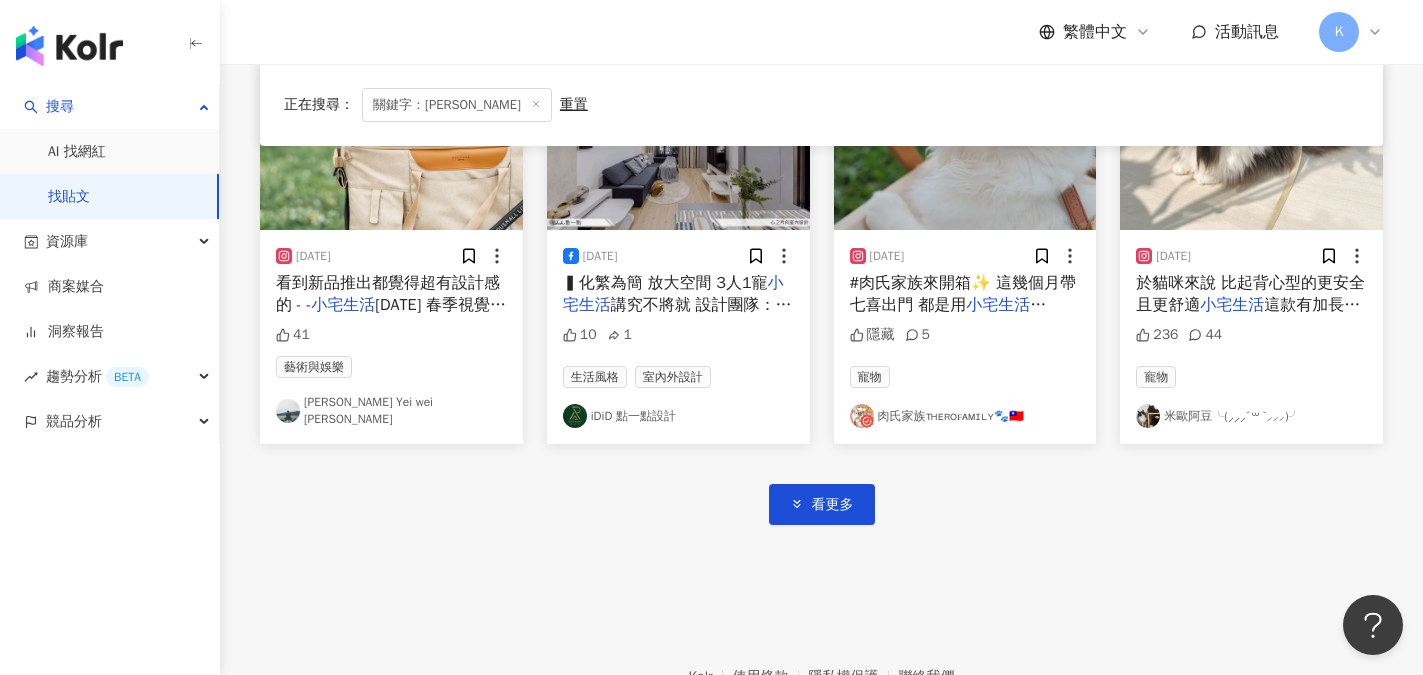 click on "2025/6/25  空間多了豐富感
家裡有兩隻老虎🐅 🤣🤣
小宅生活 7 ♡⃛ ヤン・イン /波波小姐羊毛製造所Zoë jamie 2025/6/20  你喜歡房子大一點？還是小一點？
#pipia阿嬤 # 小宅生活  #房子
#人生下半場 #熟齡網紅 #退休生活 502 8 11.7萬 11.7萬 26 Pipia阿嬤 2025/1/18 來跑去 表示喜歡💕 期待陽光灑進來的樣子🫶🏻
小宅生活 156 35 36 ♡⃛ ヤン・イン /波波小姐羊毛製造所Zoë jamie 商業合作 2023/8/5 :00pm -8/14 12:00pm  小宅生活 官網『涼夏散步季』
Scout胸 隱藏 572 米歐阿豆╰(⸝⸝⸝´꒳`⸝⸝⸝)╯ 2025/1/18 🦦可能表示喜歡🫶🏻
期待陽光灑進來的樣子 # 小宅生活 隱藏 生活風格 室內外設計 ♡⃛ ヤン・イン /波波小姐羊毛製造所Zoë jamie 商業合作 2024/1/14 小宅生活 25 藝術與娛樂 葉韋辰 Yei wei chen 2024/12/5 到底的產品，應用性高也更適合只能多選一的 小宅生活 205 14 1 58 Jojo的居家冒險 2025/1/4" at bounding box center [821, -94] 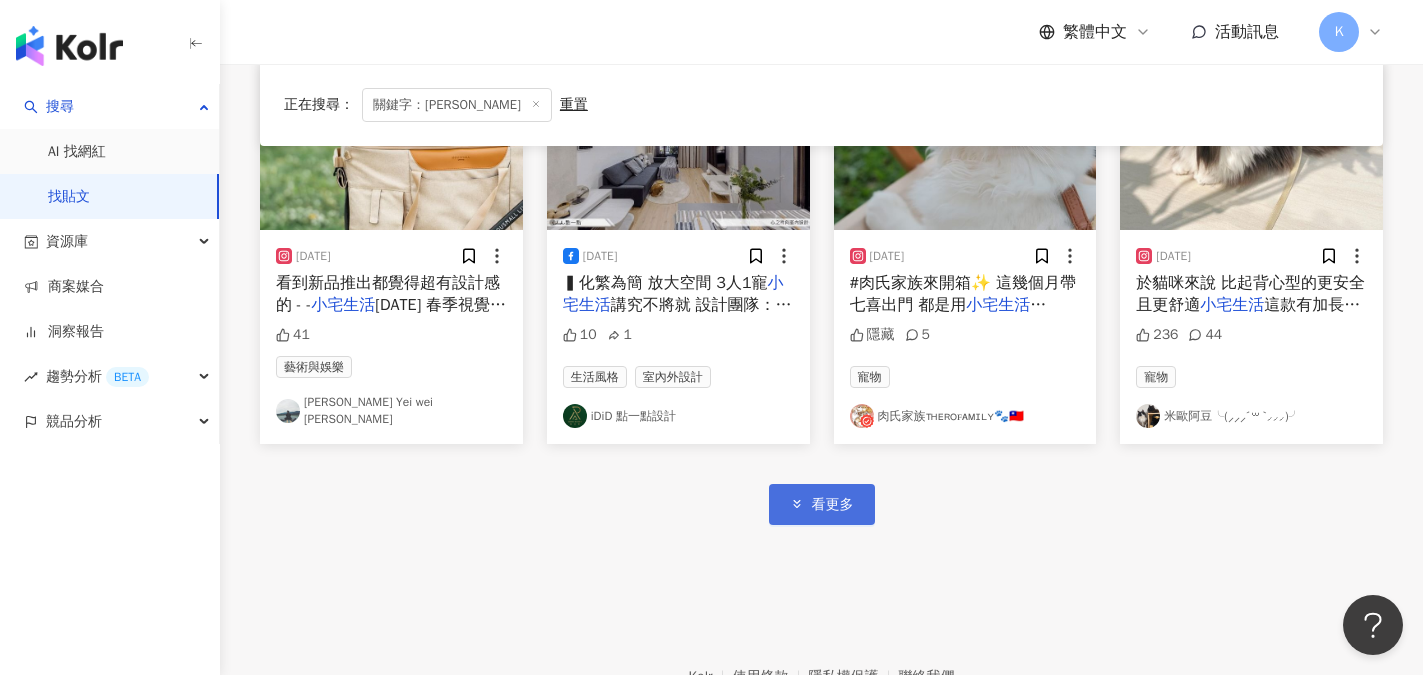 click on "看更多" at bounding box center (822, 504) 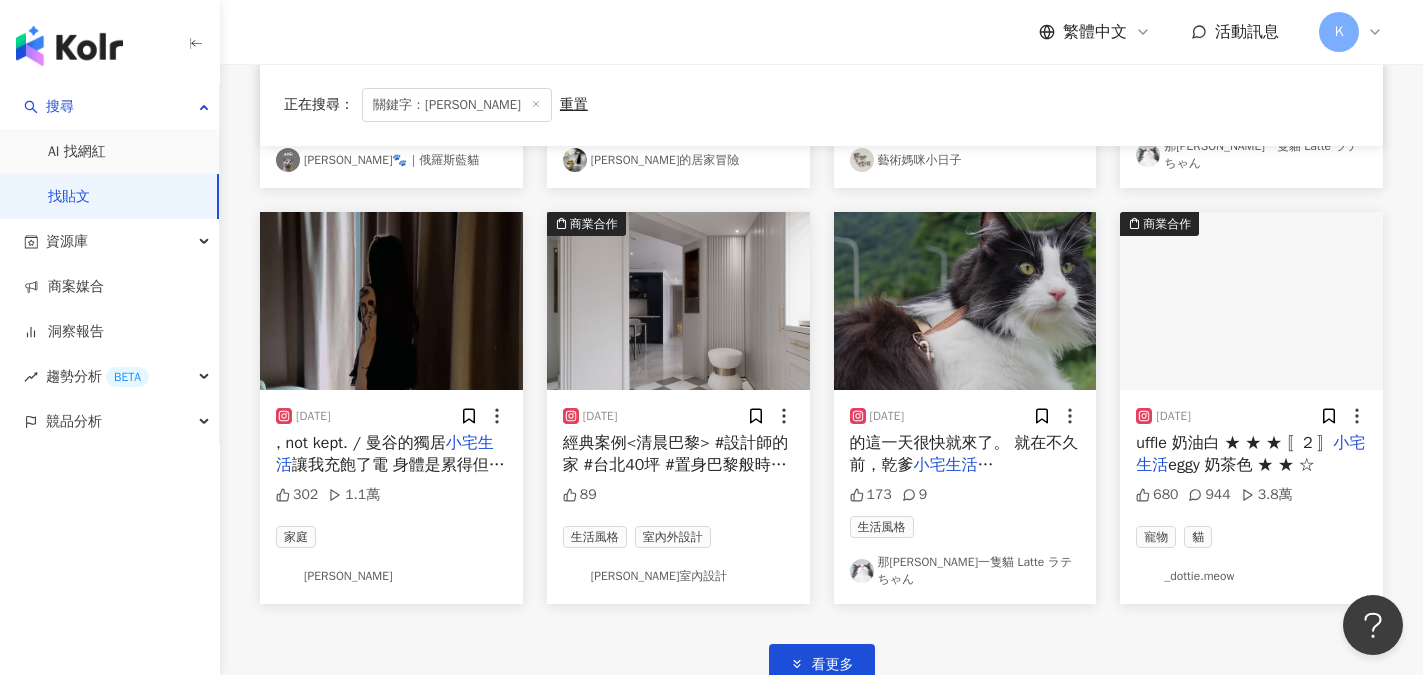 scroll, scrollTop: 2200, scrollLeft: 0, axis: vertical 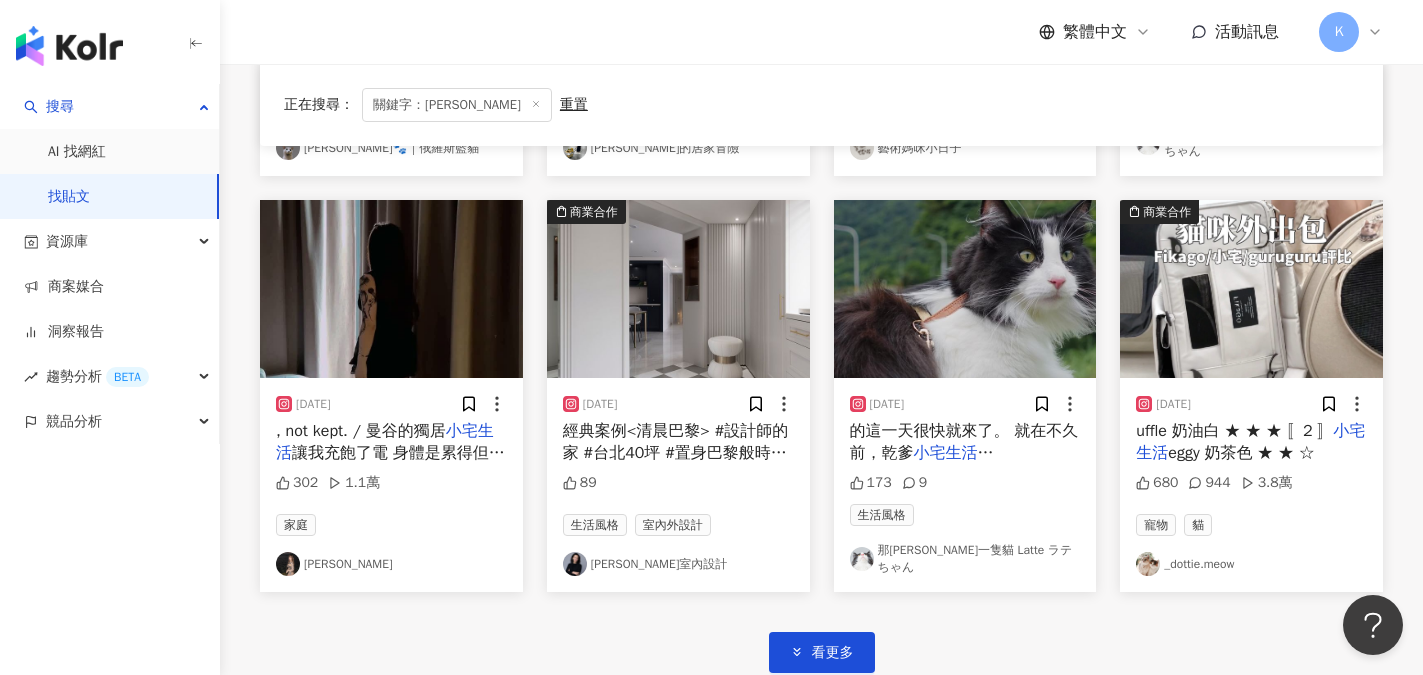 click on "eggy 奶茶色 ★ ★ ☆" at bounding box center (1241, 453) 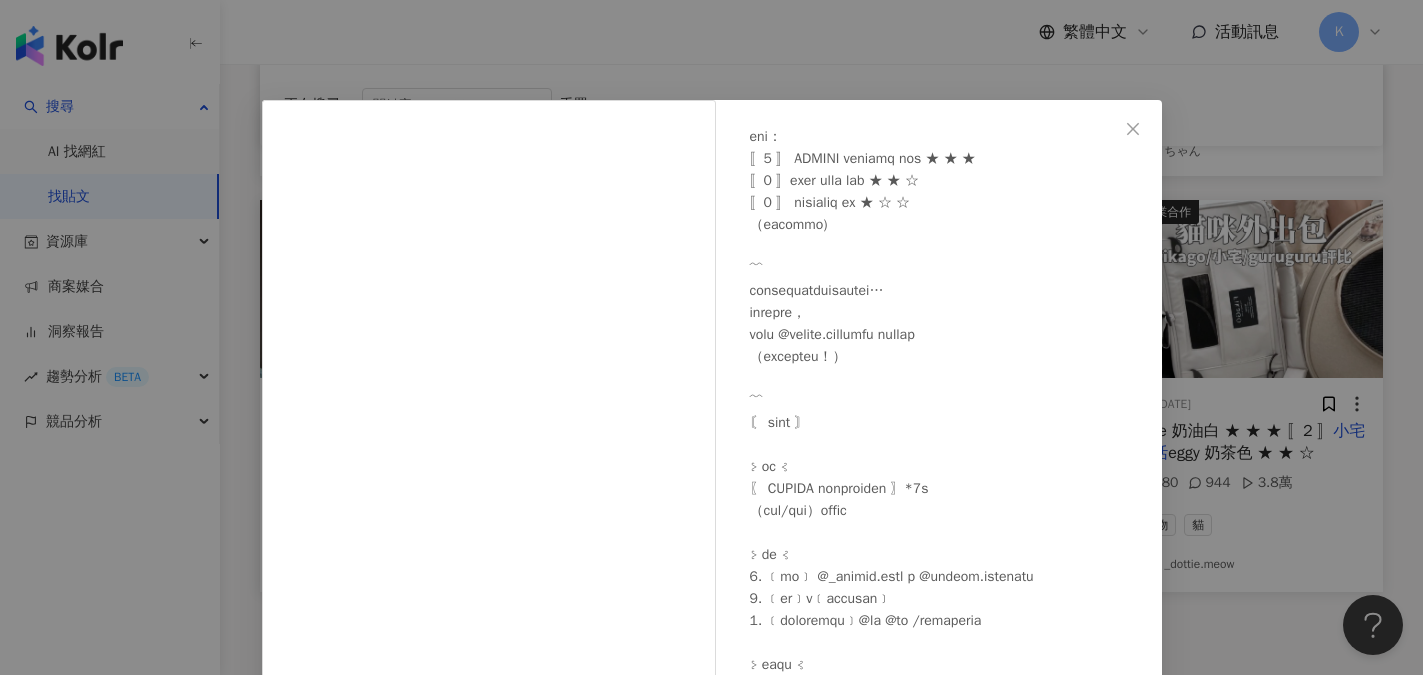 scroll, scrollTop: 323, scrollLeft: 0, axis: vertical 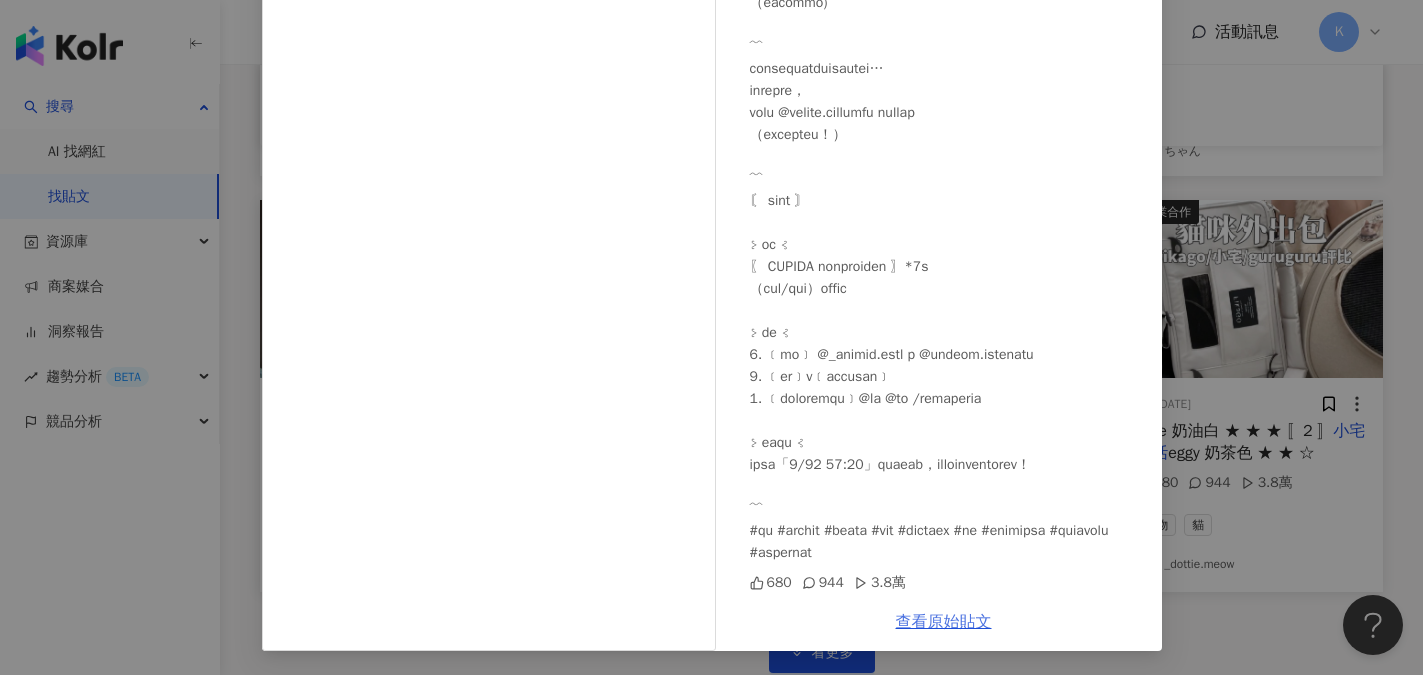 click on "查看原始貼文" at bounding box center (944, 622) 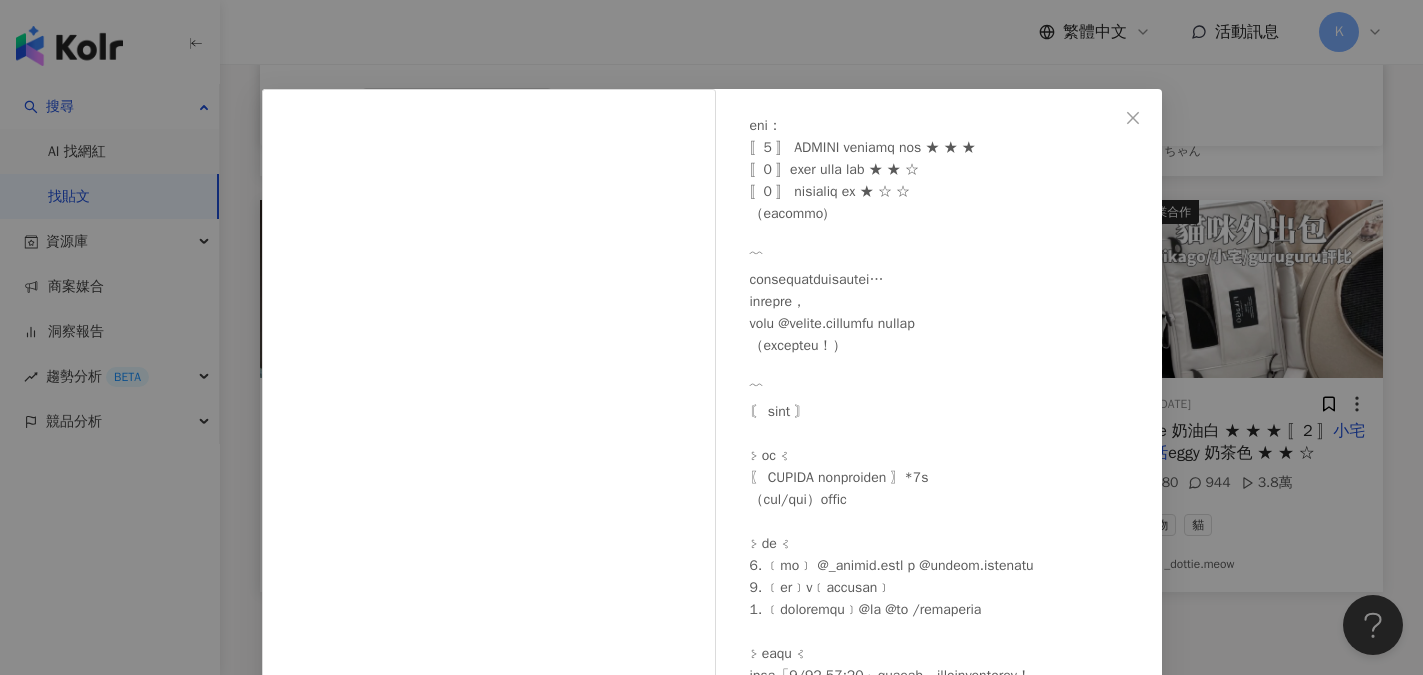 scroll, scrollTop: 0, scrollLeft: 0, axis: both 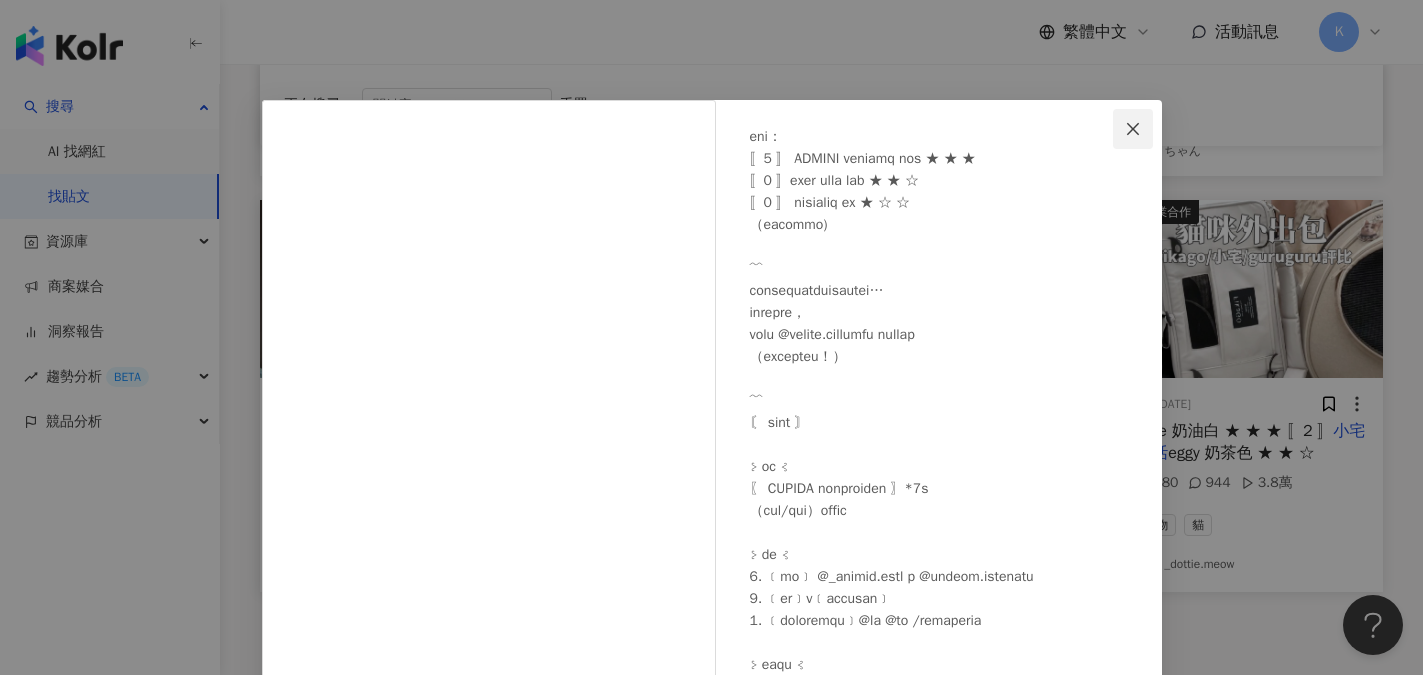 click 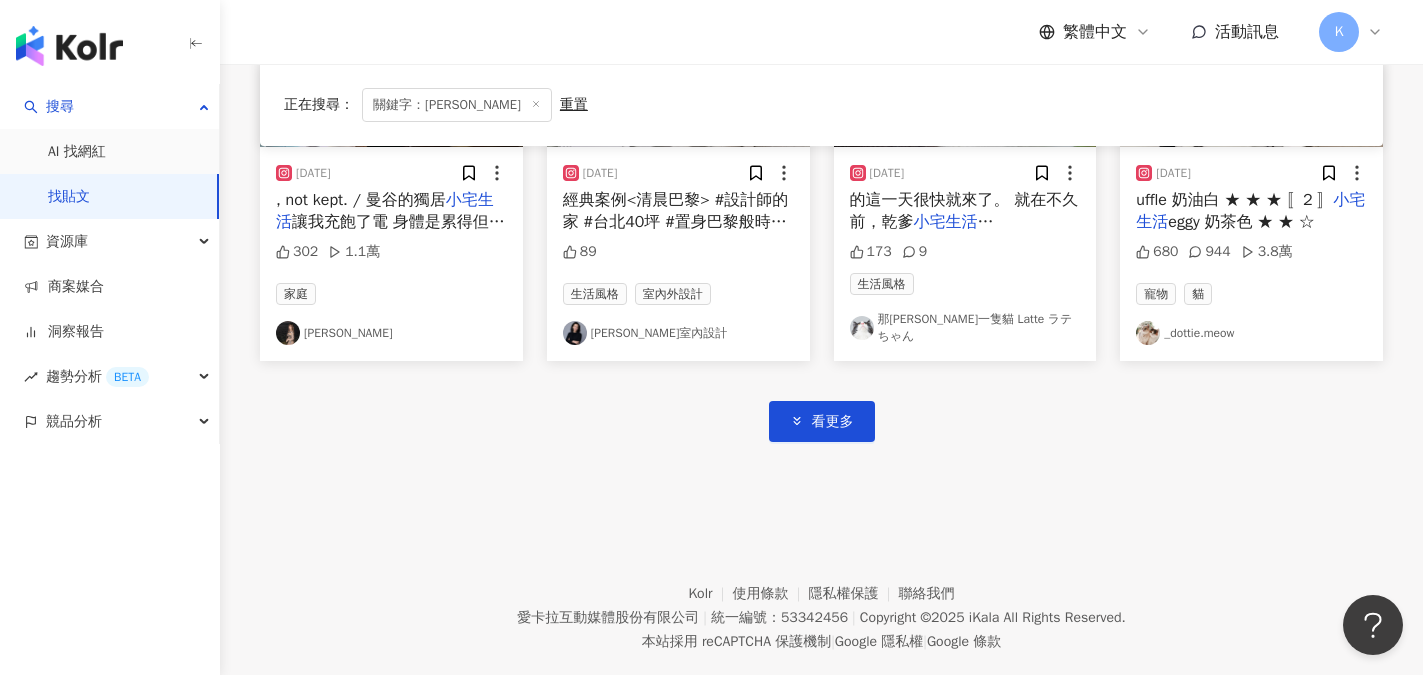 scroll, scrollTop: 2441, scrollLeft: 0, axis: vertical 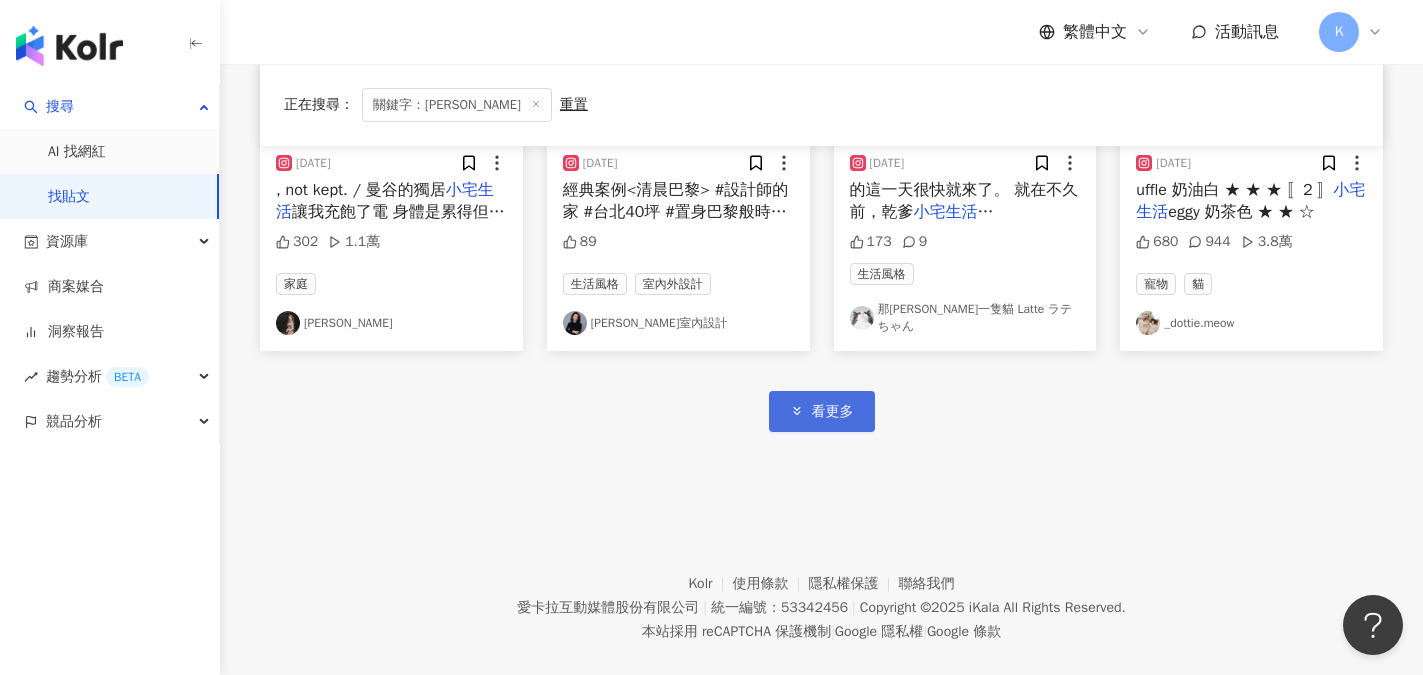 click on "看更多" at bounding box center [833, 412] 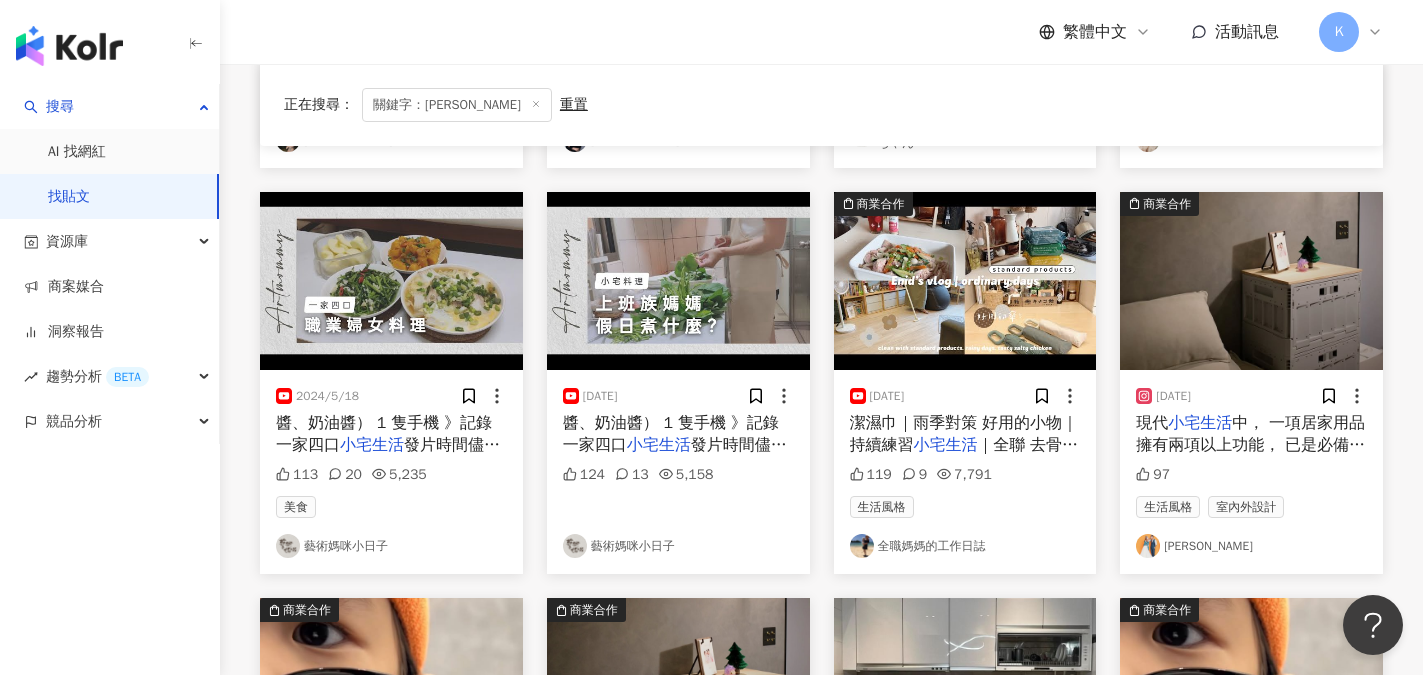 scroll, scrollTop: 2641, scrollLeft: 0, axis: vertical 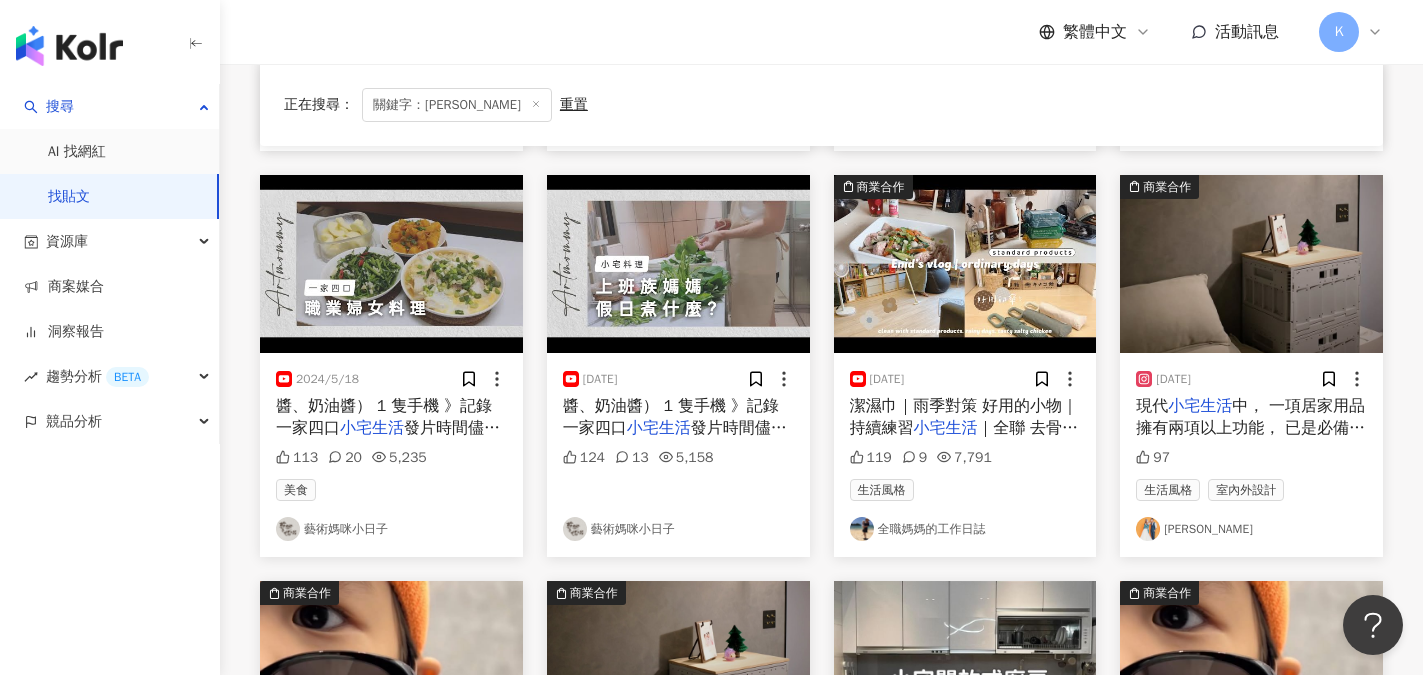 click on "全職媽媽的工作日誌" at bounding box center (965, 529) 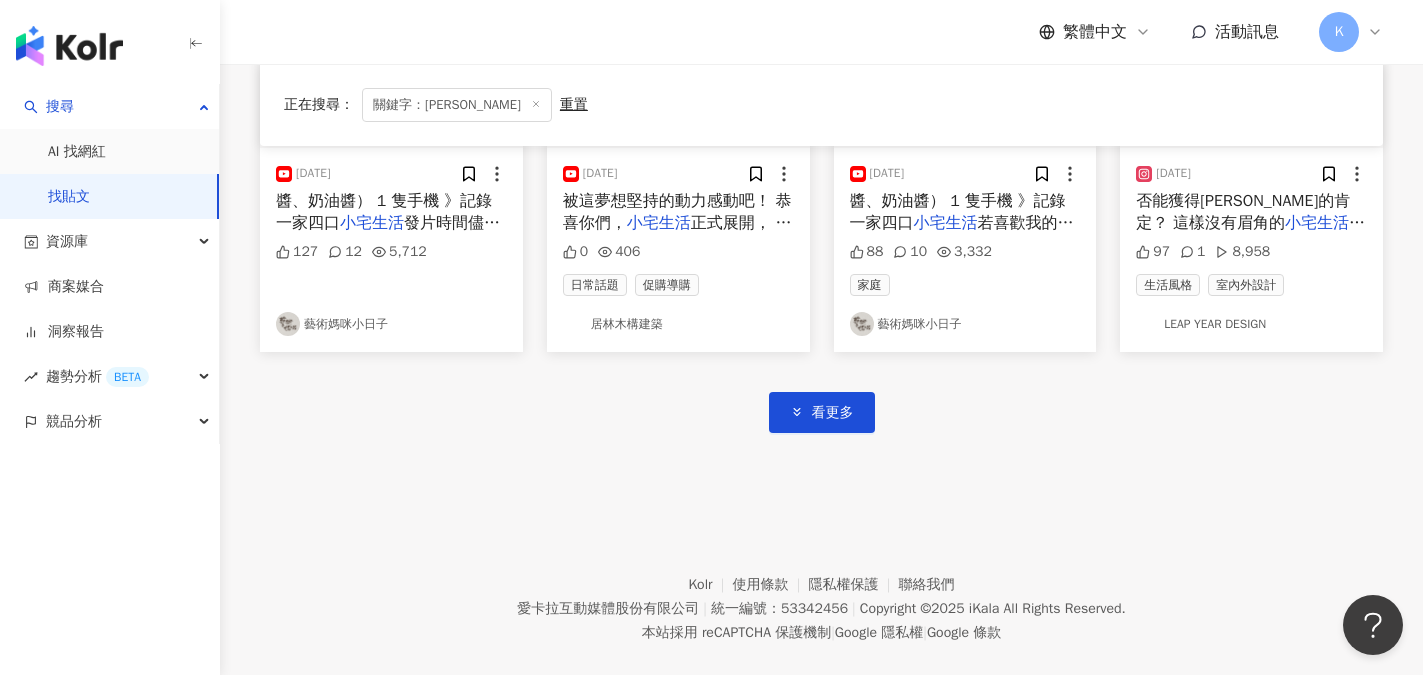 scroll, scrollTop: 3660, scrollLeft: 0, axis: vertical 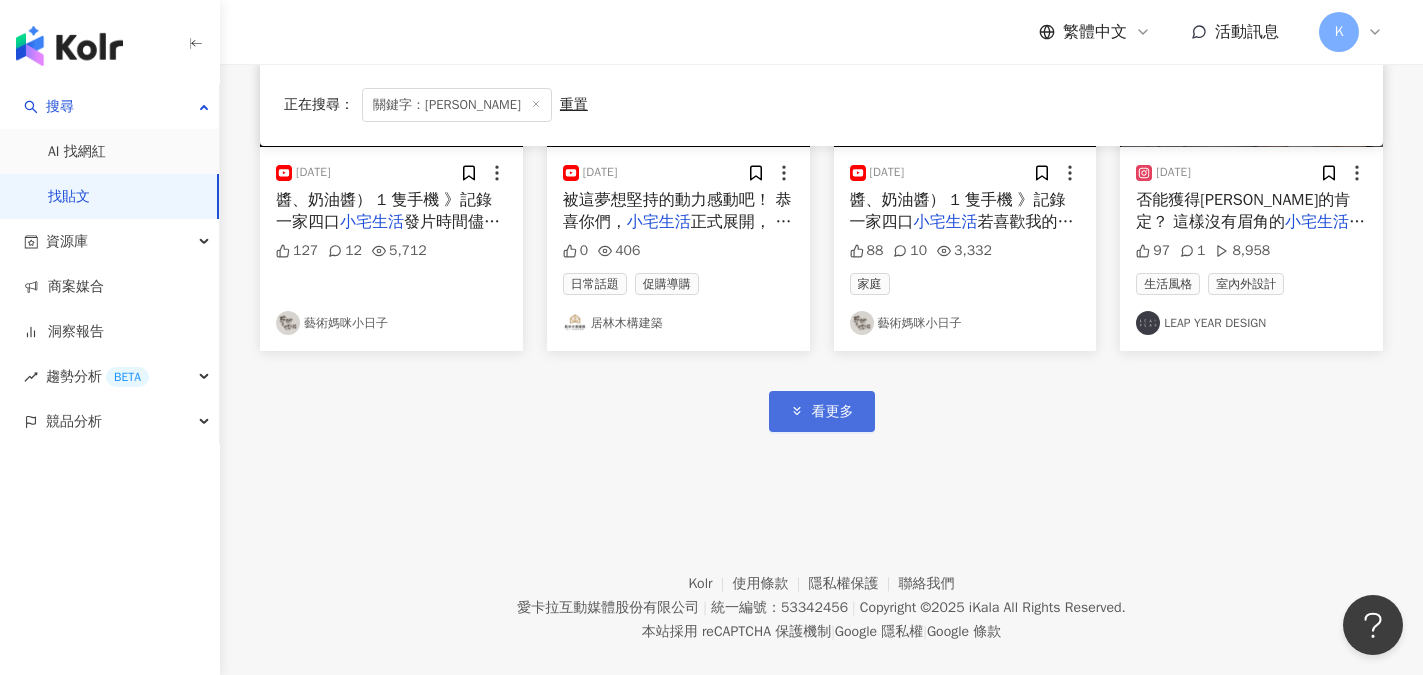 click on "看更多" at bounding box center (833, 412) 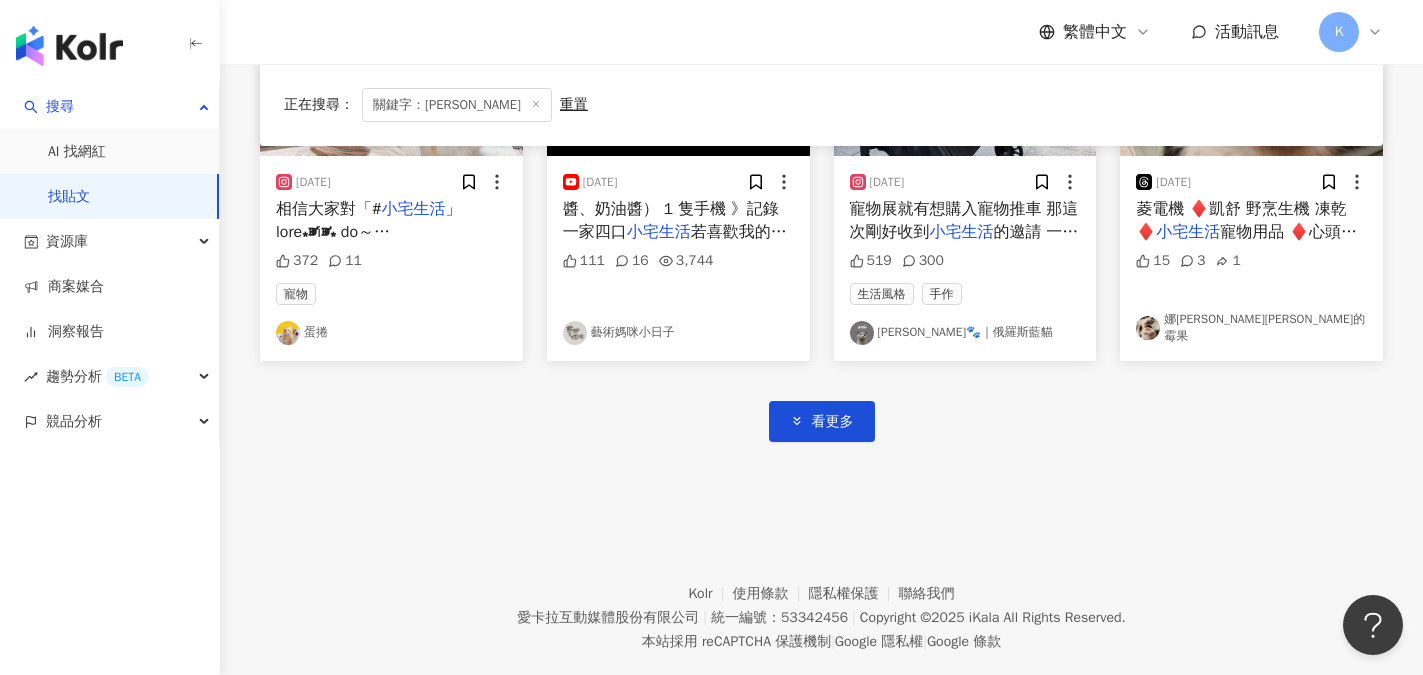 scroll, scrollTop: 4889, scrollLeft: 0, axis: vertical 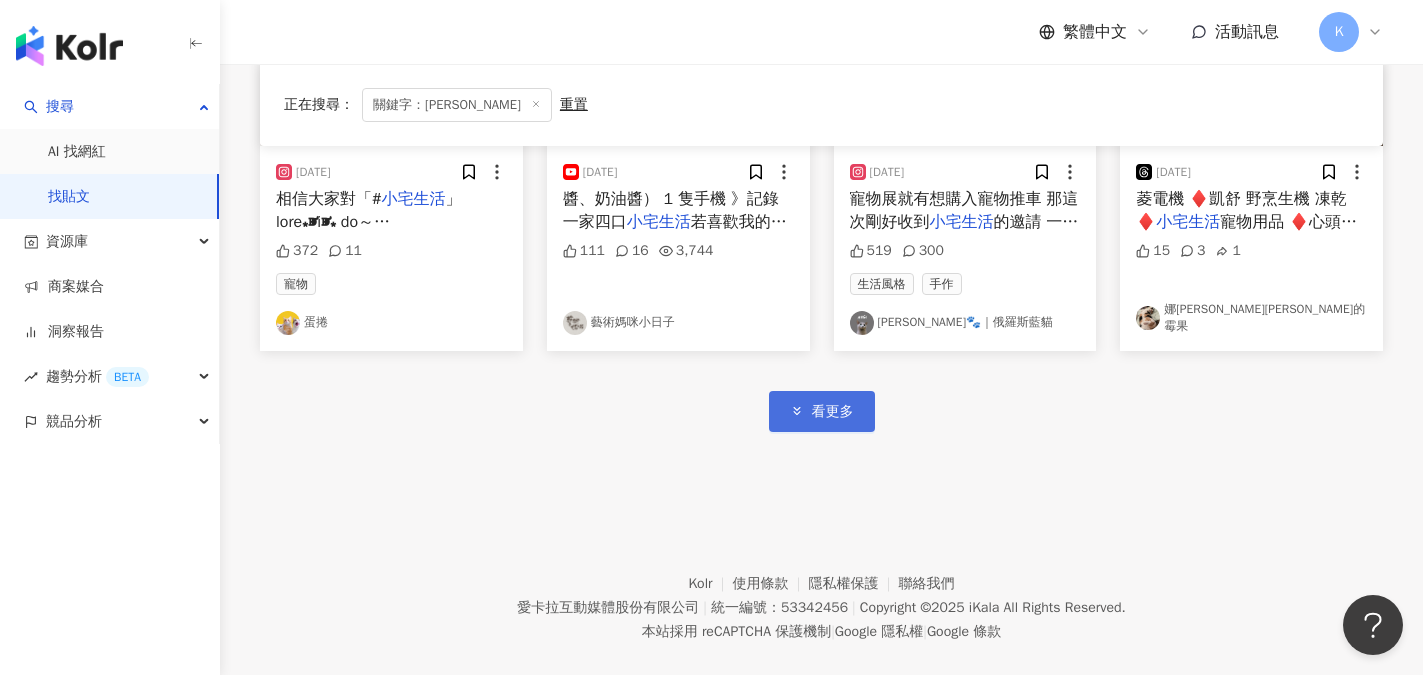 click on "看更多" at bounding box center [822, 411] 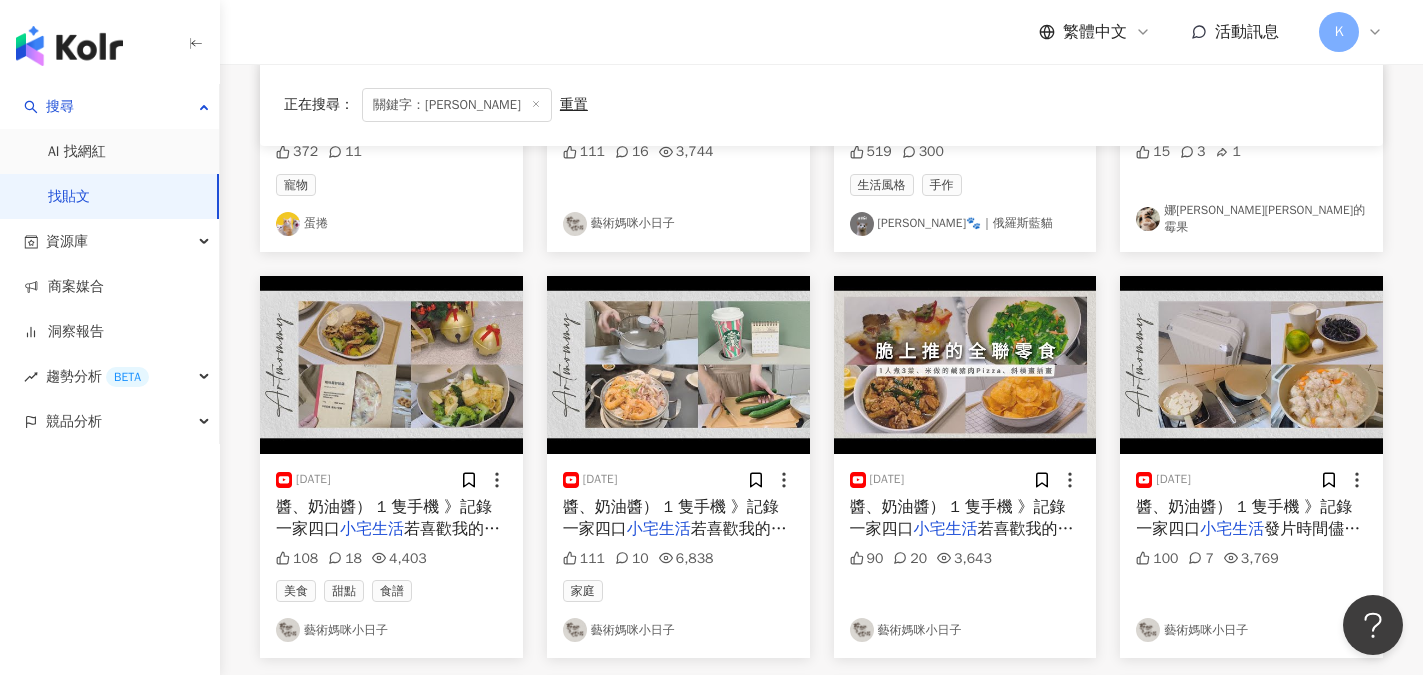 scroll, scrollTop: 4989, scrollLeft: 0, axis: vertical 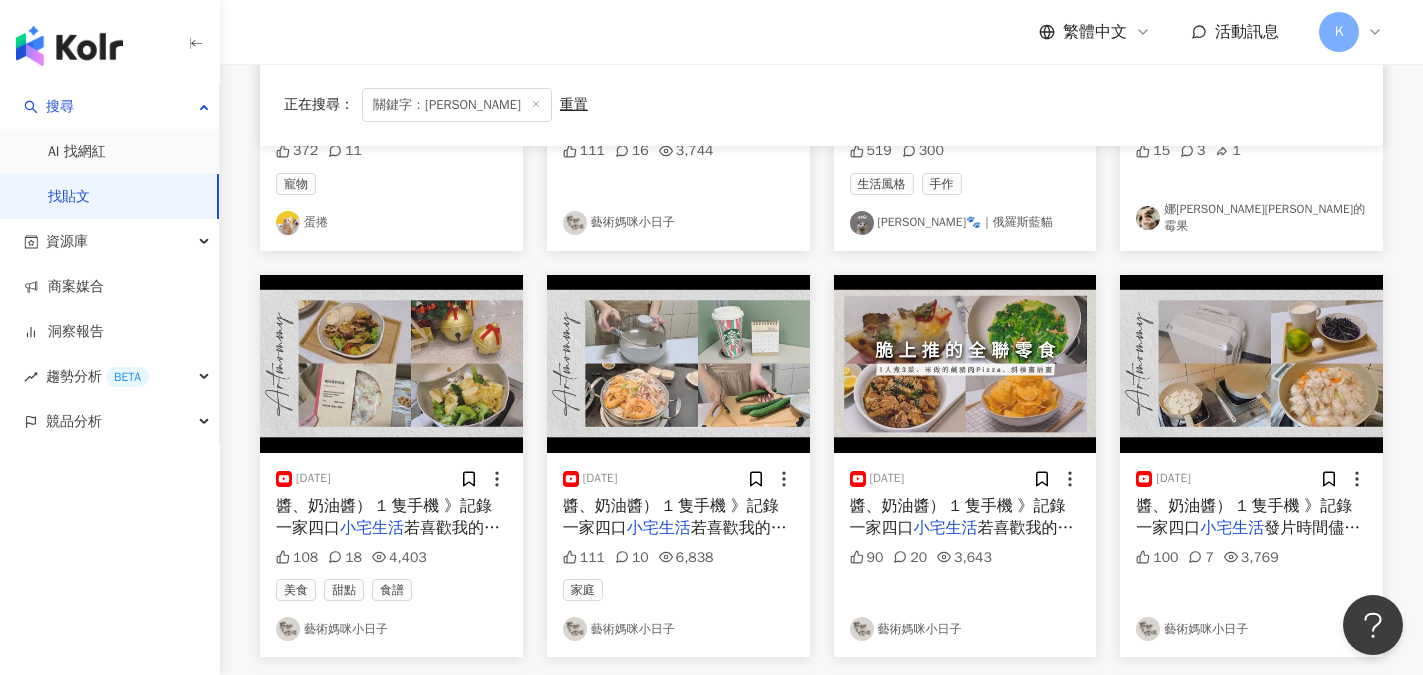 click on "若喜歡我的平凡小日子
請不吝" at bounding box center [962, 539] 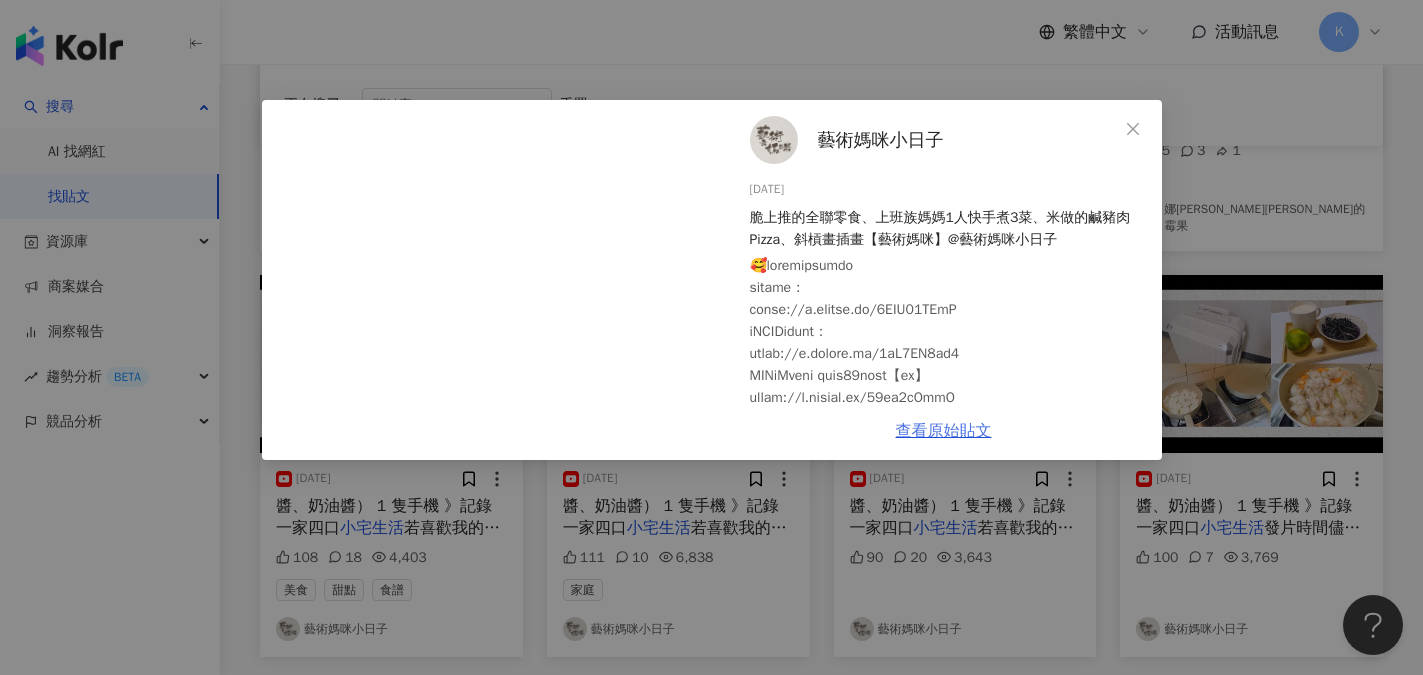 click on "查看原始貼文" at bounding box center (944, 431) 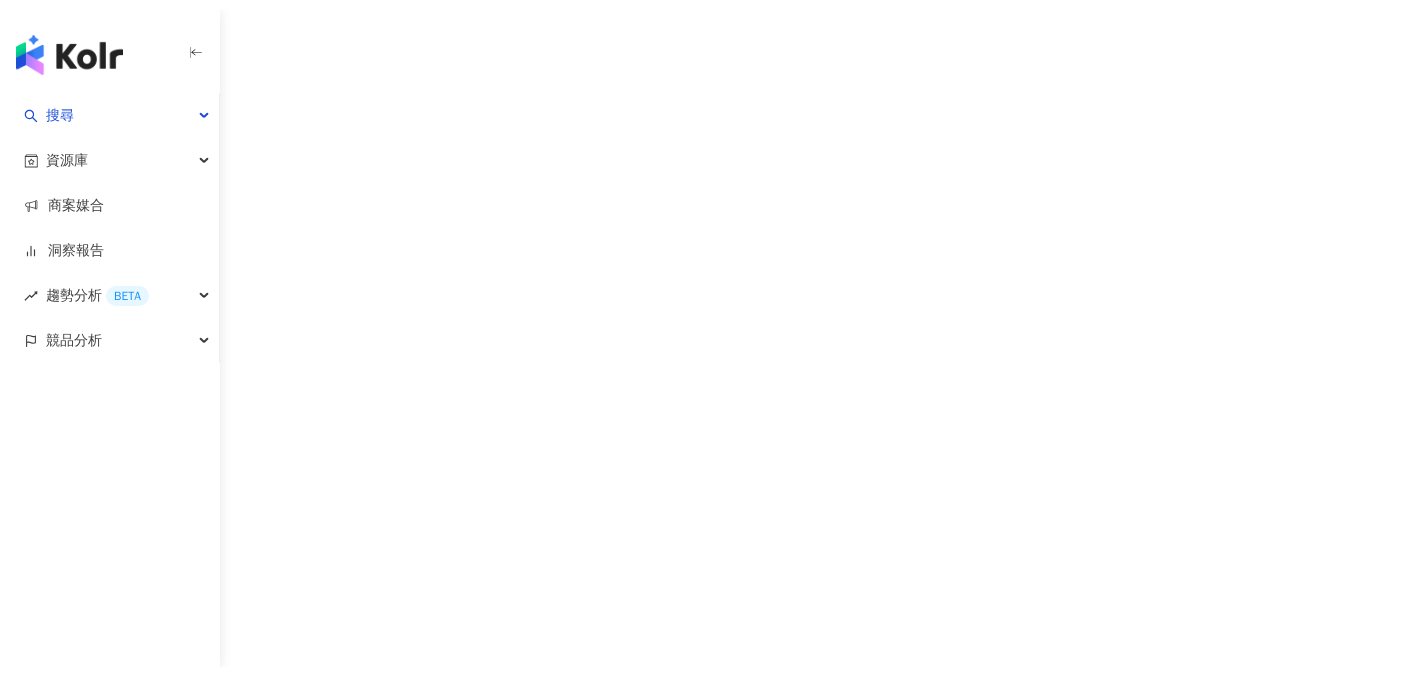 scroll, scrollTop: 0, scrollLeft: 0, axis: both 